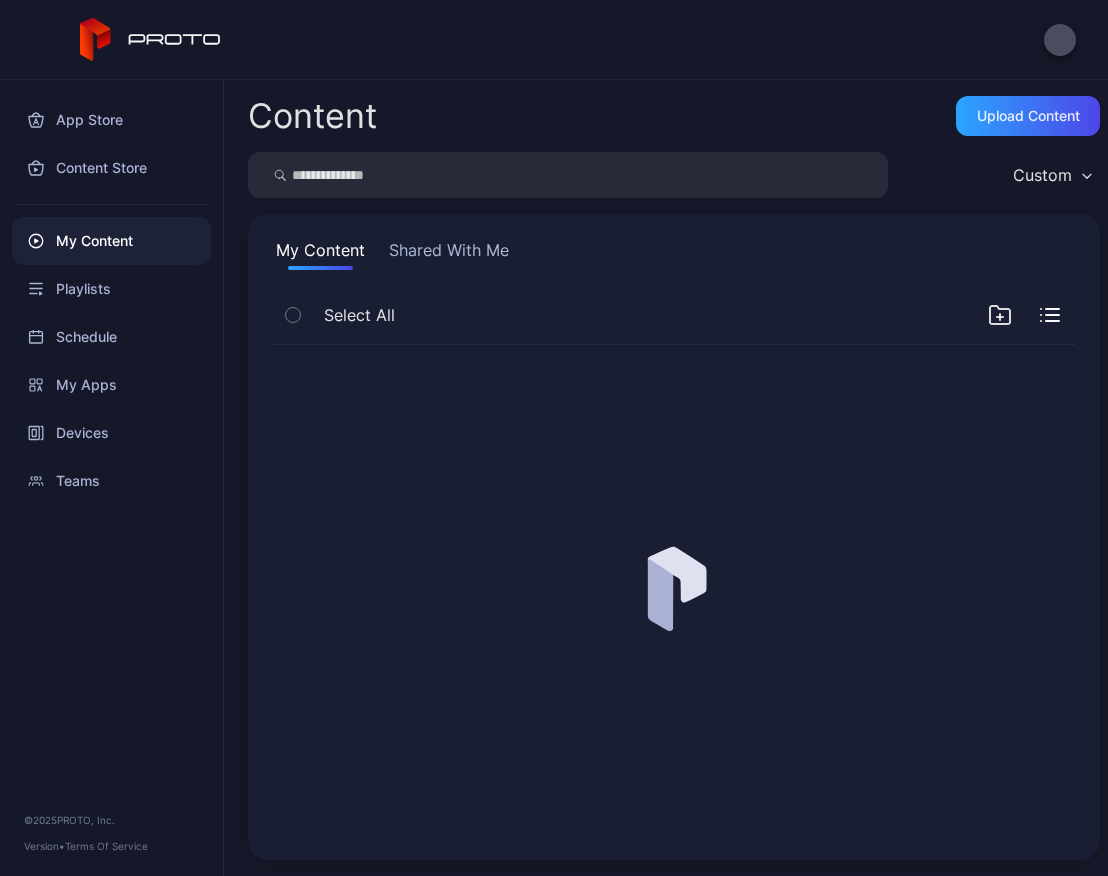 scroll, scrollTop: 0, scrollLeft: 0, axis: both 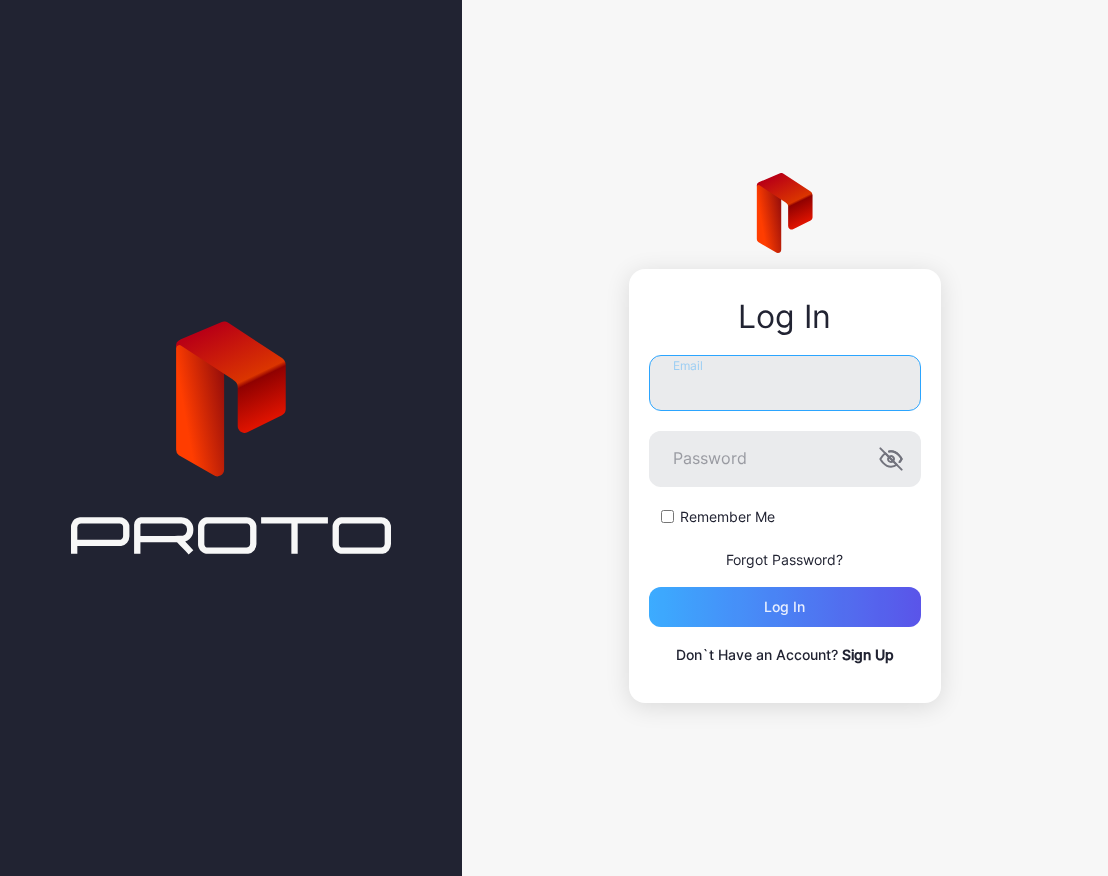 type on "**********" 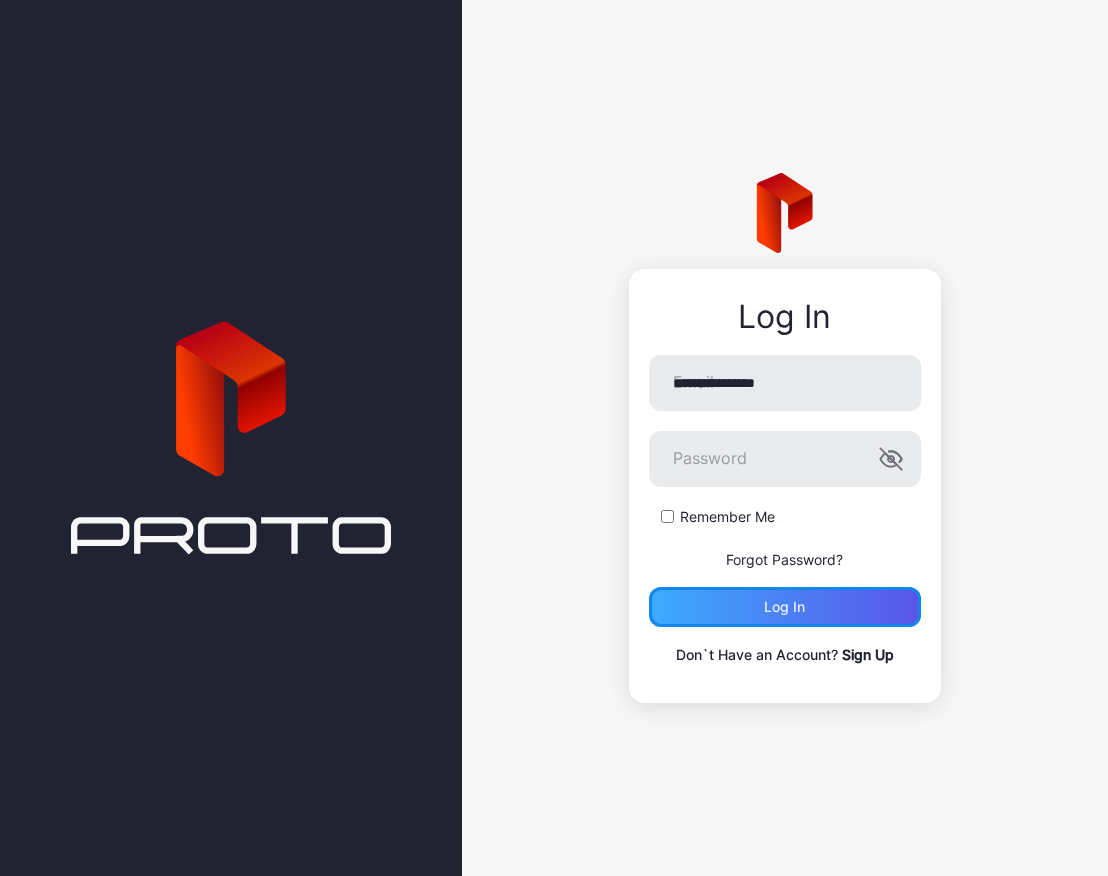 click on "Log in" at bounding box center (785, 607) 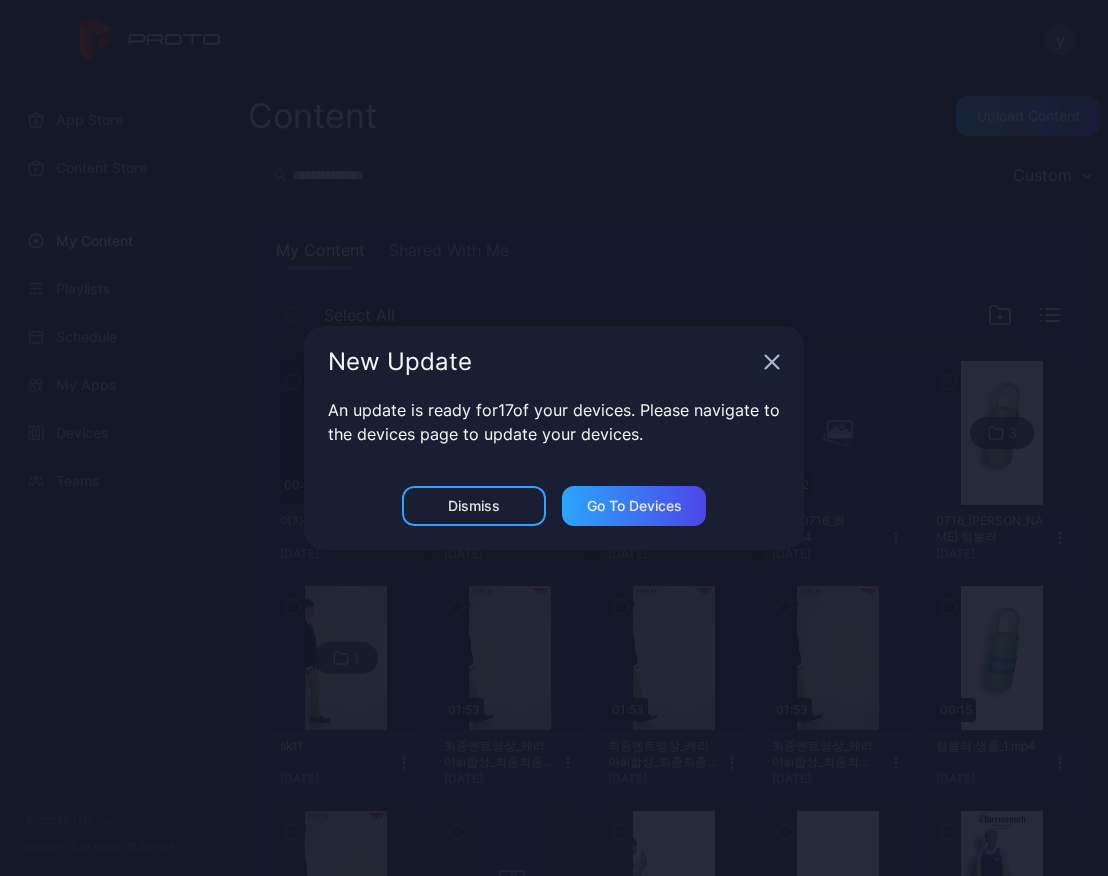 click on "New Update" at bounding box center [554, 362] 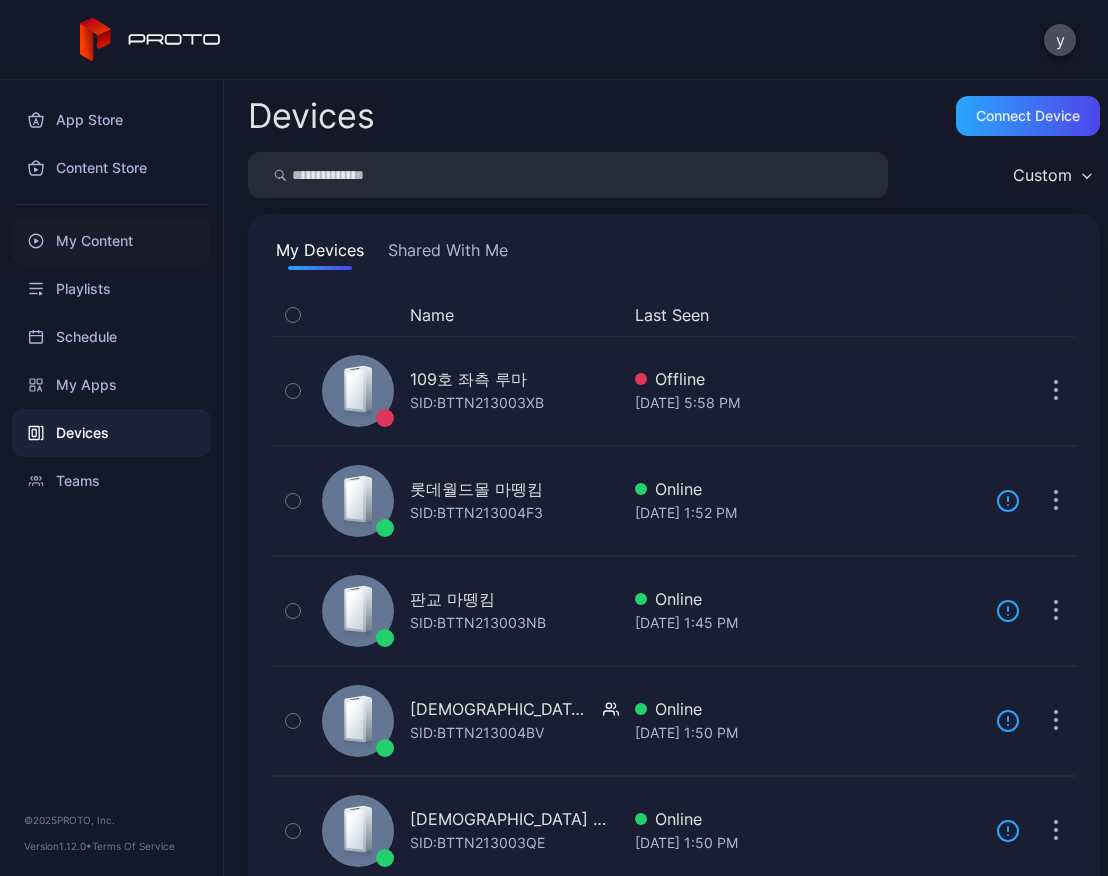 click on "My Content" at bounding box center (111, 241) 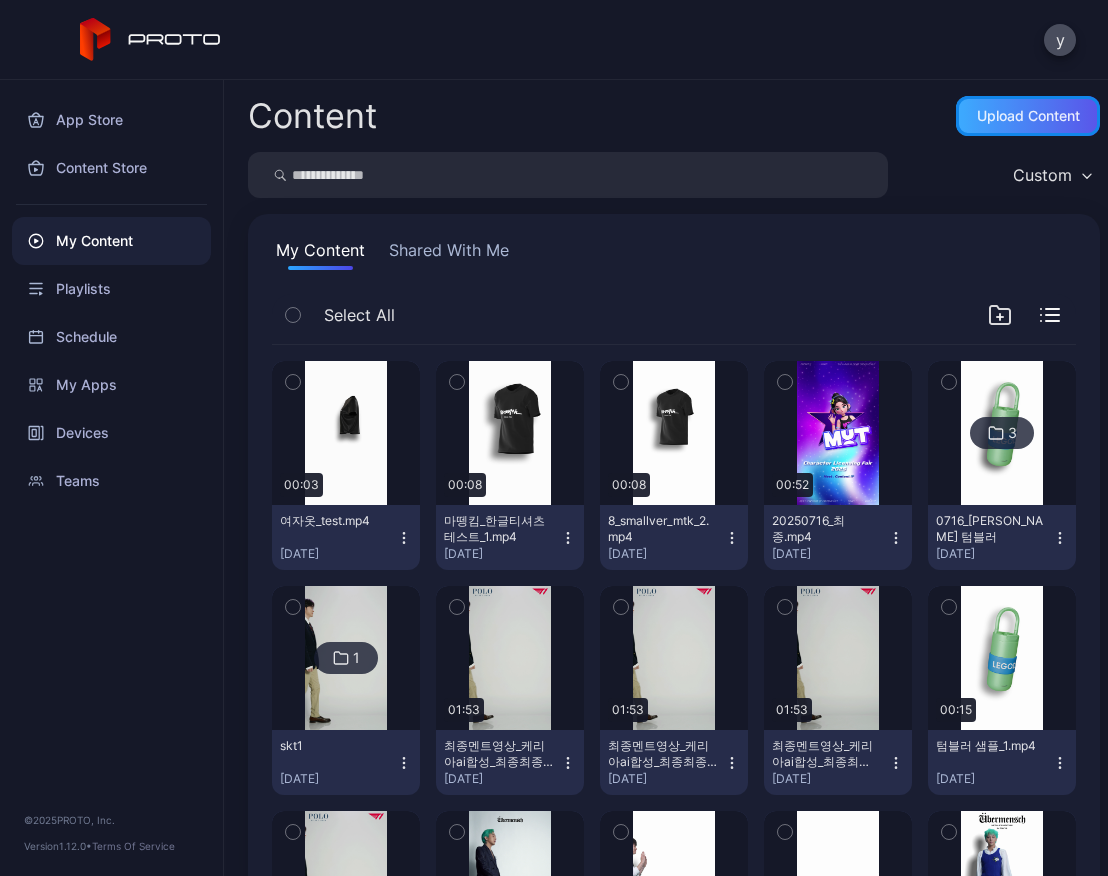 click on "Upload Content" at bounding box center [1028, 116] 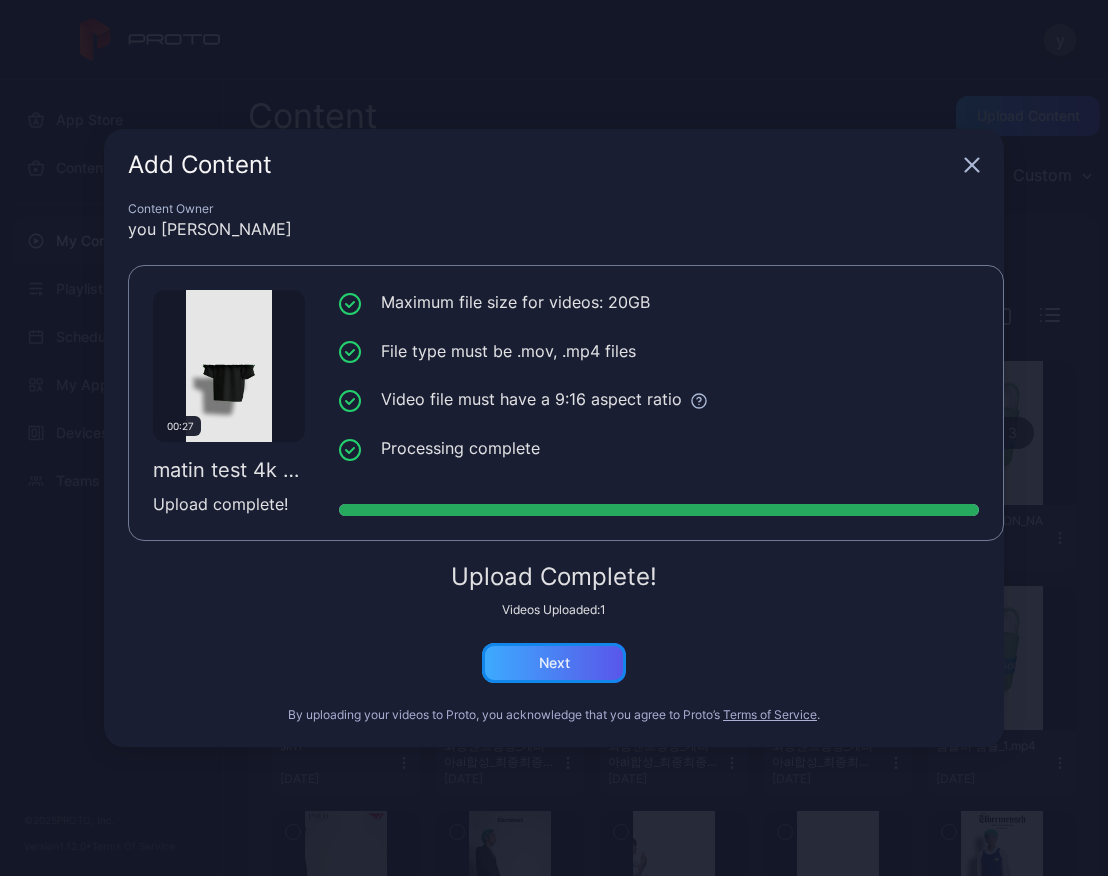 click on "Next" at bounding box center (554, 663) 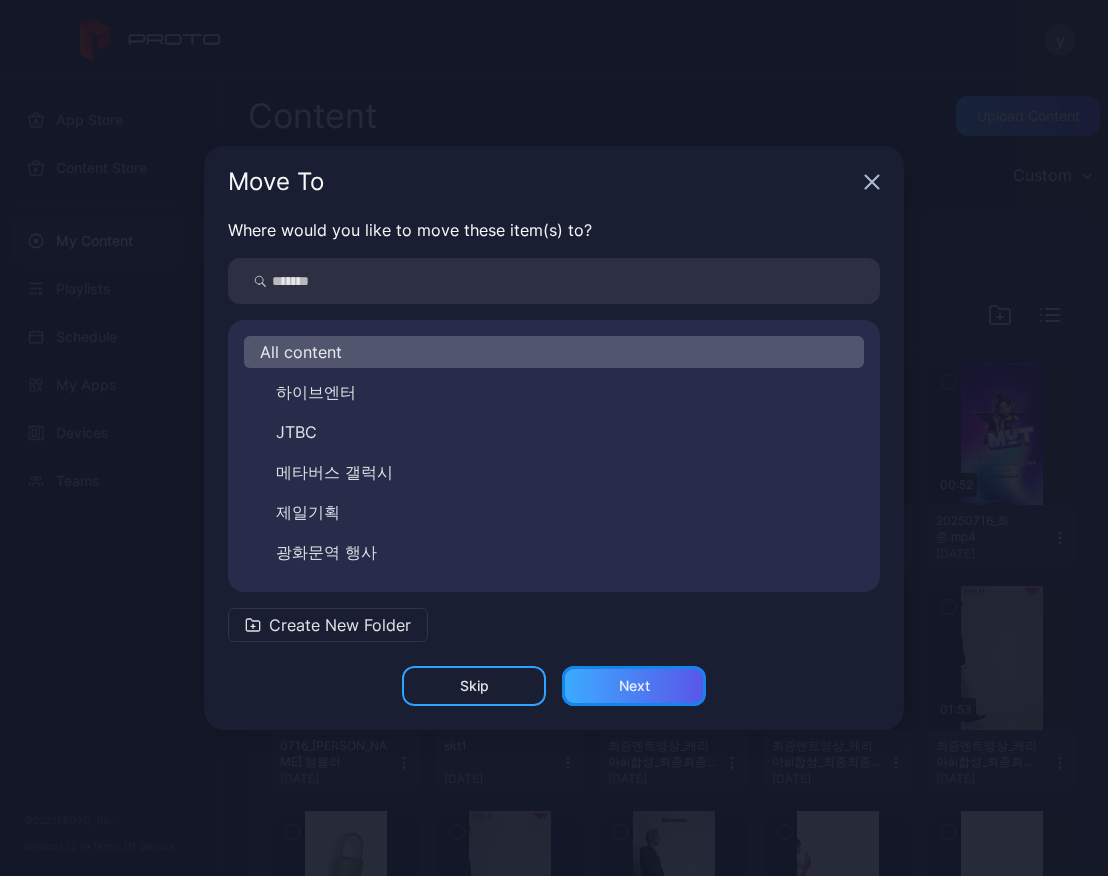click on "Next" at bounding box center [634, 686] 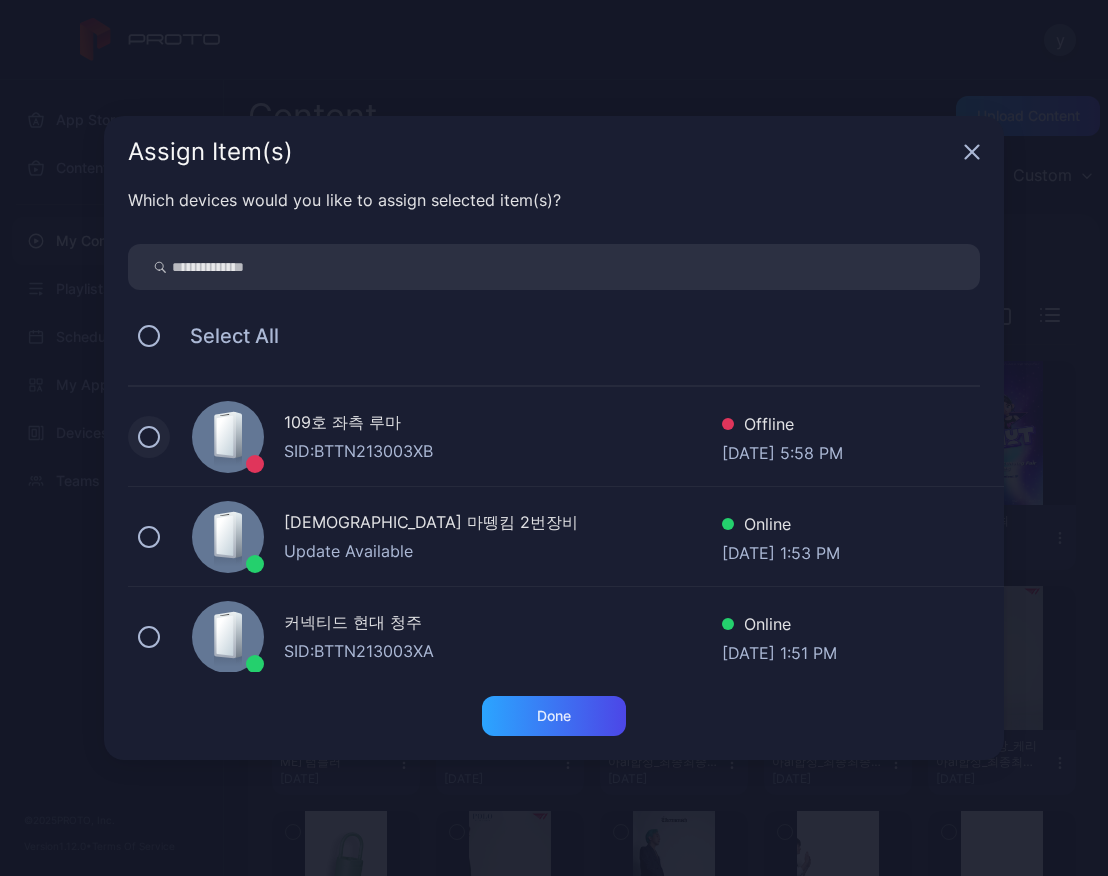 click at bounding box center (149, 437) 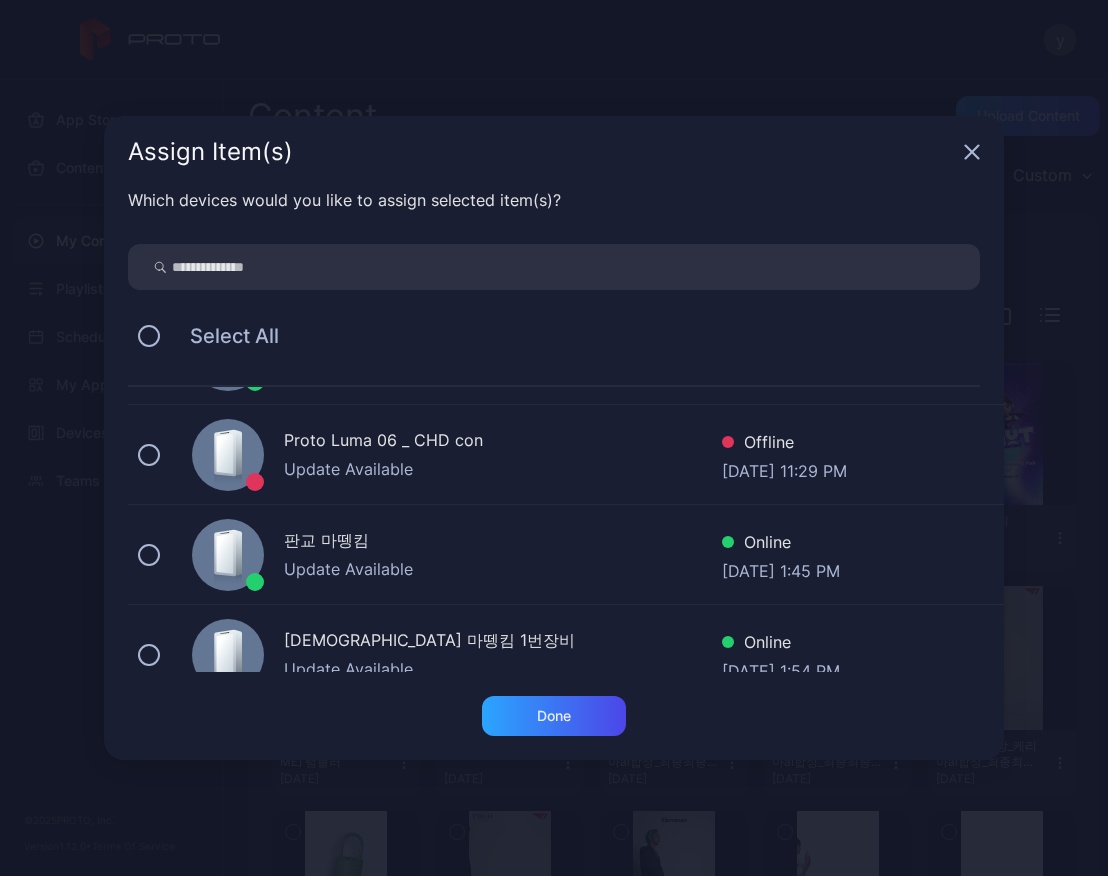 scroll, scrollTop: 500, scrollLeft: 0, axis: vertical 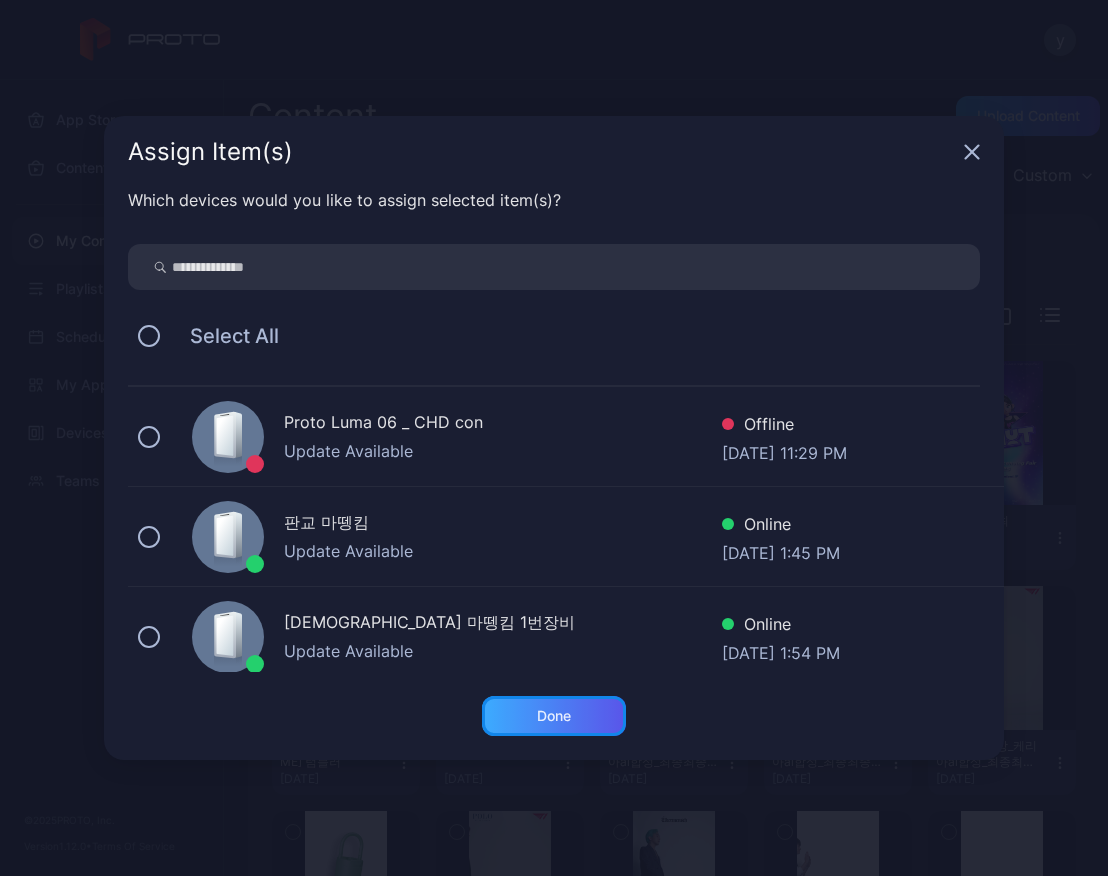 click on "Done" at bounding box center (554, 716) 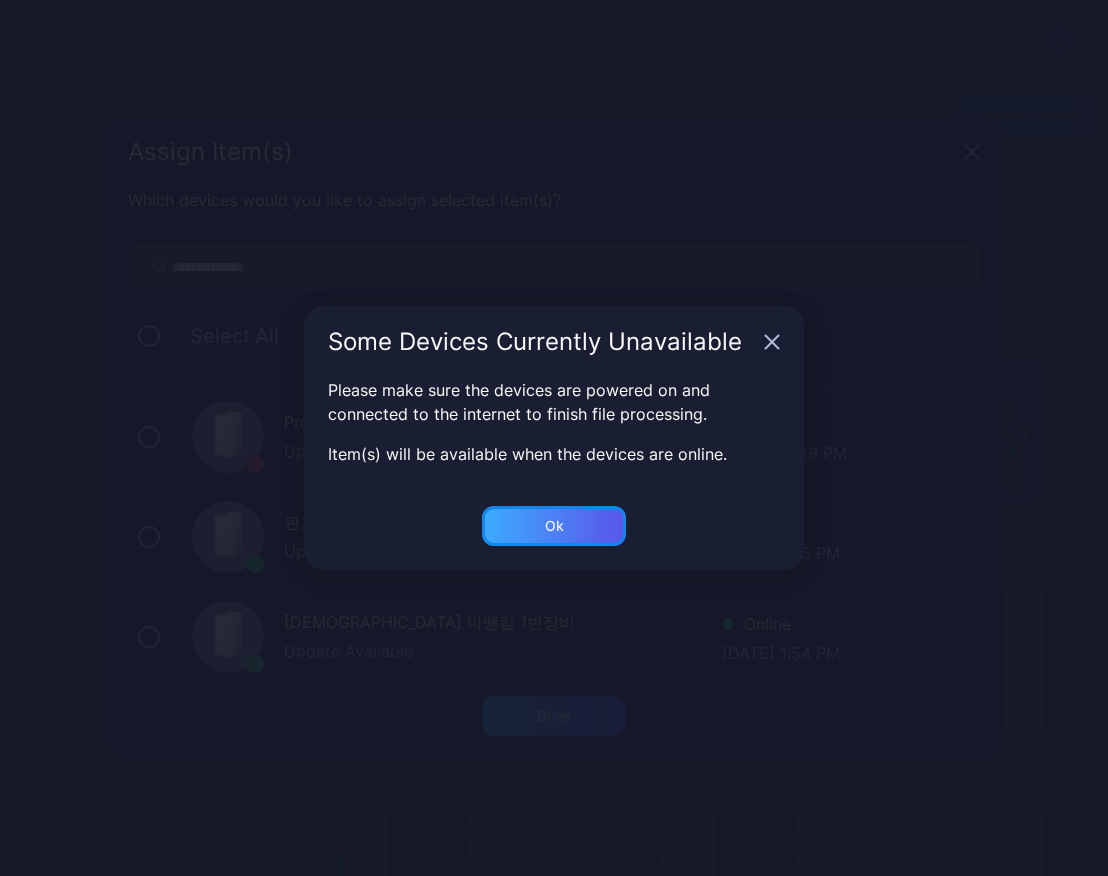 click on "Ok" at bounding box center (554, 716) 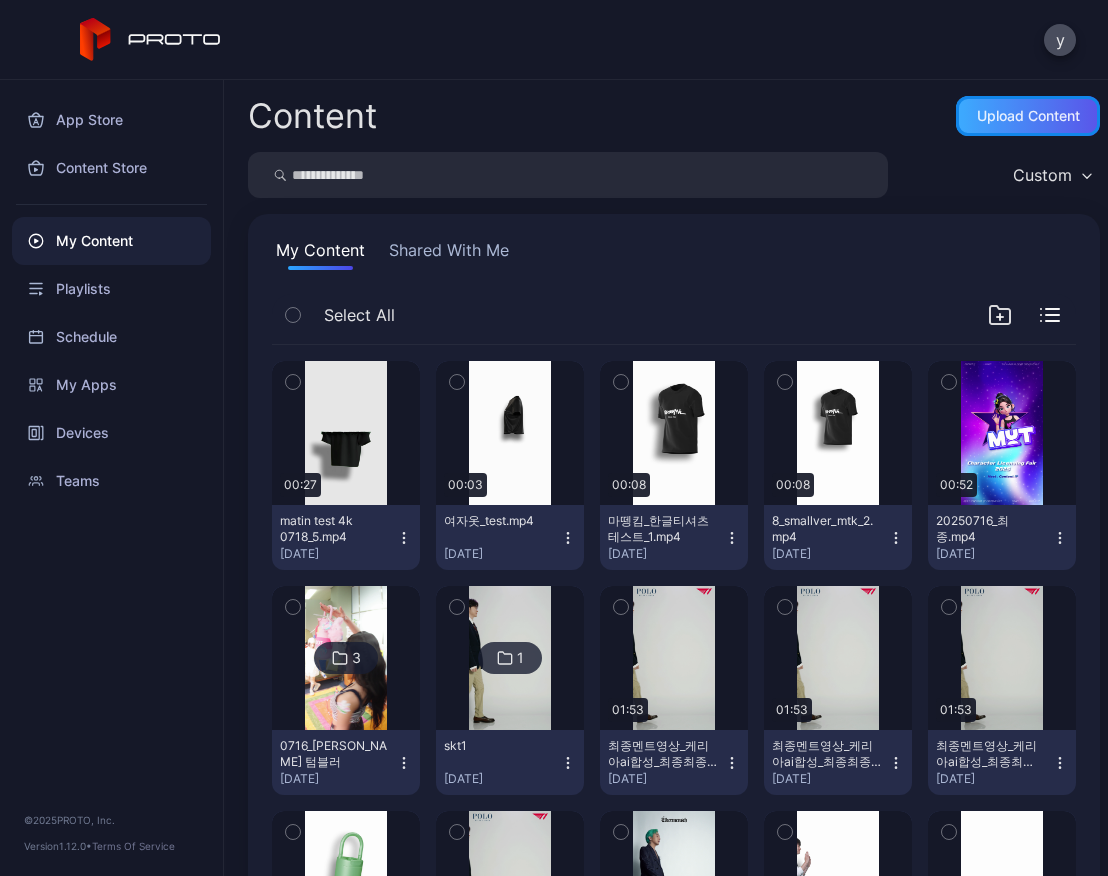 click on "Upload Content" at bounding box center [1028, 116] 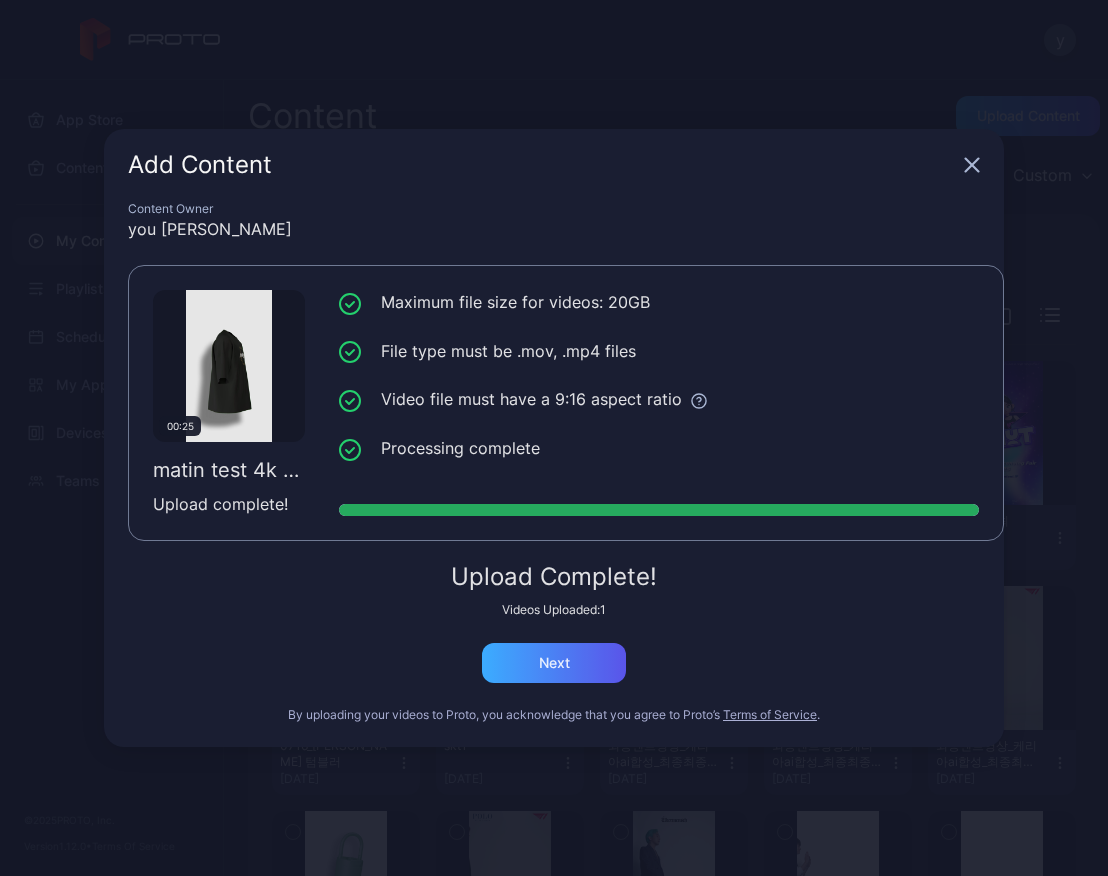 click on "Videos Uploaded:  1" at bounding box center (554, 610) 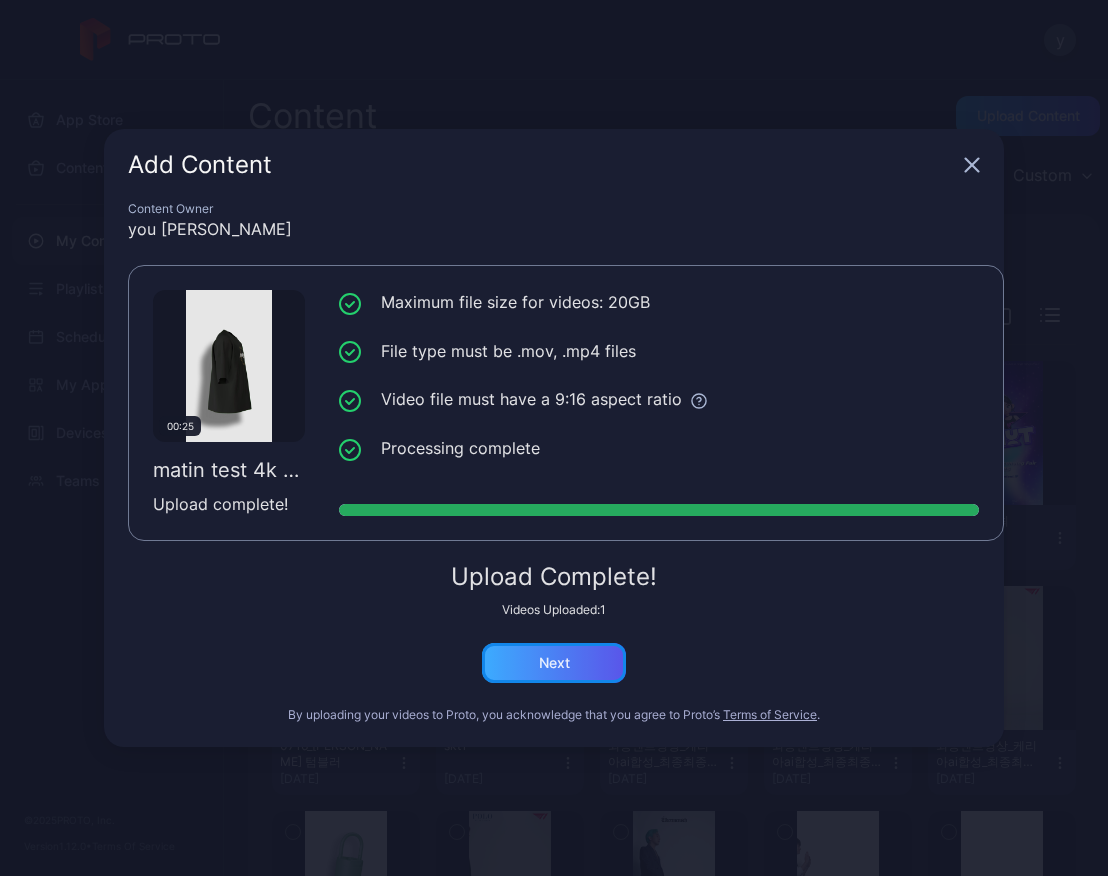 click on "Next" at bounding box center (554, 663) 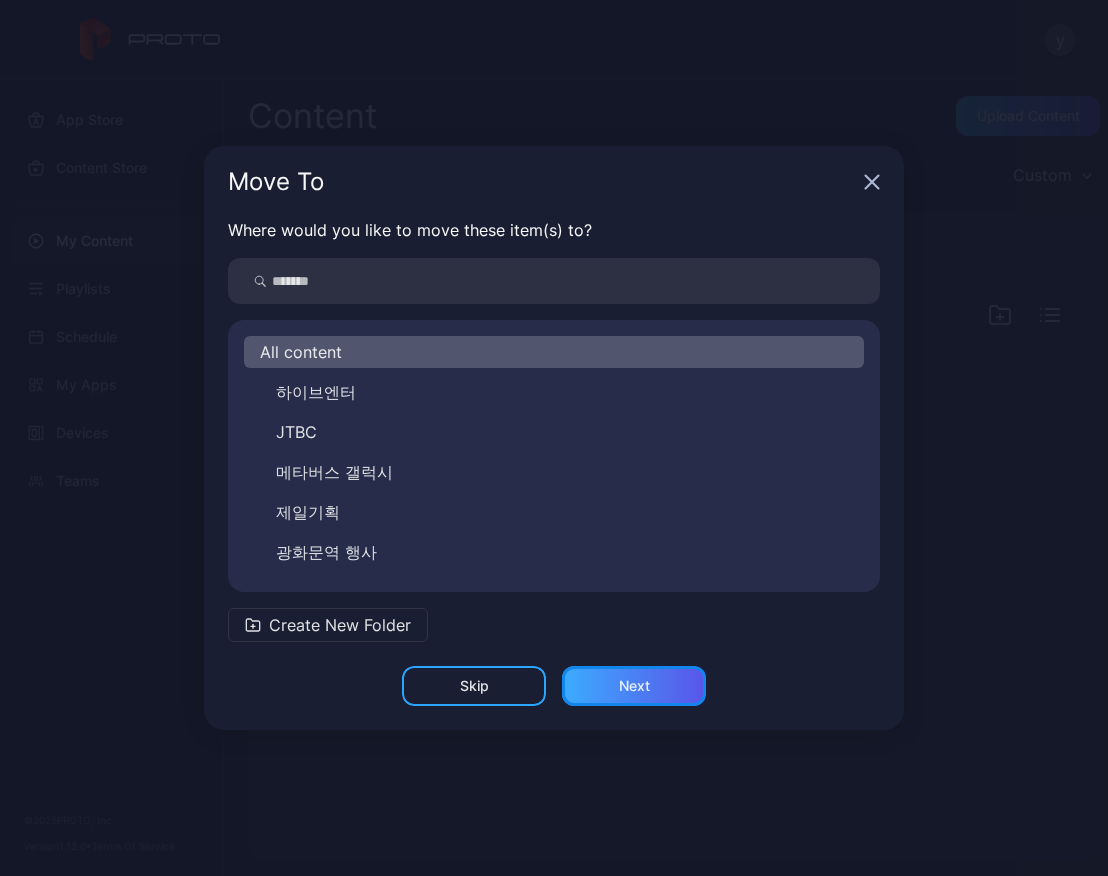 click on "Next" at bounding box center [634, 686] 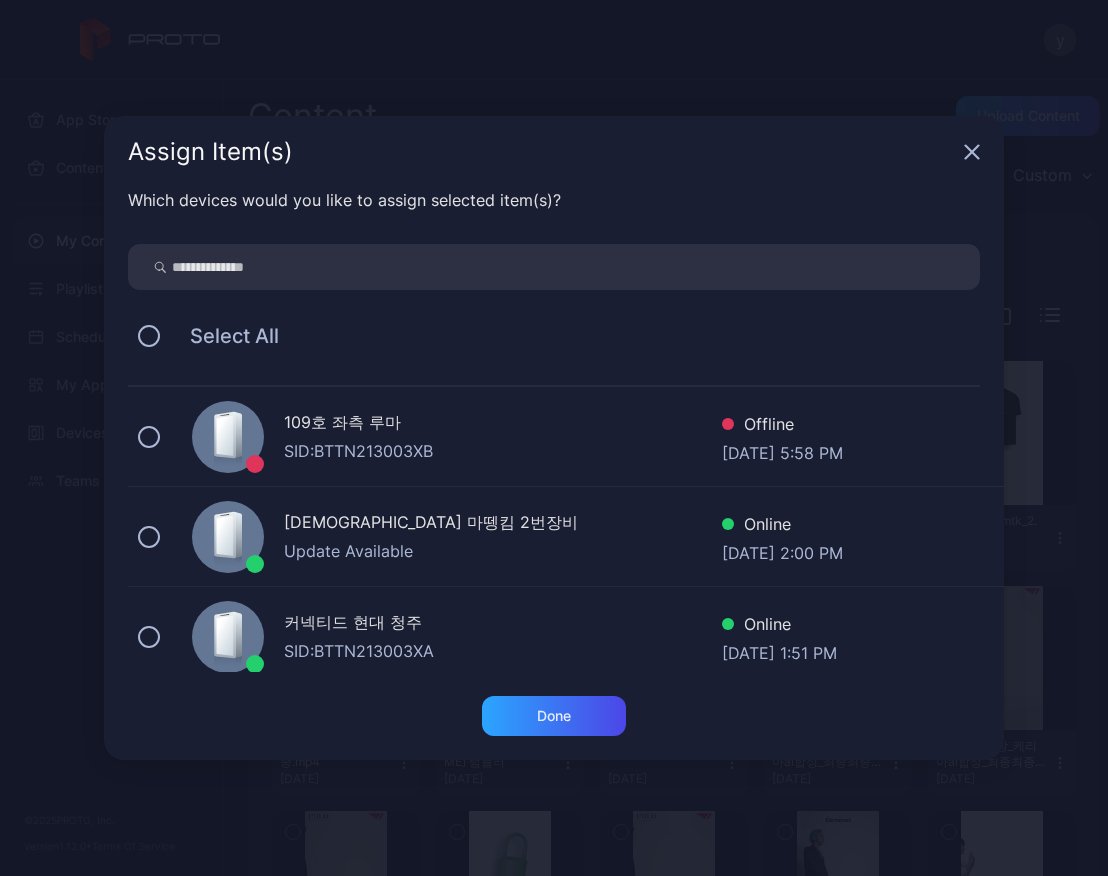 click on "109호 좌측 루마 SID:  BTTN213003XB Offline [DATE] 5:58 PM" at bounding box center [566, 437] 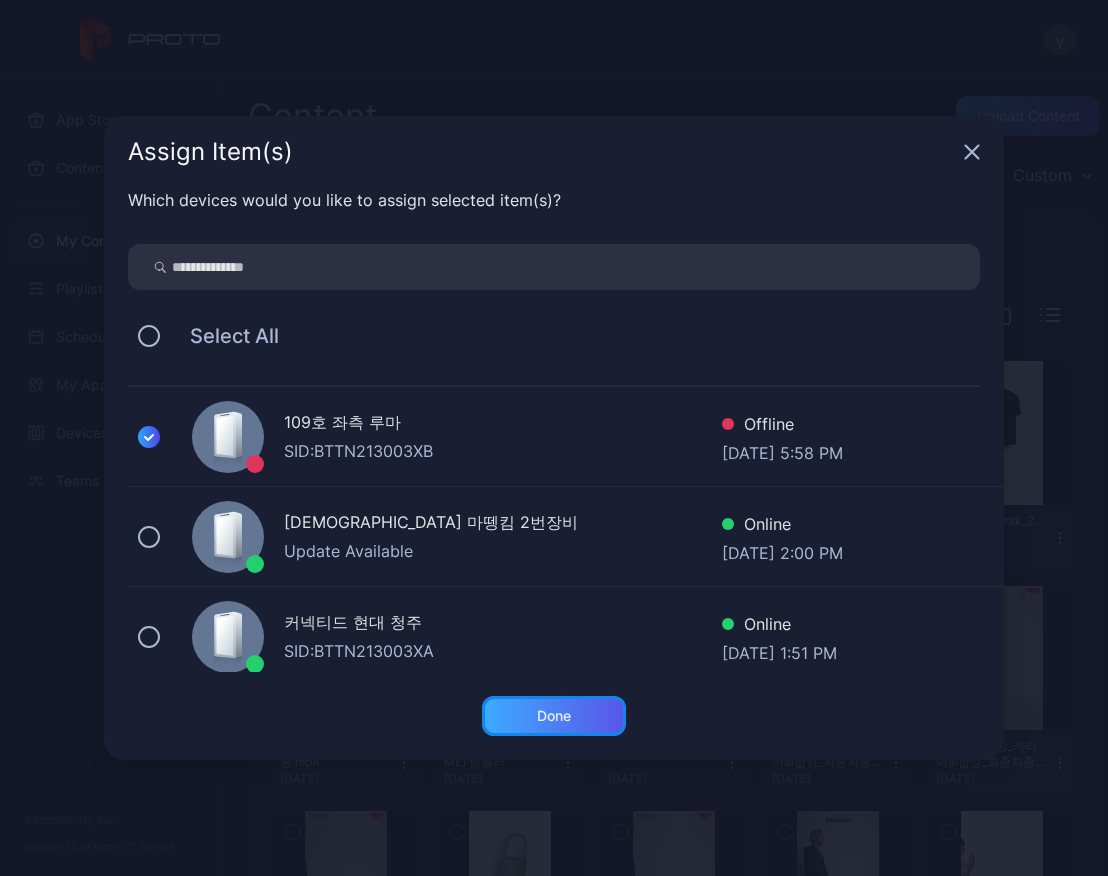 click on "Done" at bounding box center (554, 716) 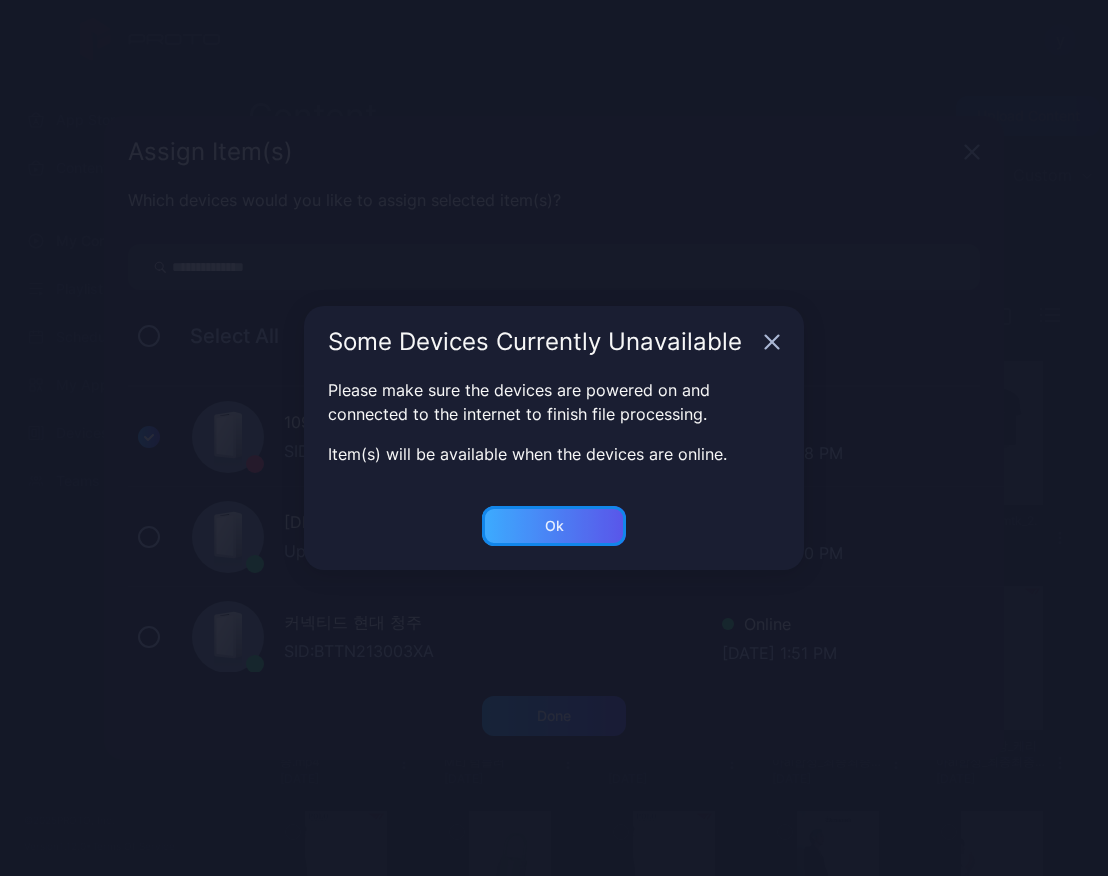 click on "Ok" at bounding box center [554, 716] 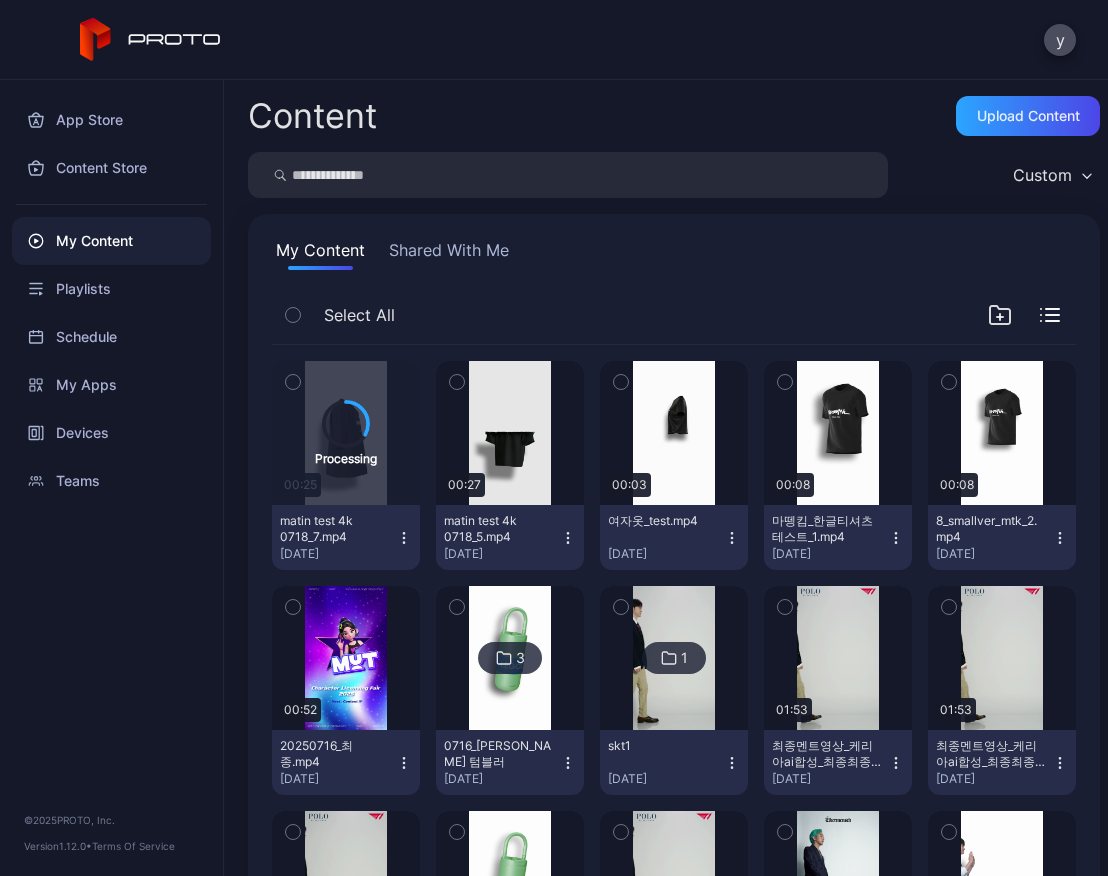 click 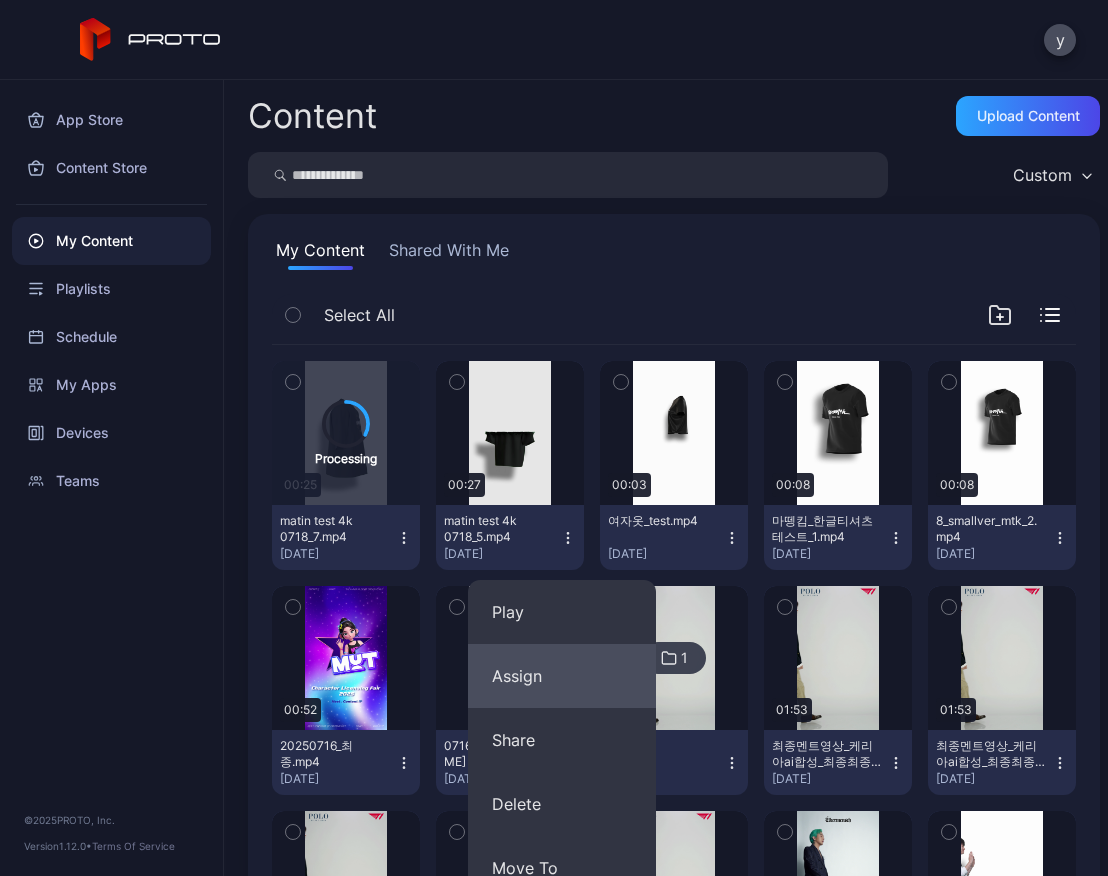 click on "Assign" at bounding box center [562, 676] 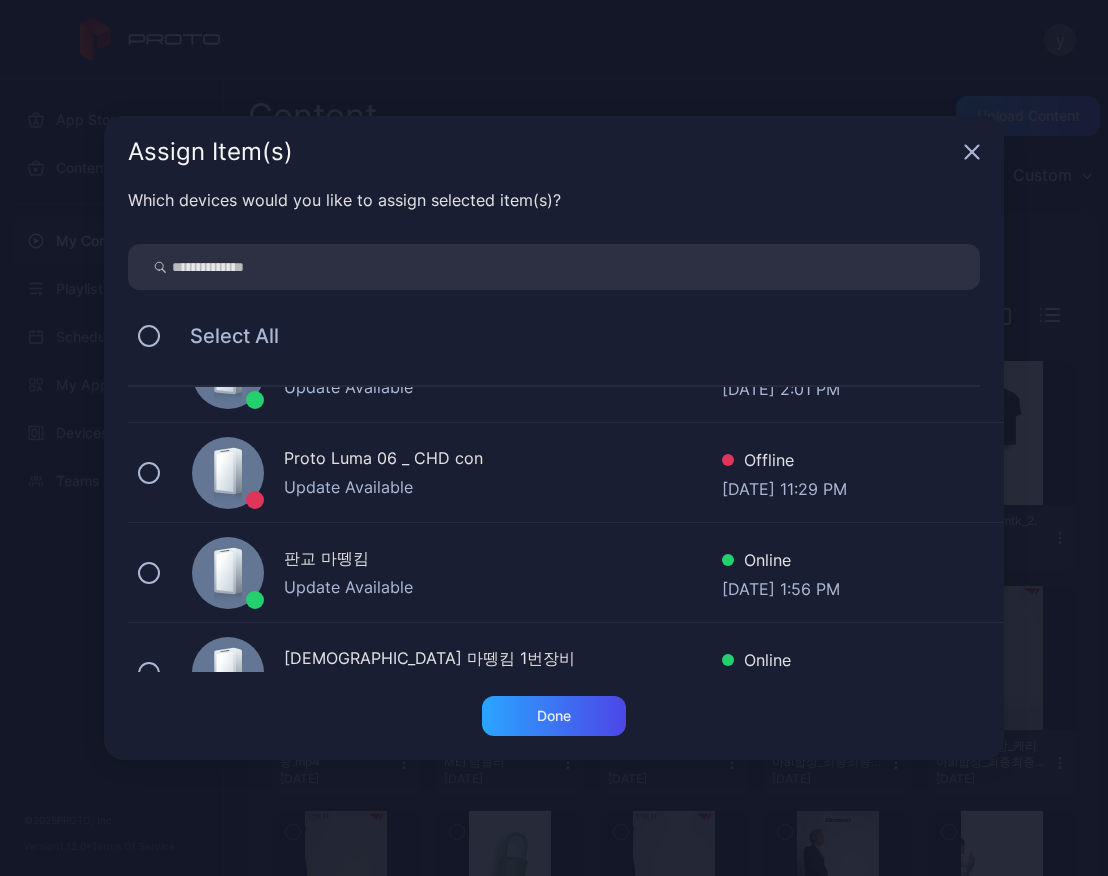 scroll, scrollTop: 500, scrollLeft: 0, axis: vertical 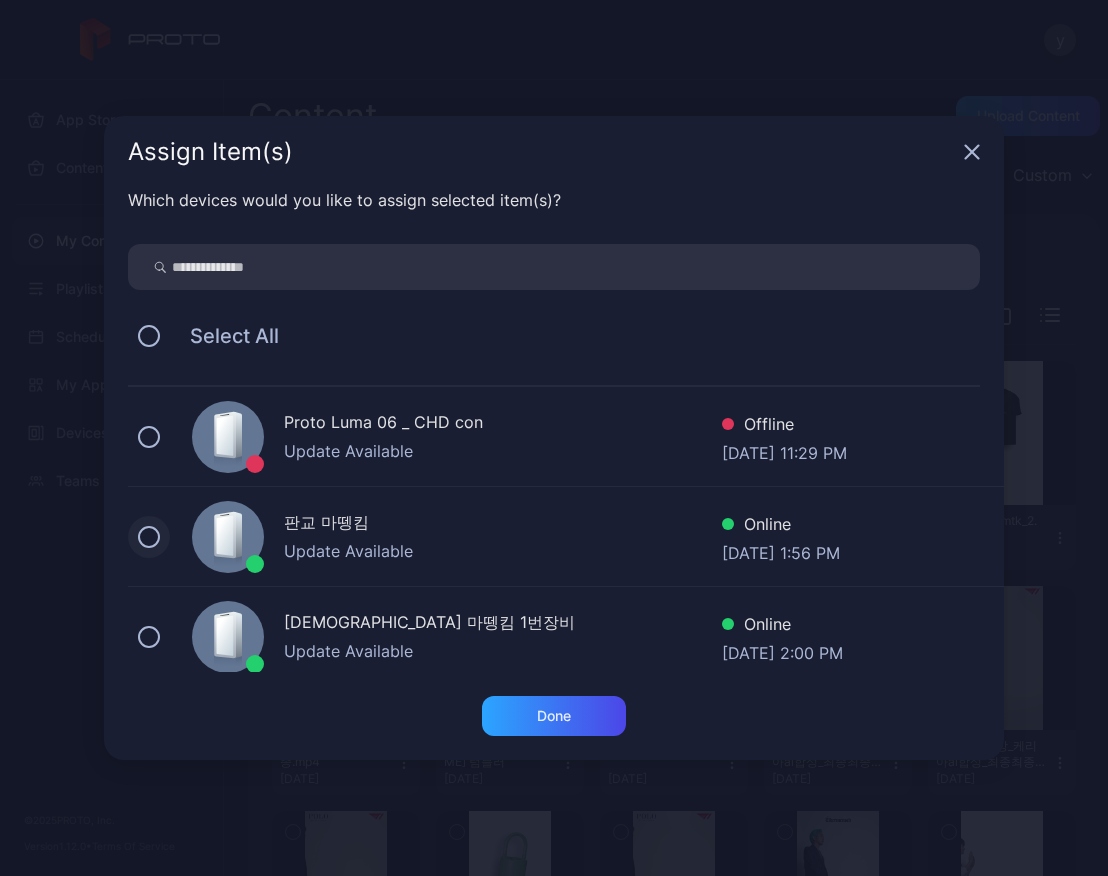 click at bounding box center [149, 537] 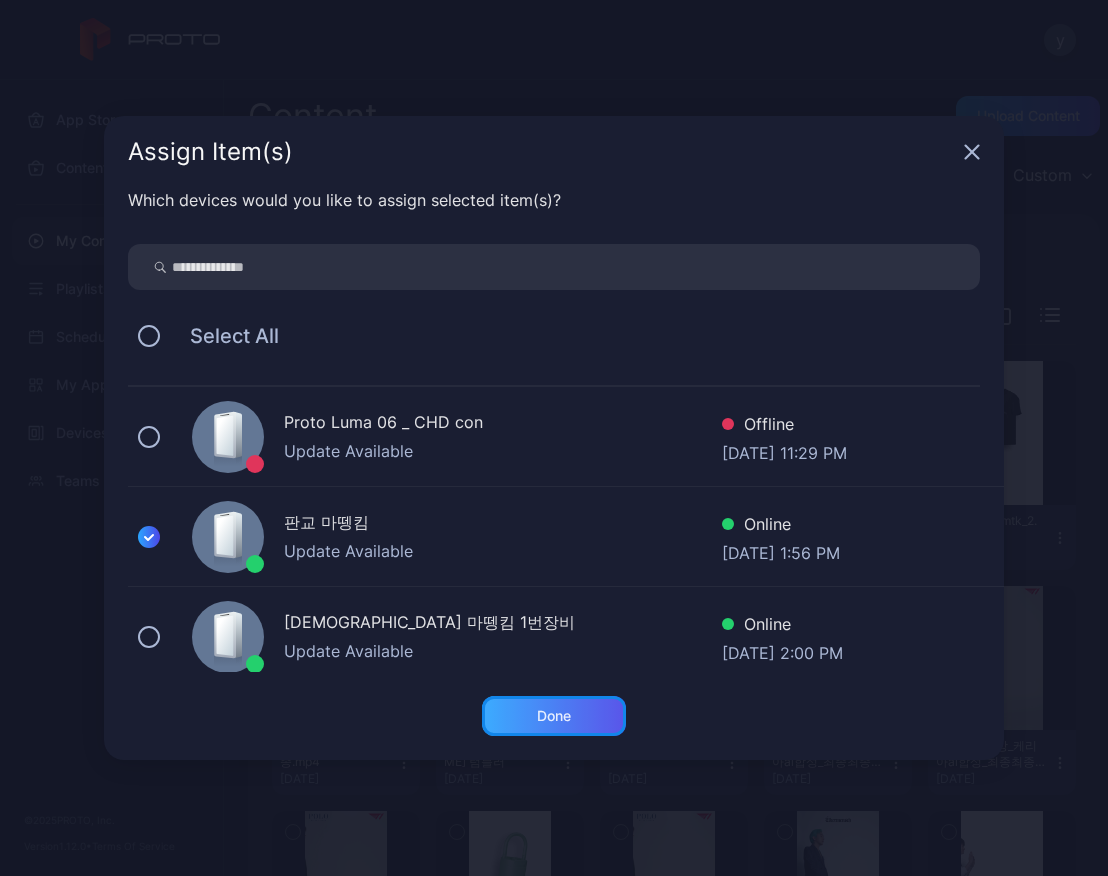click on "Done" at bounding box center [554, 716] 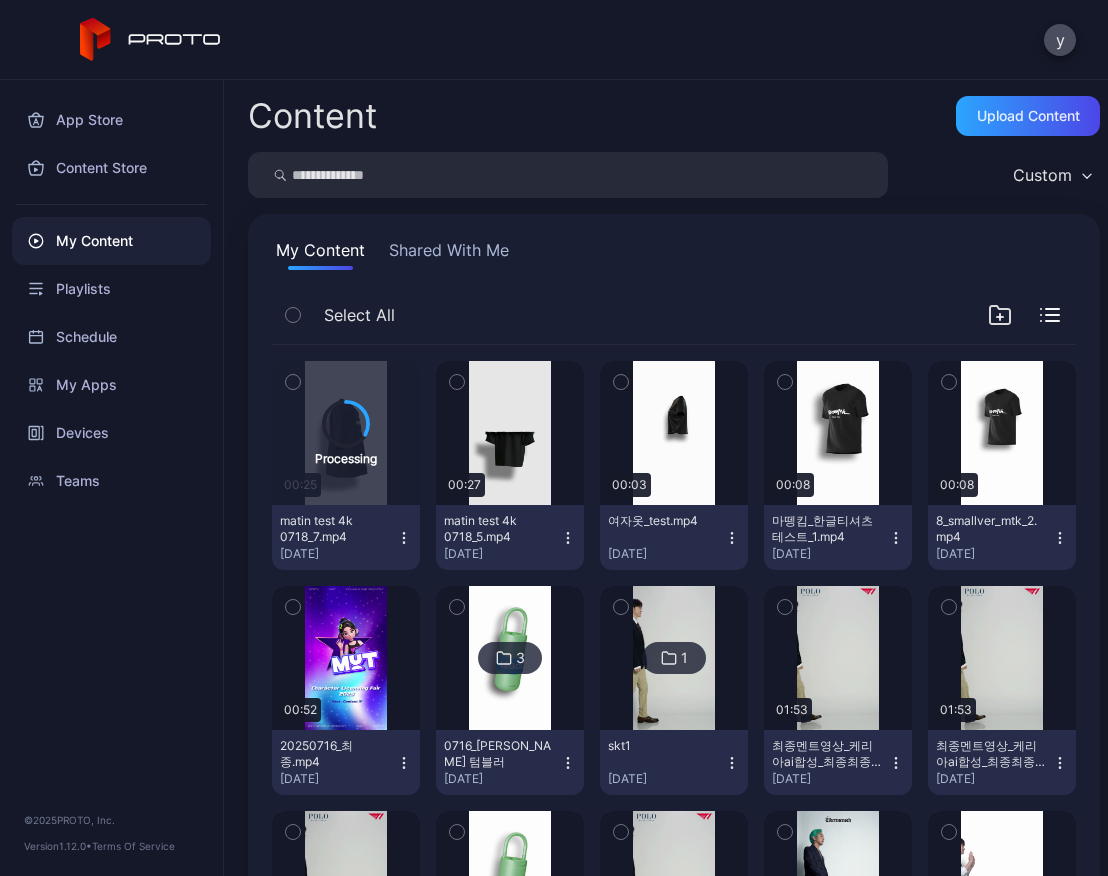 click 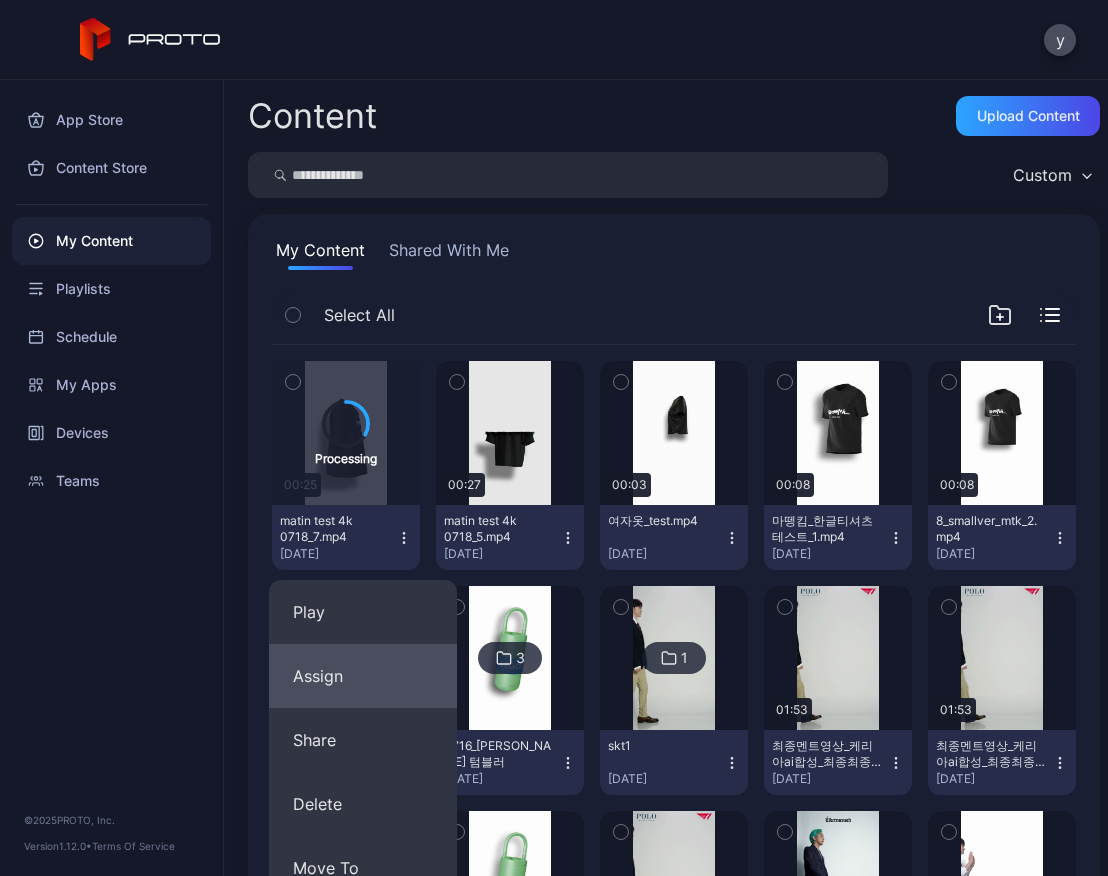 click on "Assign" at bounding box center (363, 676) 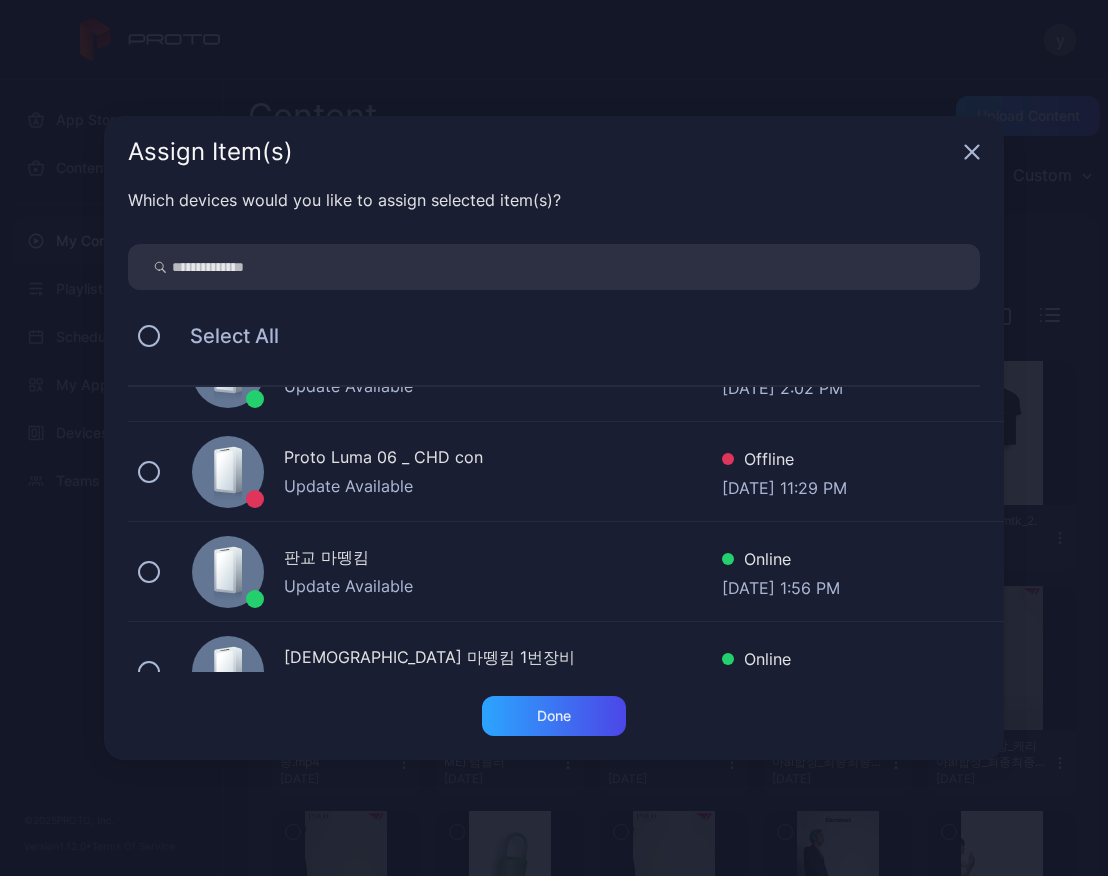 scroll, scrollTop: 500, scrollLeft: 0, axis: vertical 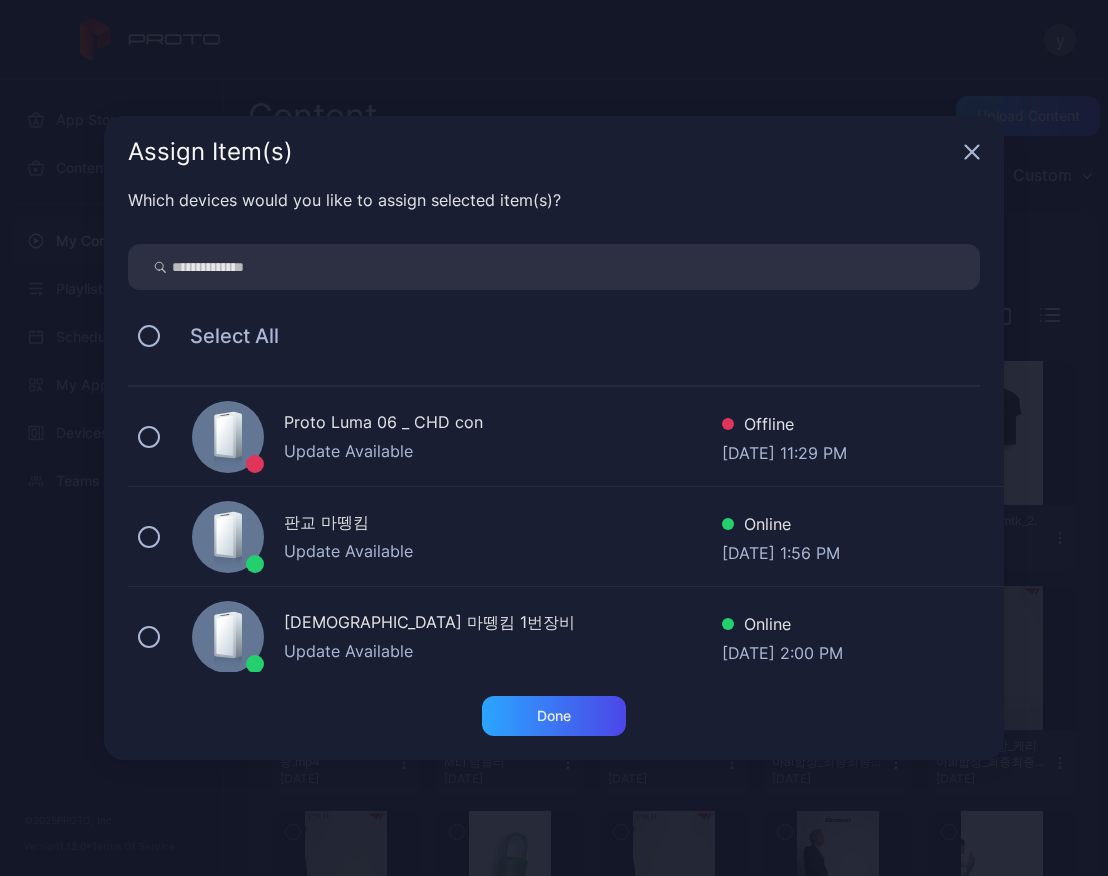 click on "판교 마뗑킴 Update Available Online [DATE] 1:56 PM" at bounding box center (566, 537) 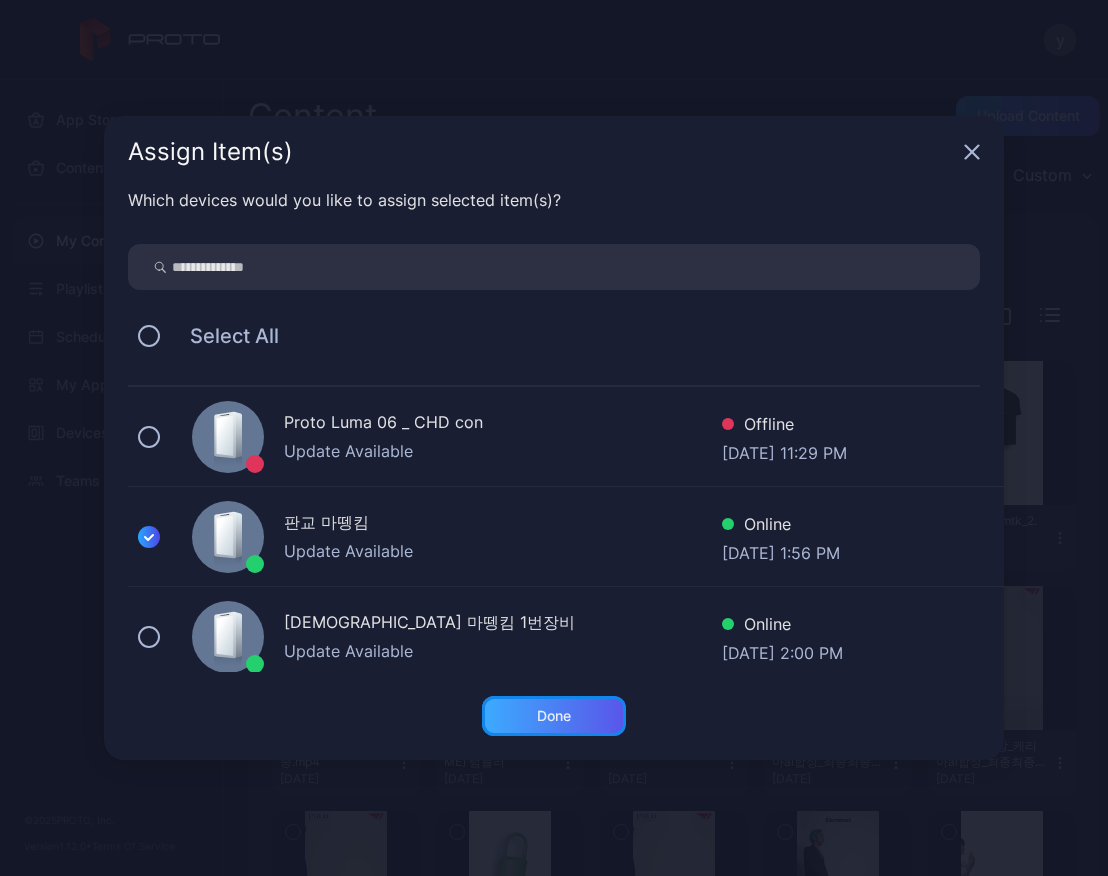 click on "Done" at bounding box center [554, 716] 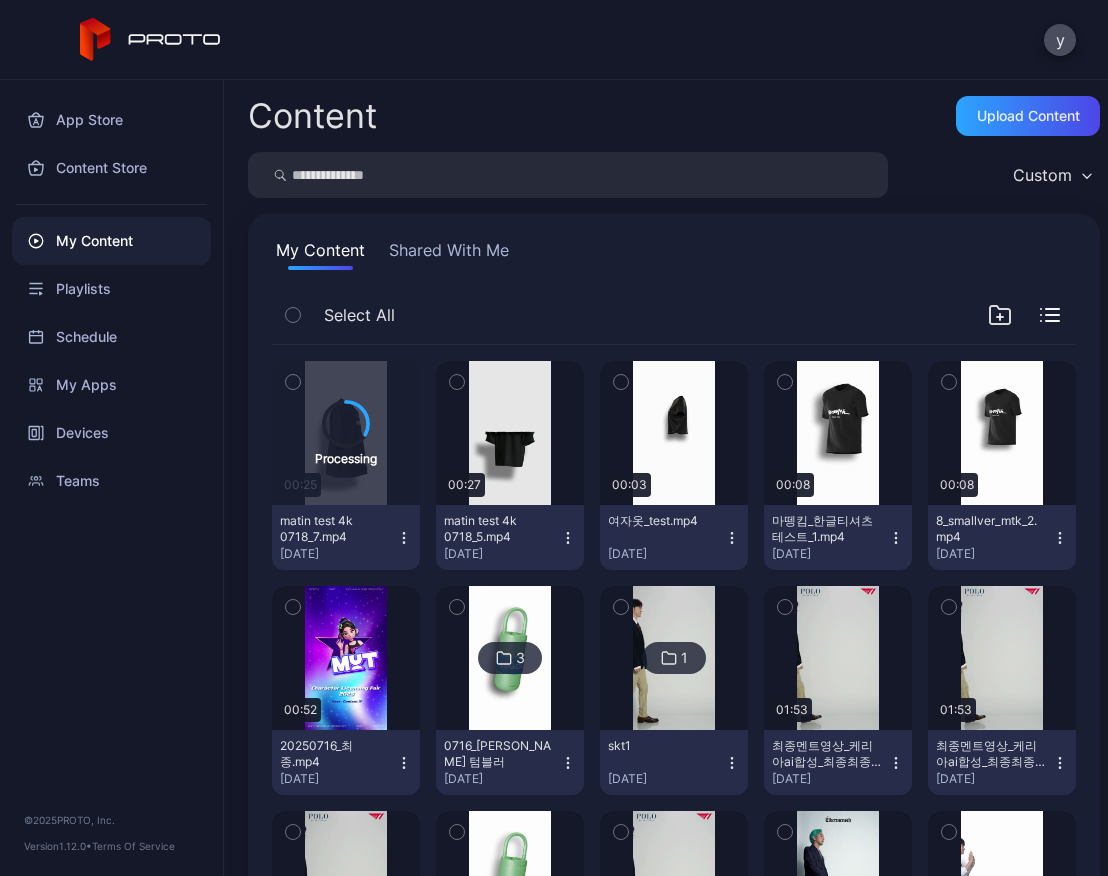 click 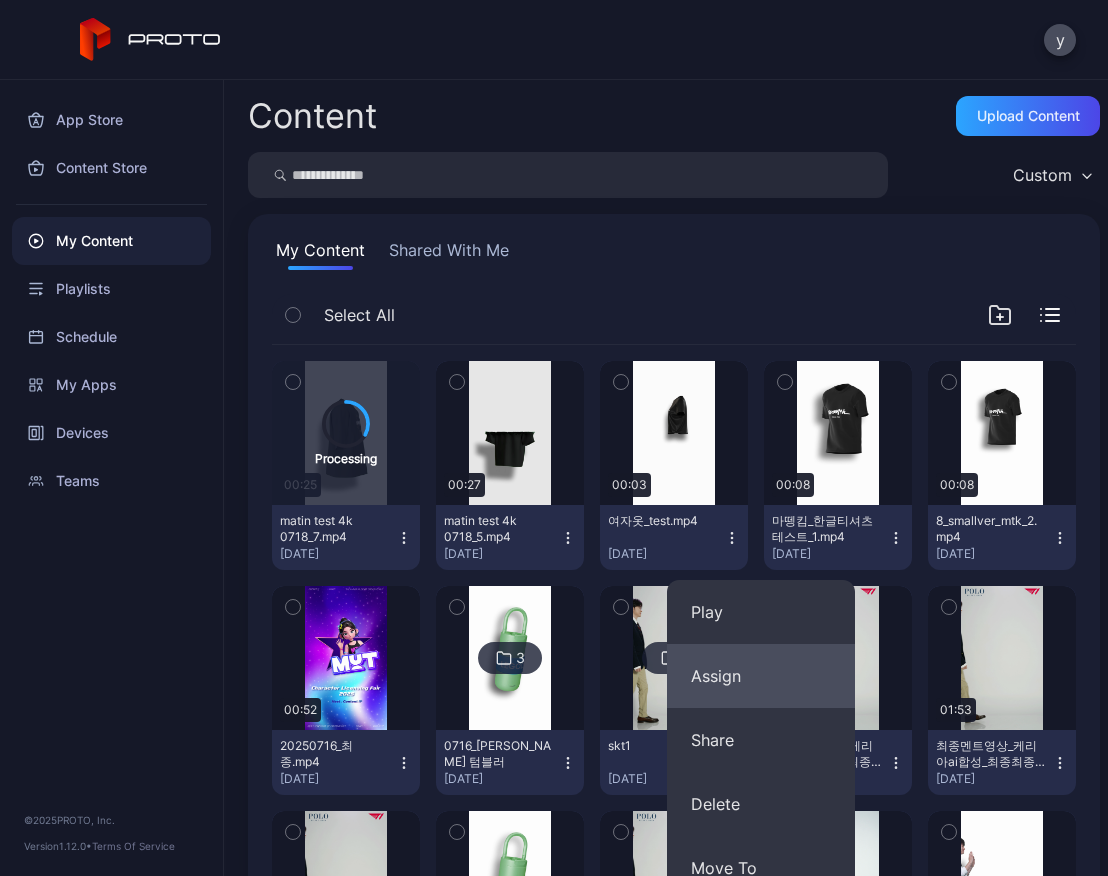 click on "Assign" at bounding box center (761, 676) 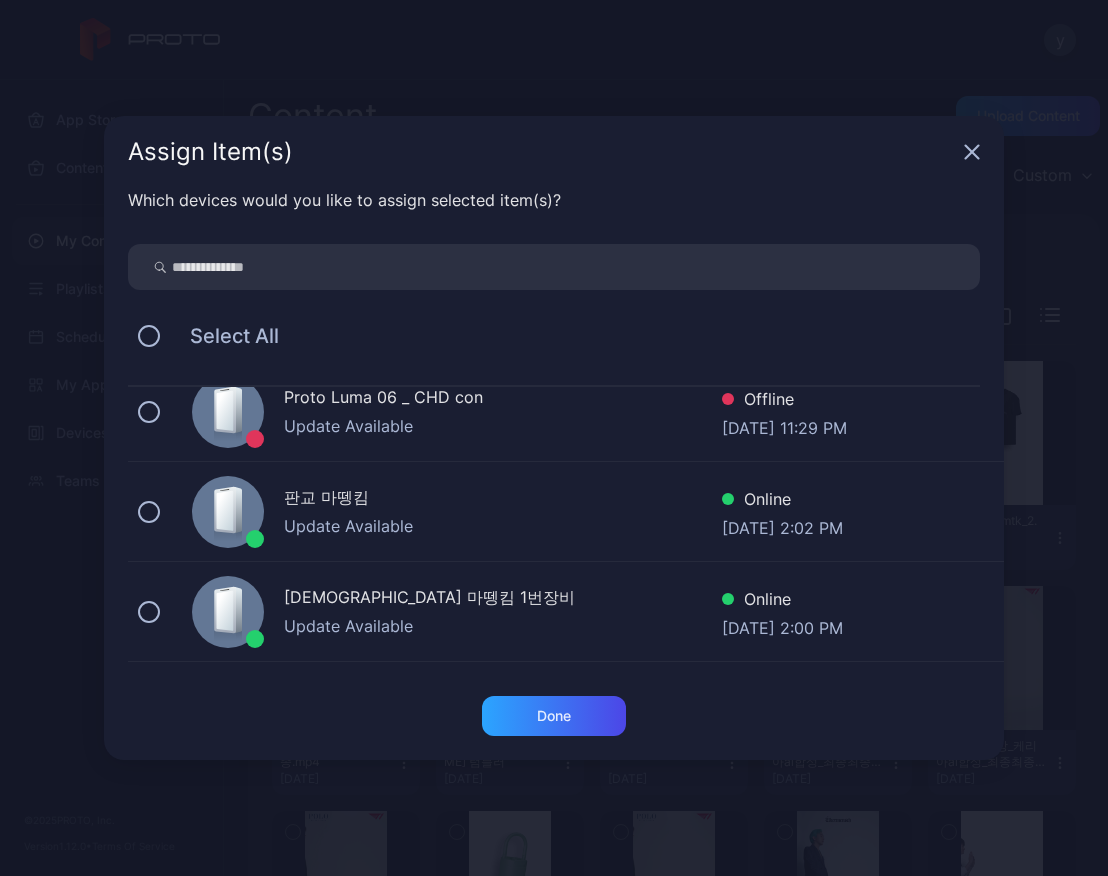 scroll, scrollTop: 500, scrollLeft: 0, axis: vertical 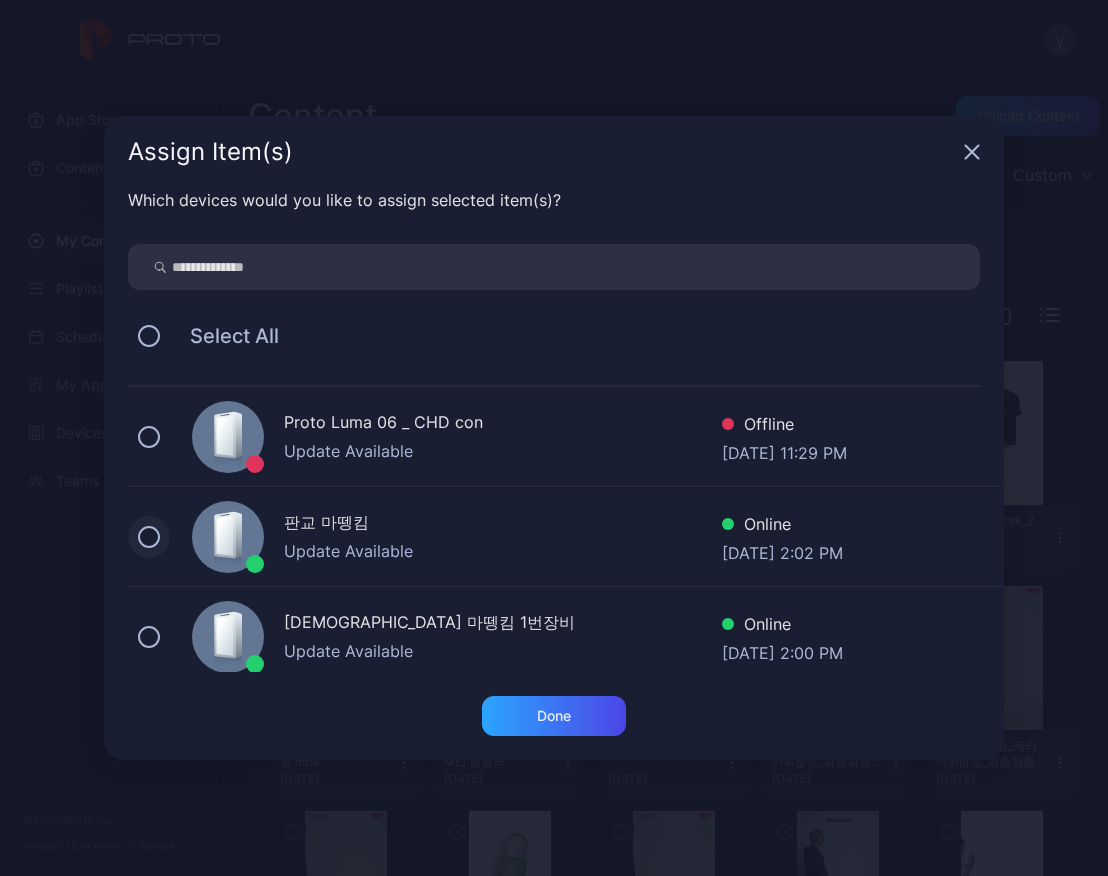 click at bounding box center (149, 537) 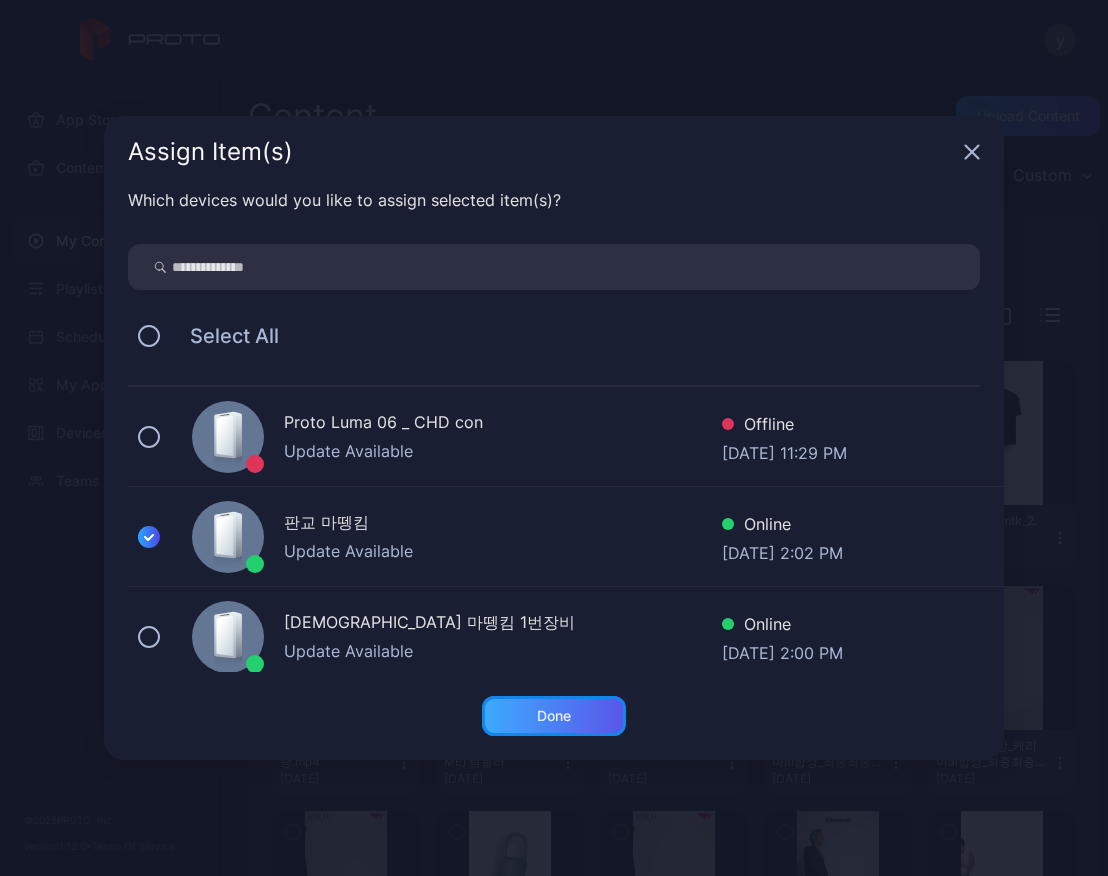 click on "Done" at bounding box center (554, 716) 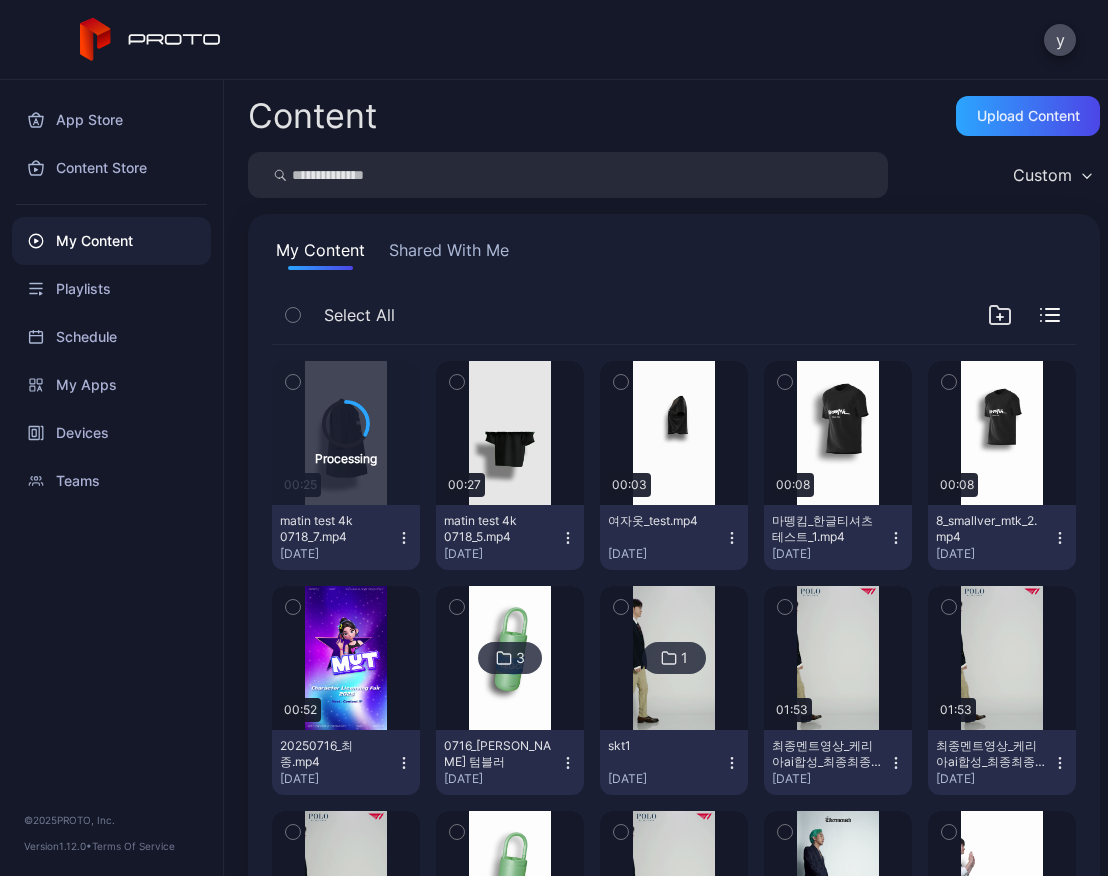 click on "마뗑킴_한글티셔츠 테스트_1.mp4 [DATE]" at bounding box center (838, 537) 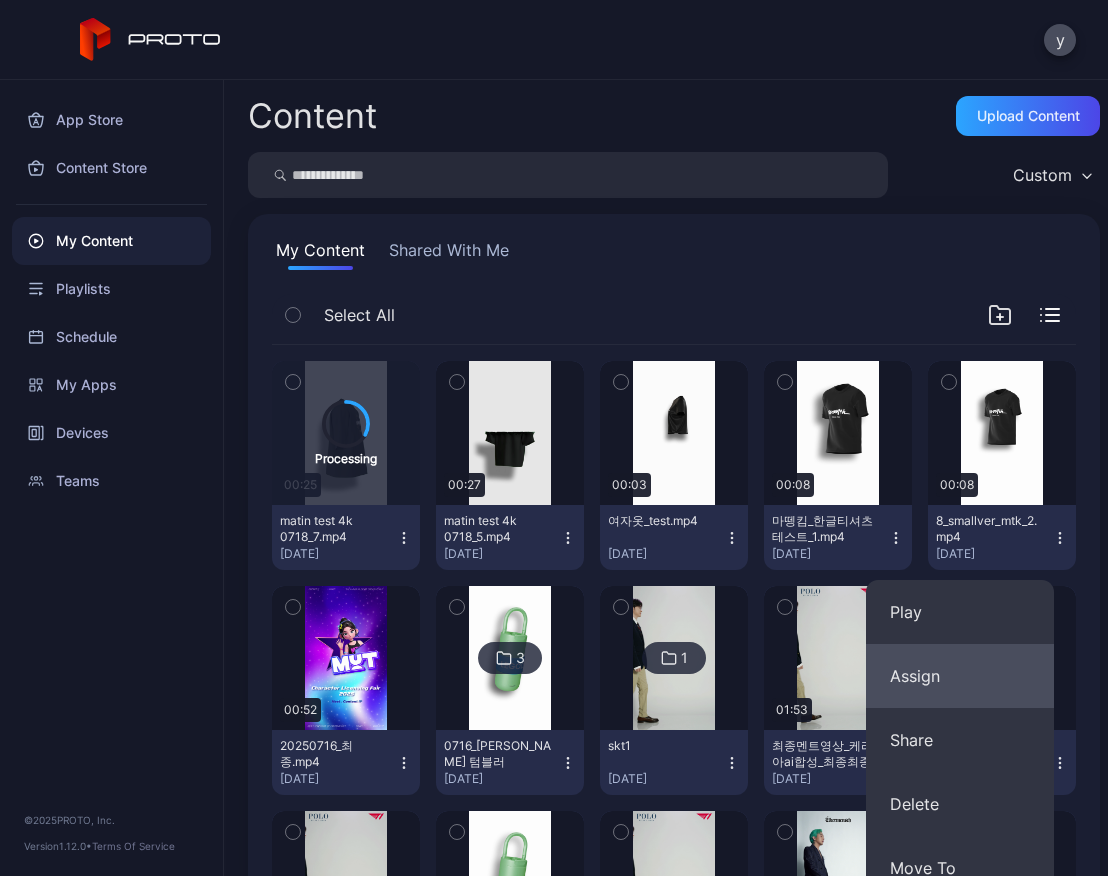 click on "Assign" at bounding box center [960, 676] 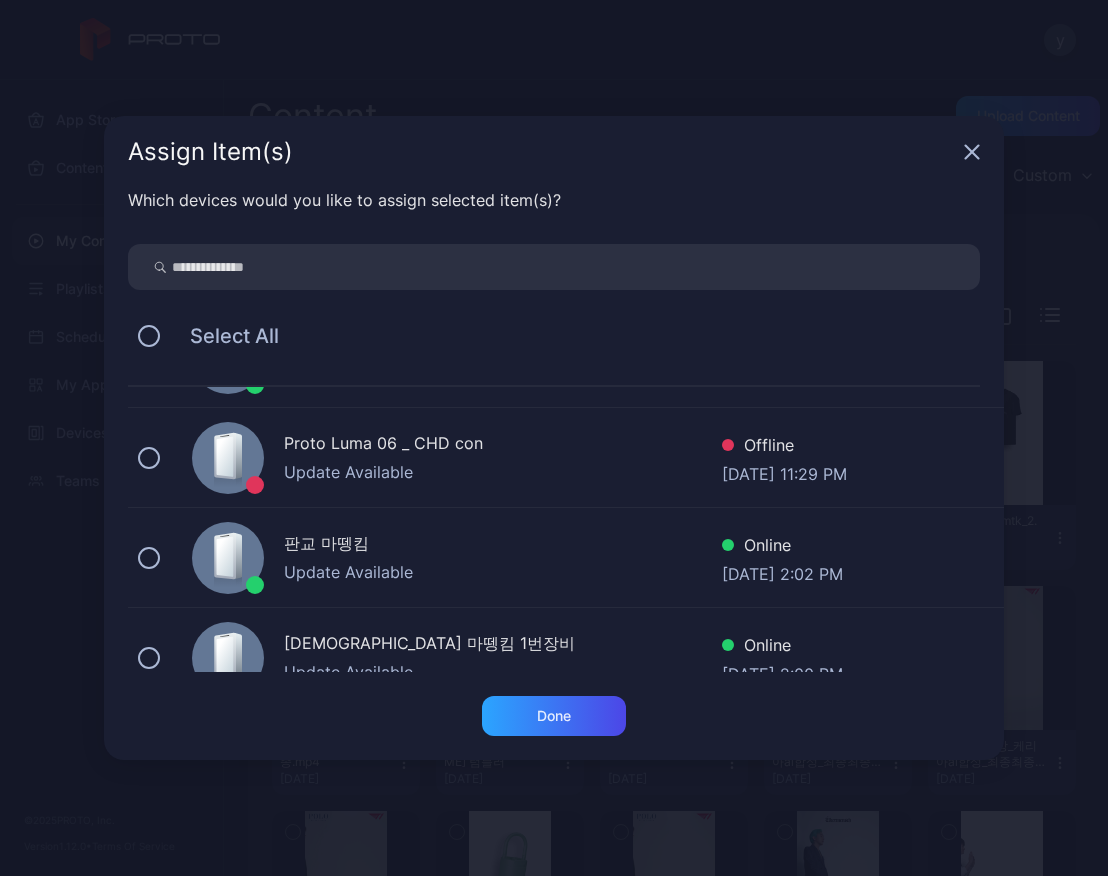 scroll, scrollTop: 500, scrollLeft: 0, axis: vertical 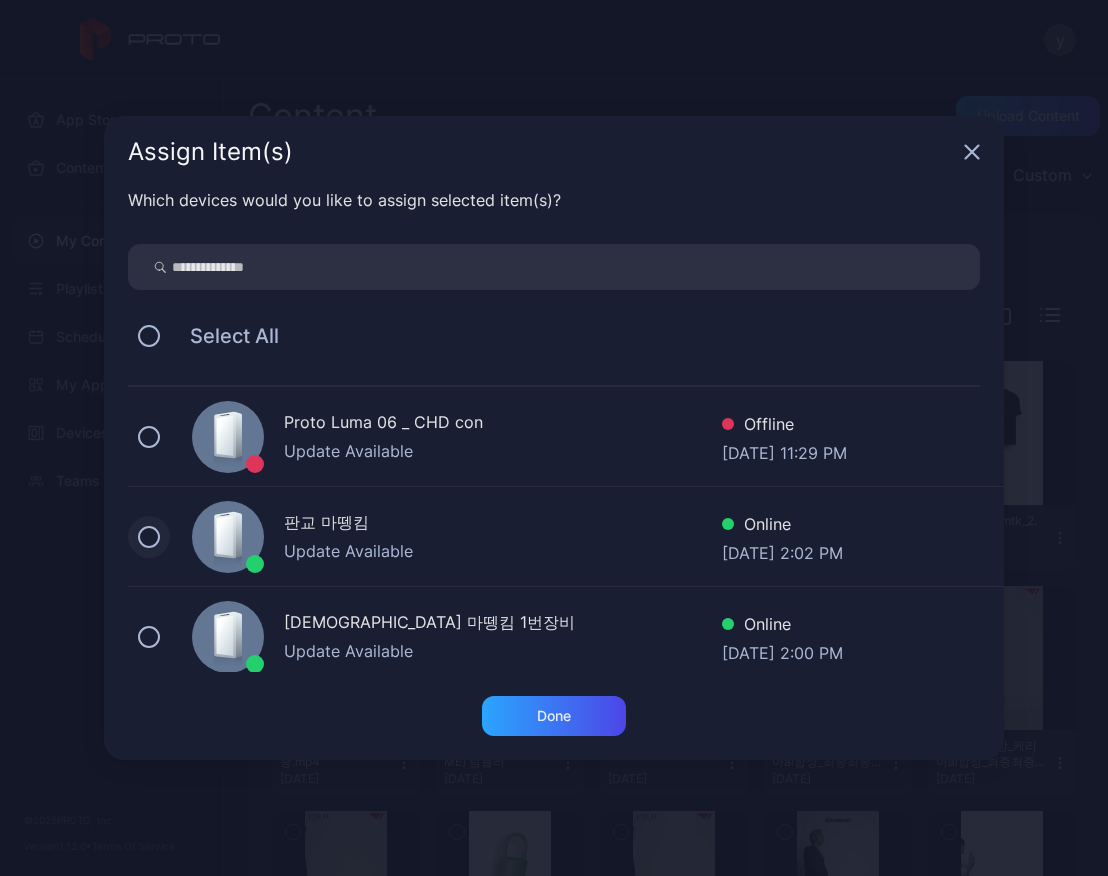 click at bounding box center [149, 537] 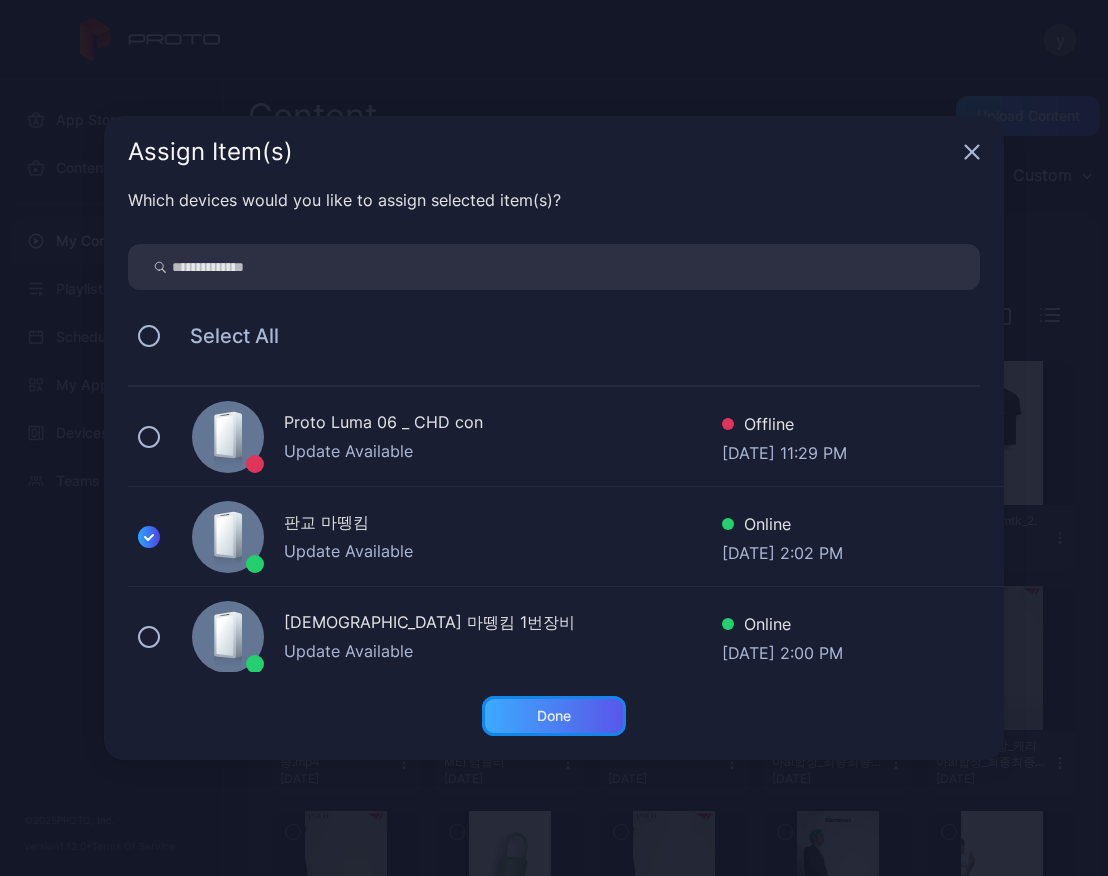 click on "Done" at bounding box center [554, 716] 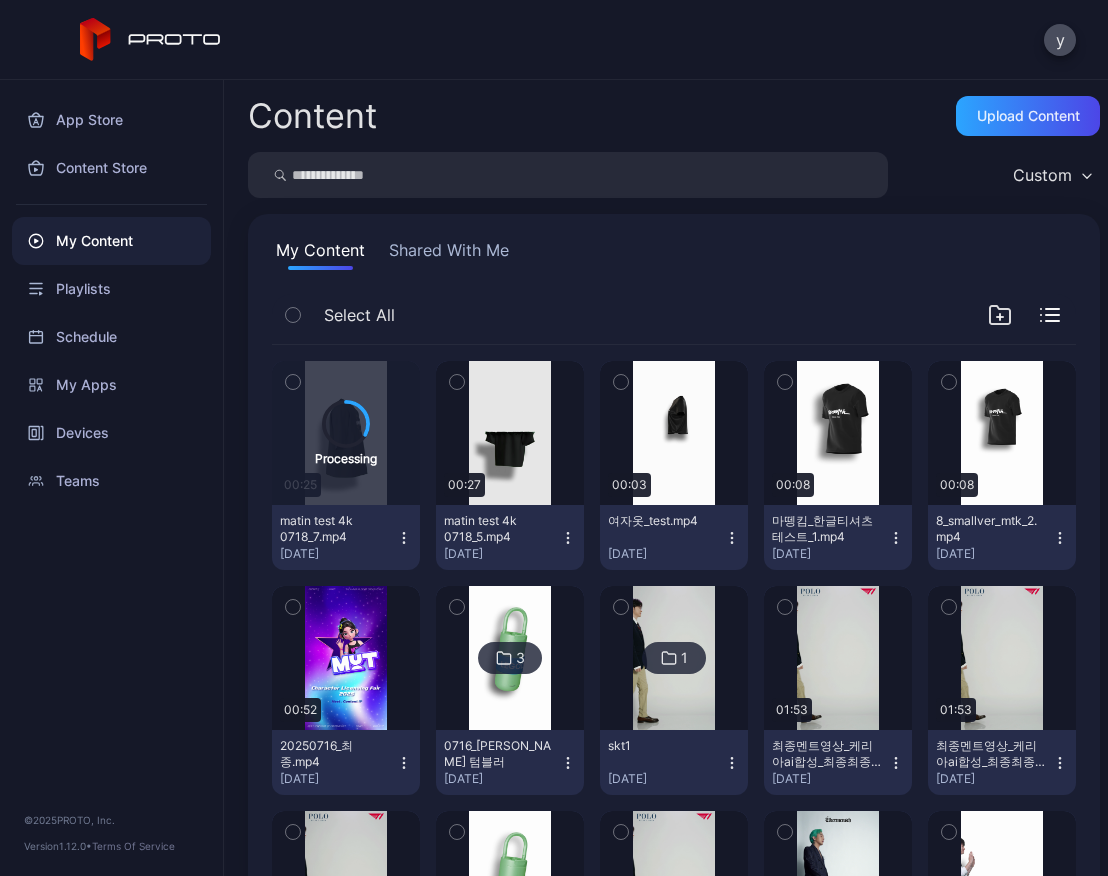 click 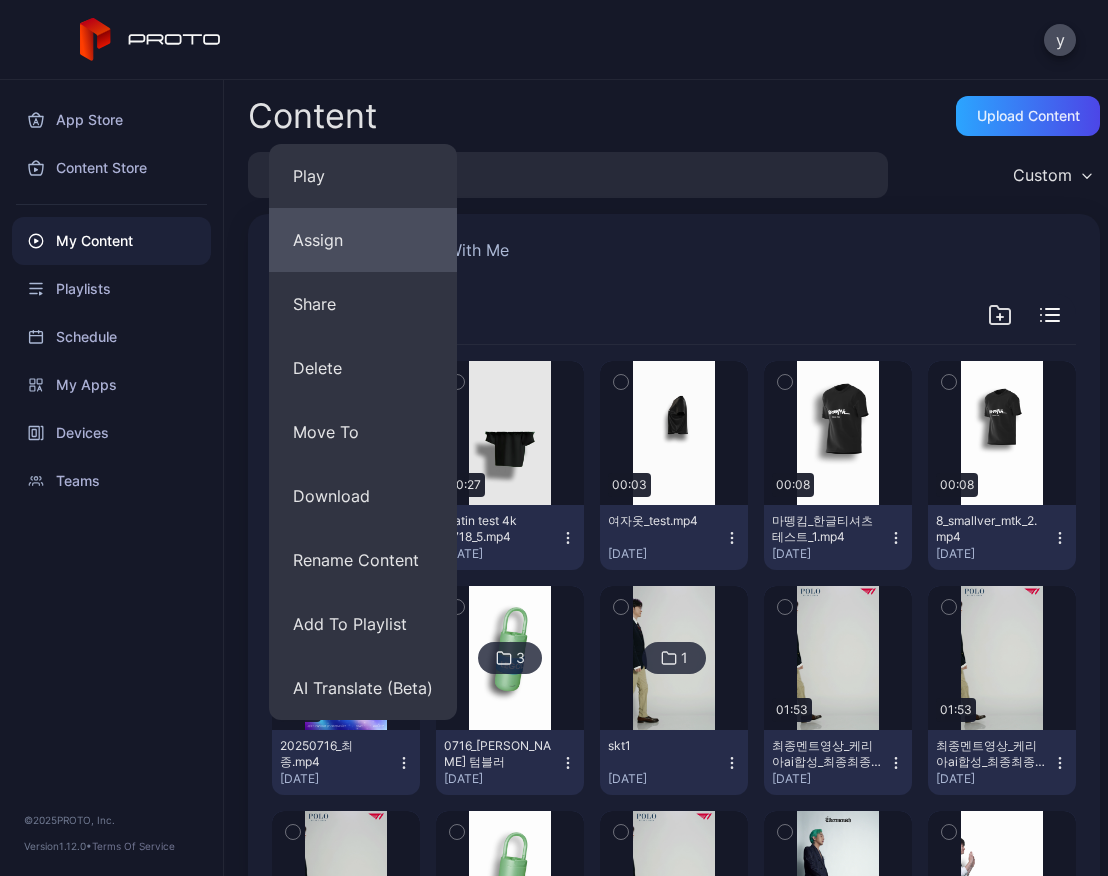click on "Assign" at bounding box center [363, 240] 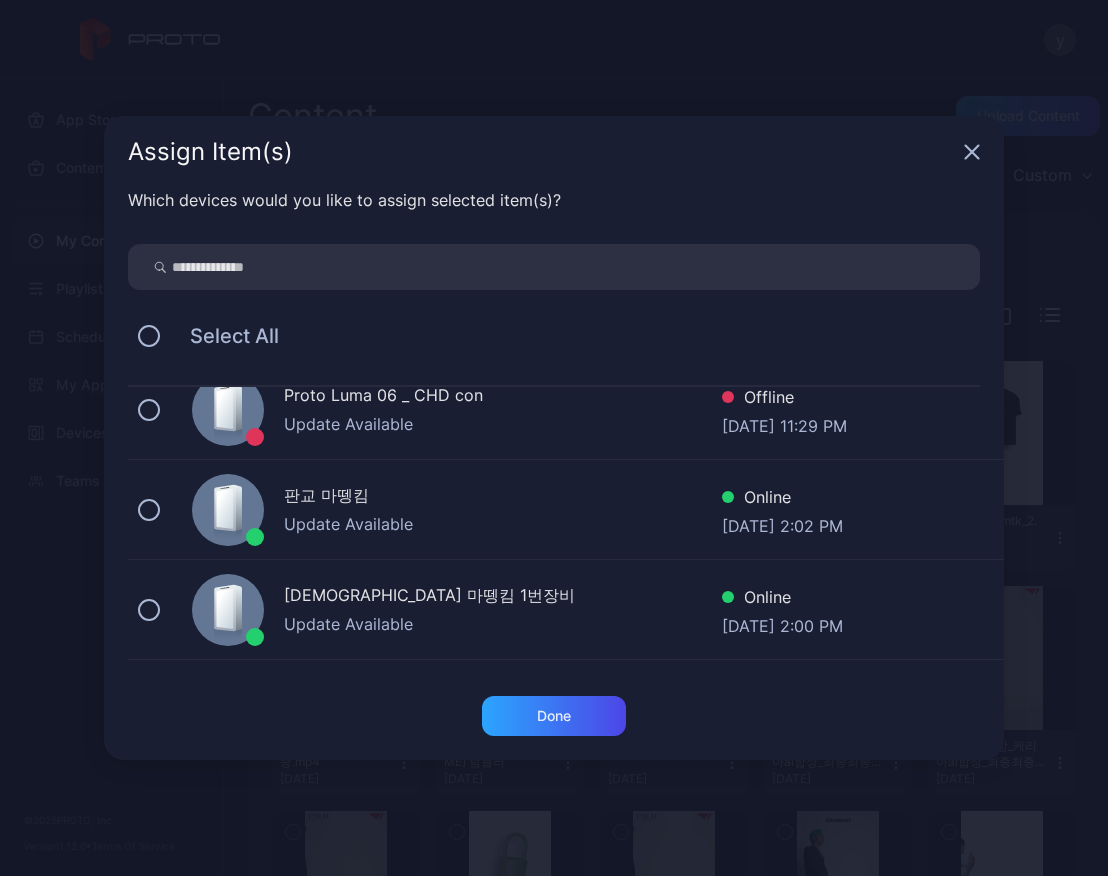 scroll, scrollTop: 600, scrollLeft: 0, axis: vertical 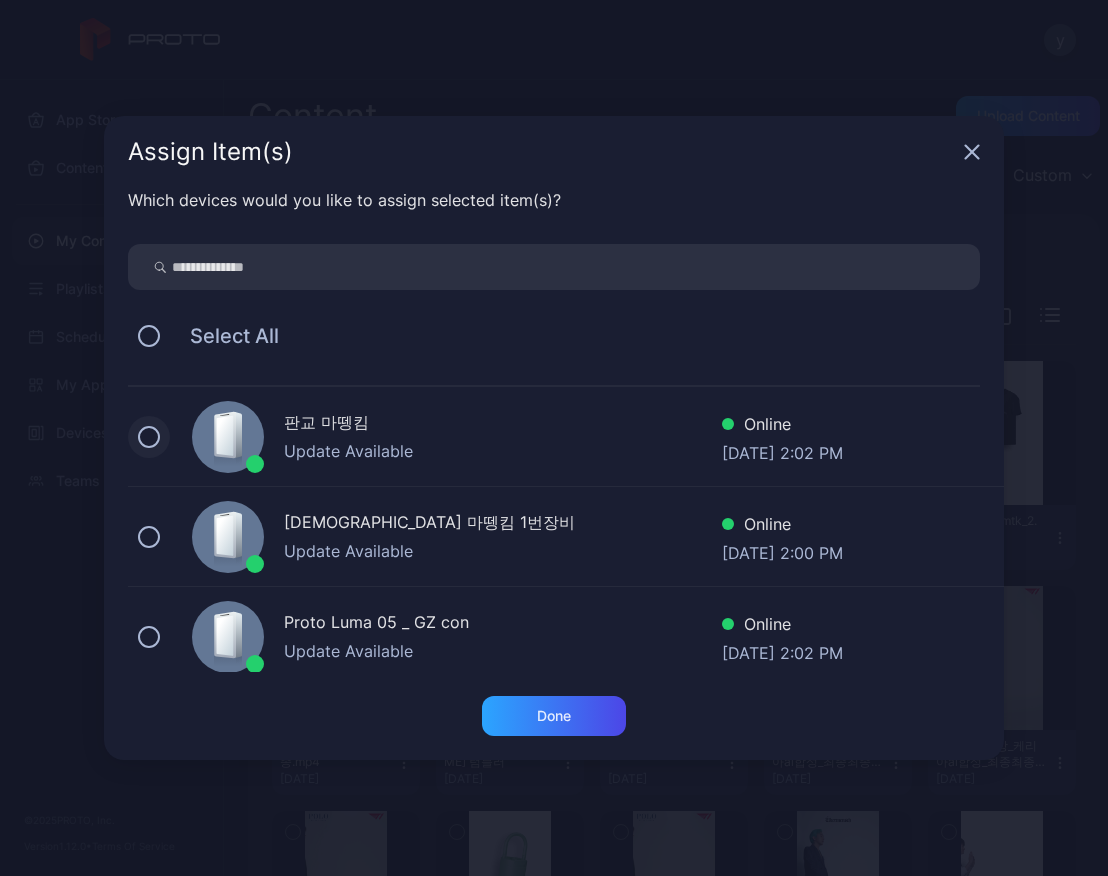click at bounding box center (149, 437) 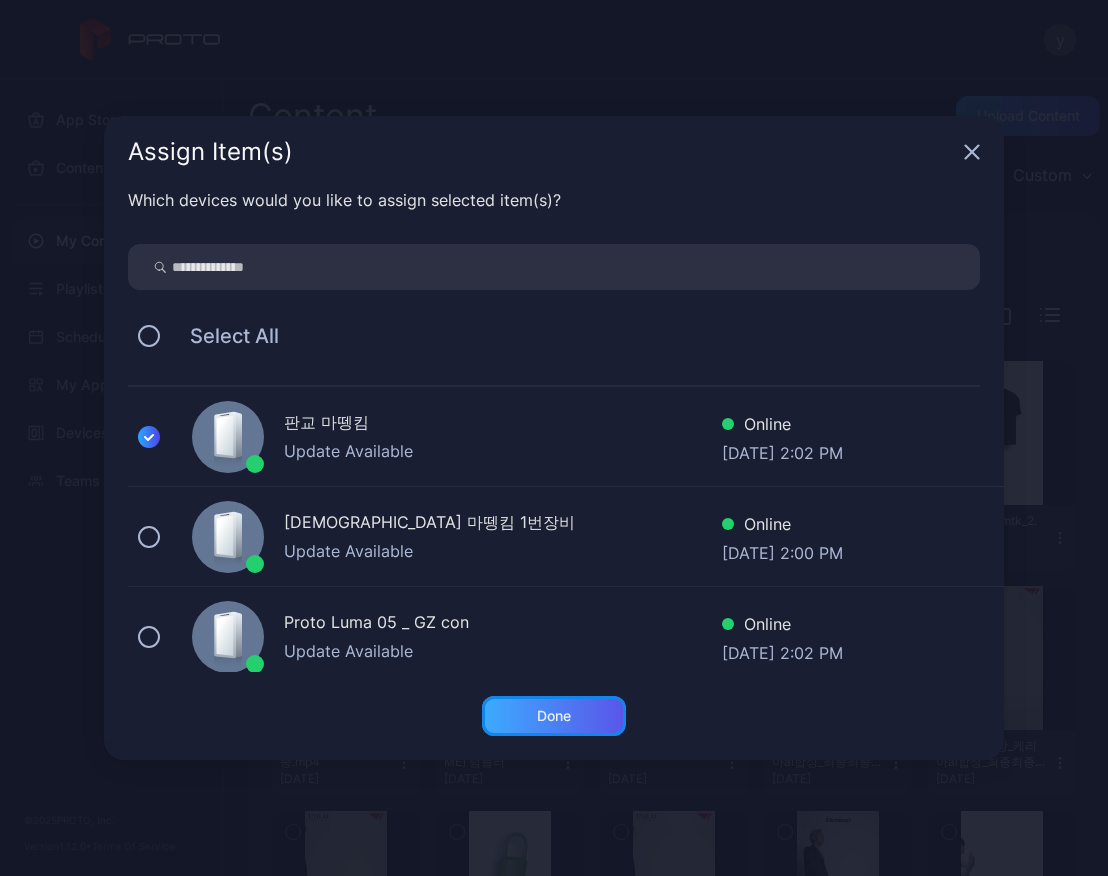 click on "Done" at bounding box center [554, 716] 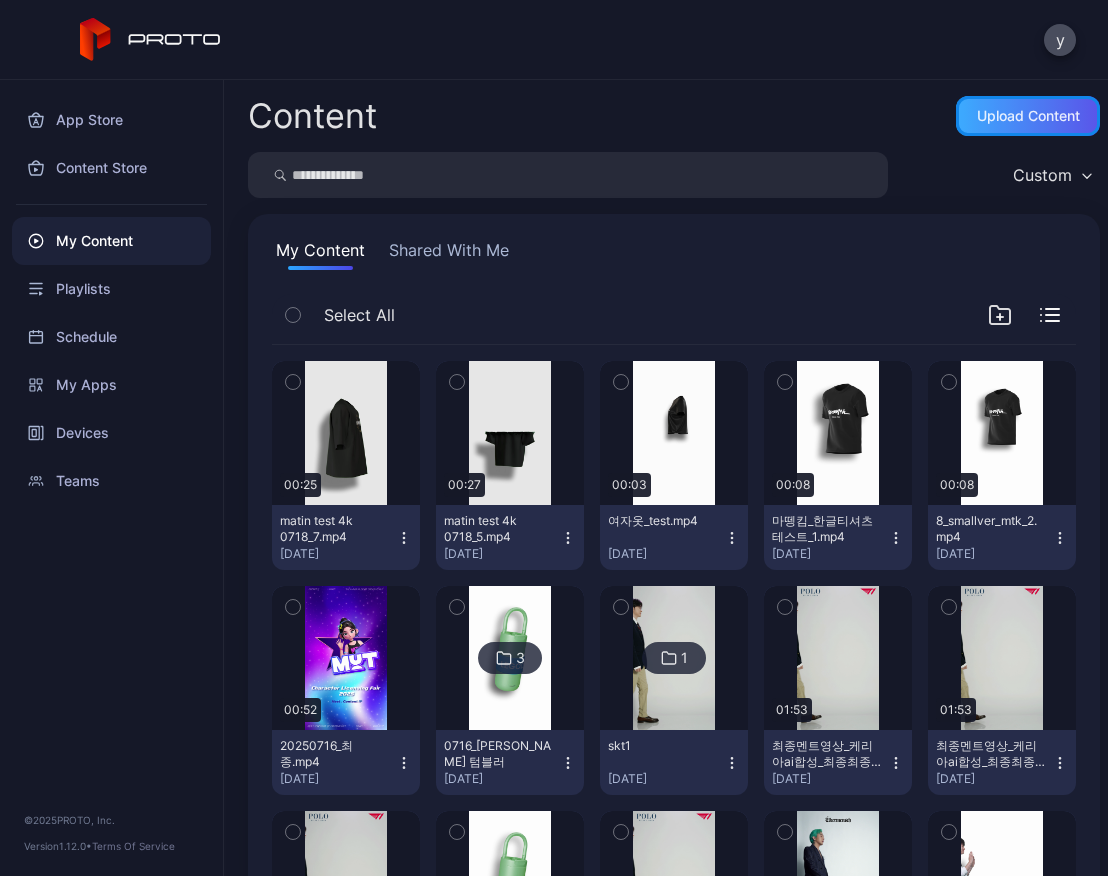 click on "Upload Content" at bounding box center (1028, 116) 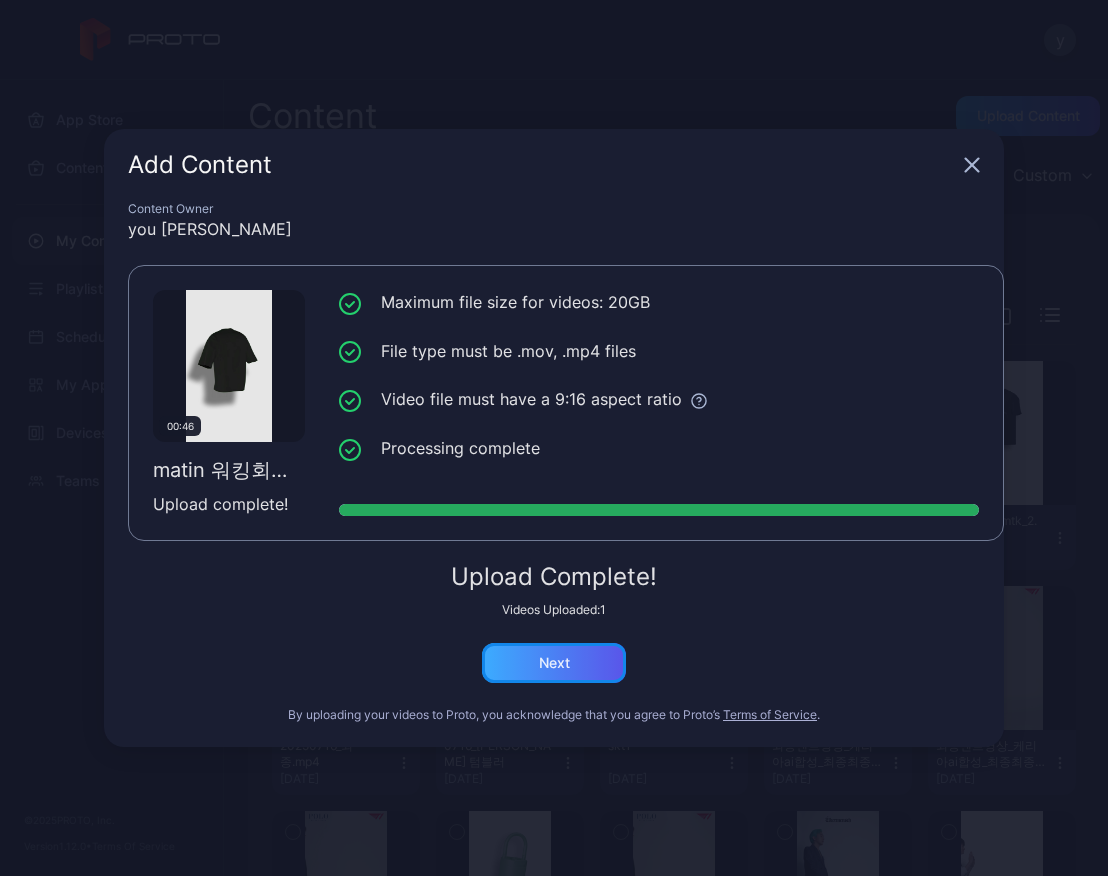 click on "Next" at bounding box center (554, 663) 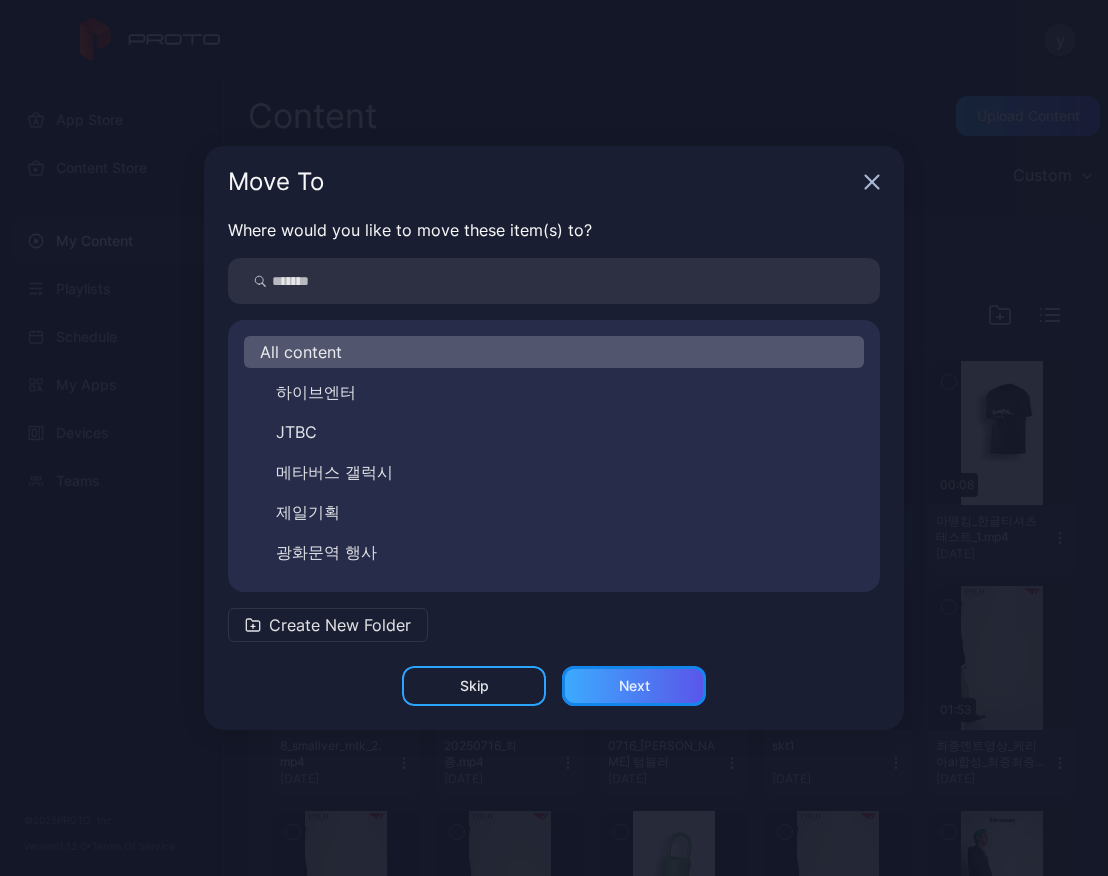 click on "Next" at bounding box center [634, 686] 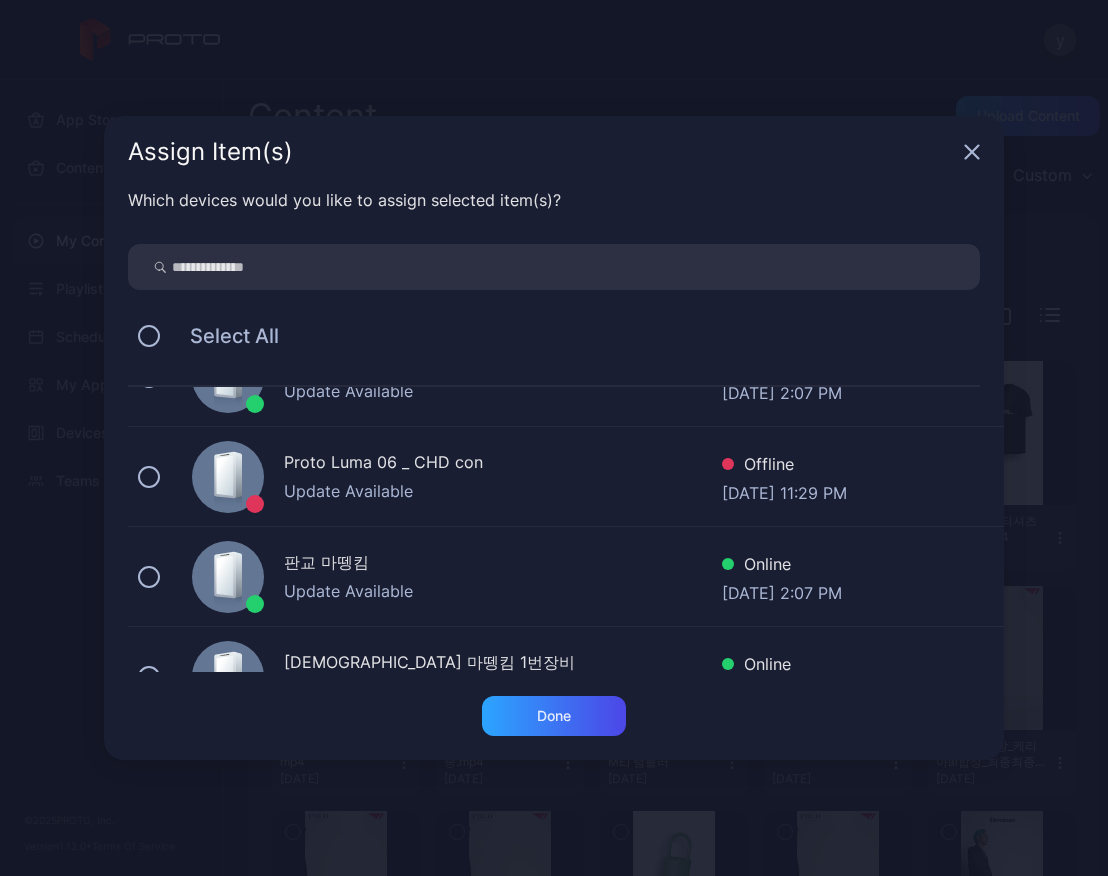 scroll, scrollTop: 500, scrollLeft: 0, axis: vertical 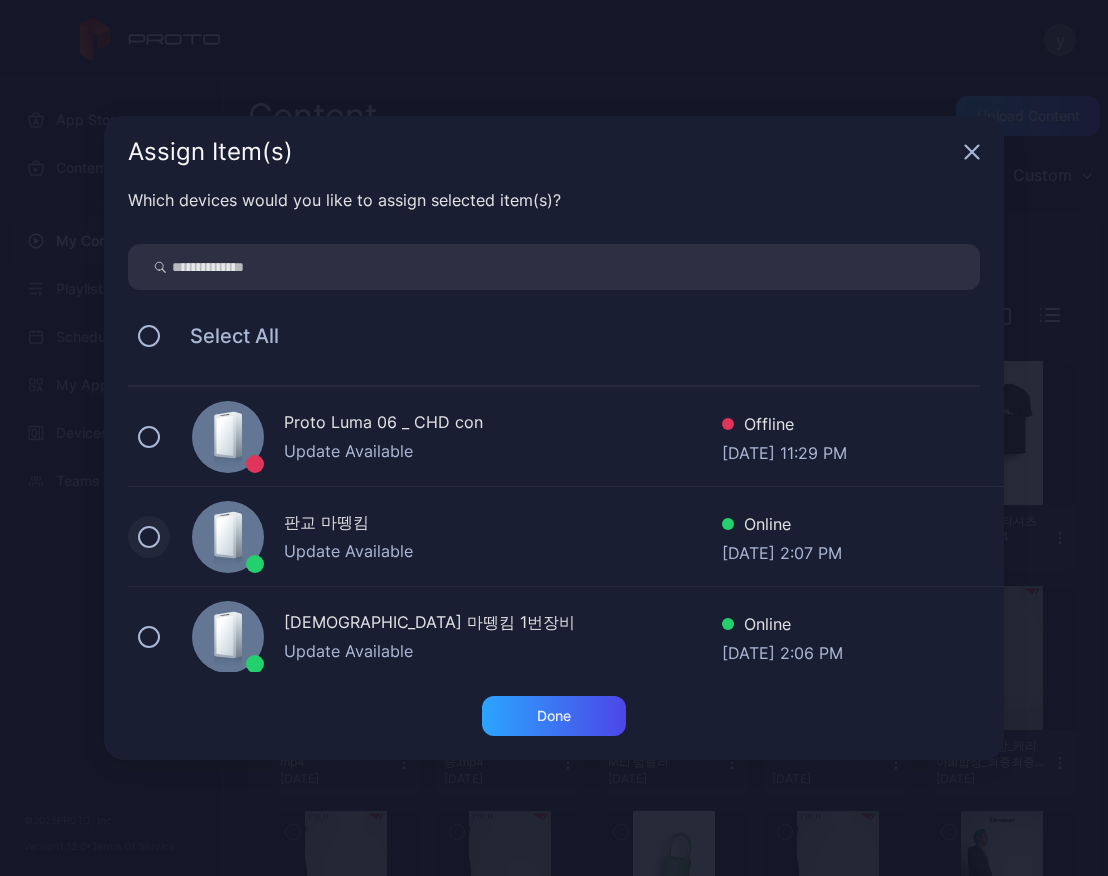 click at bounding box center [149, 537] 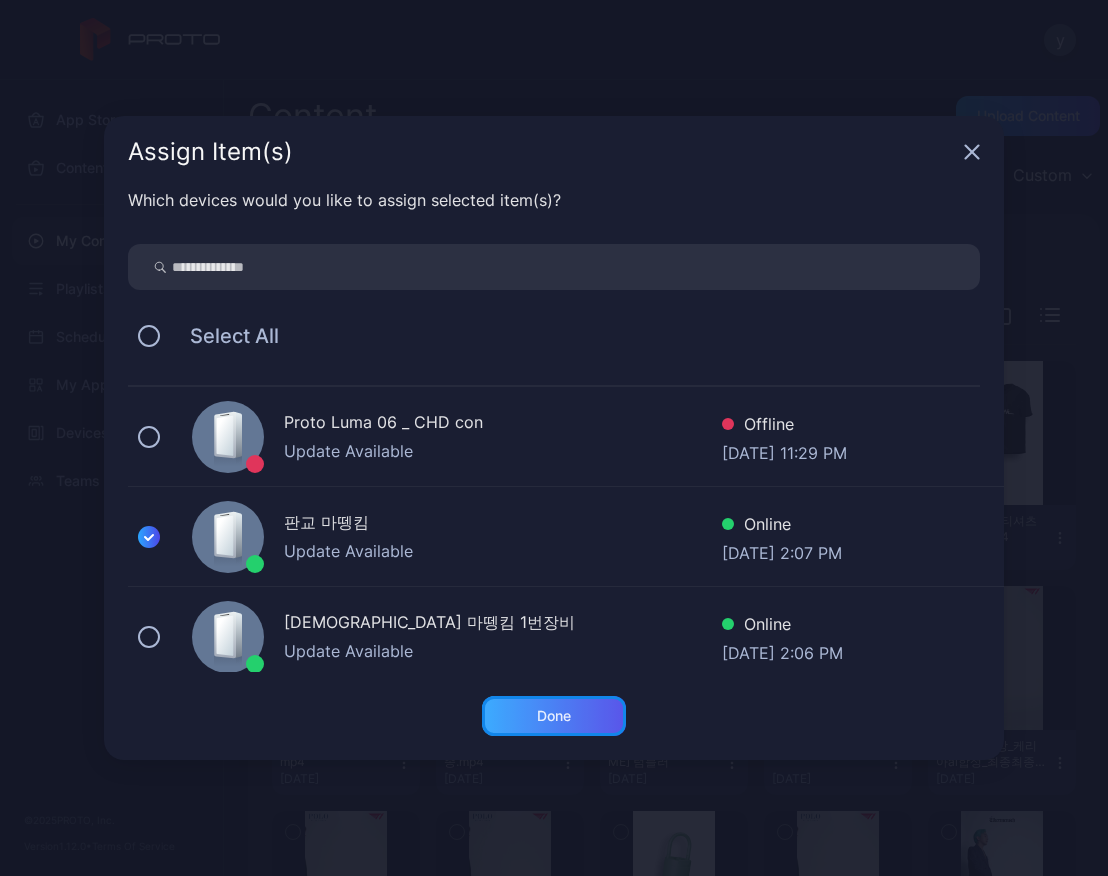 click on "Done" at bounding box center [554, 716] 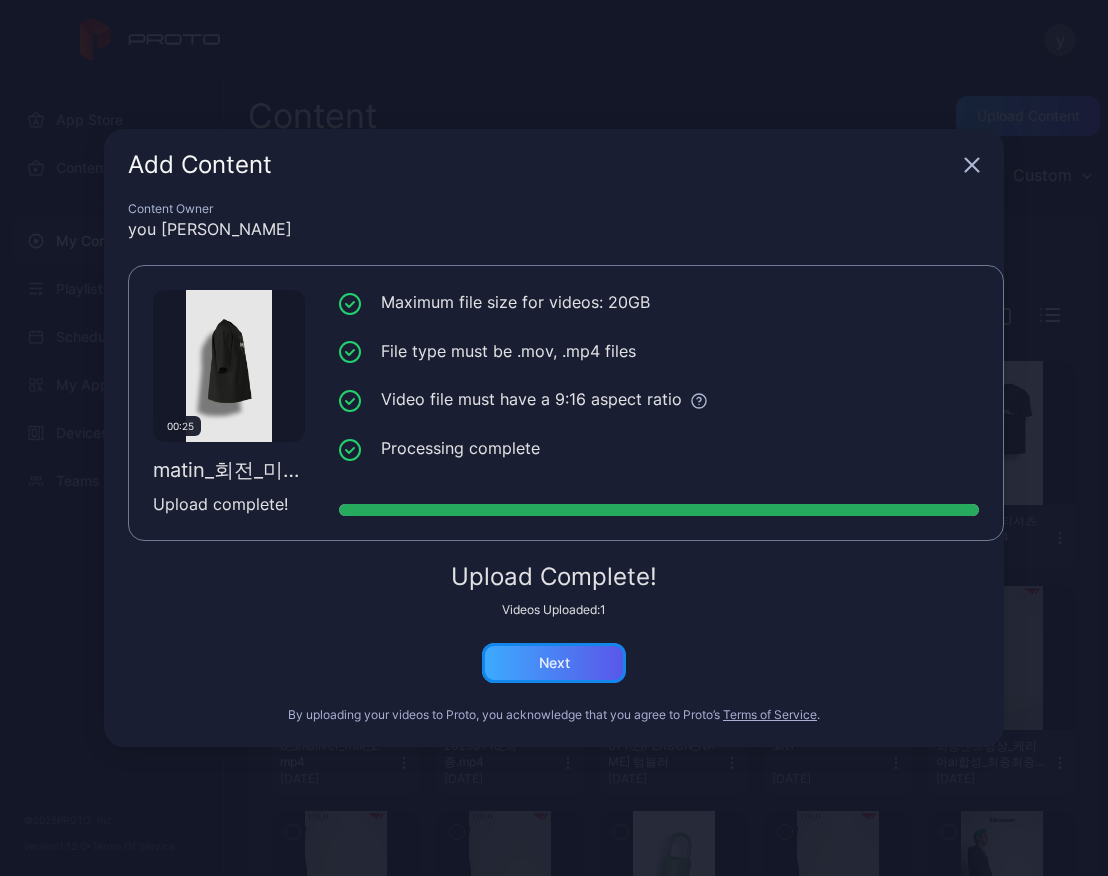 click on "Next" at bounding box center [554, 663] 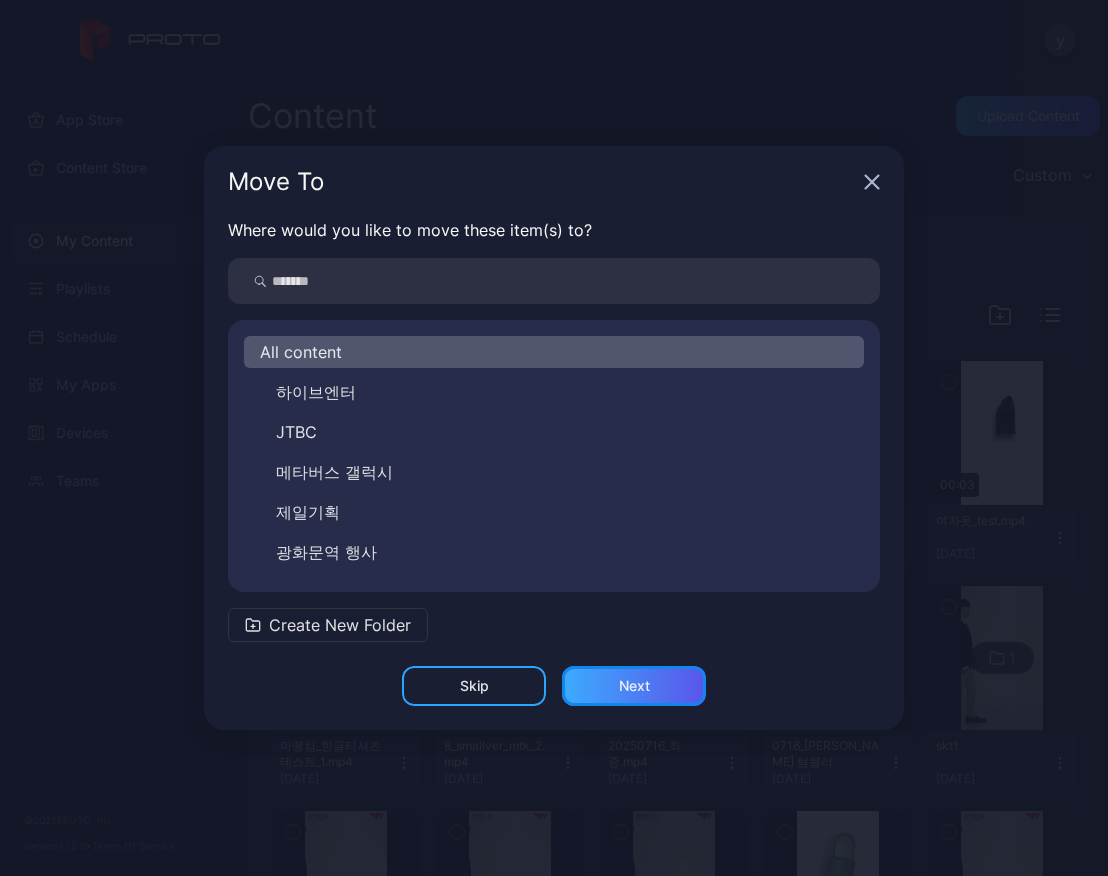 click on "Next" at bounding box center (634, 686) 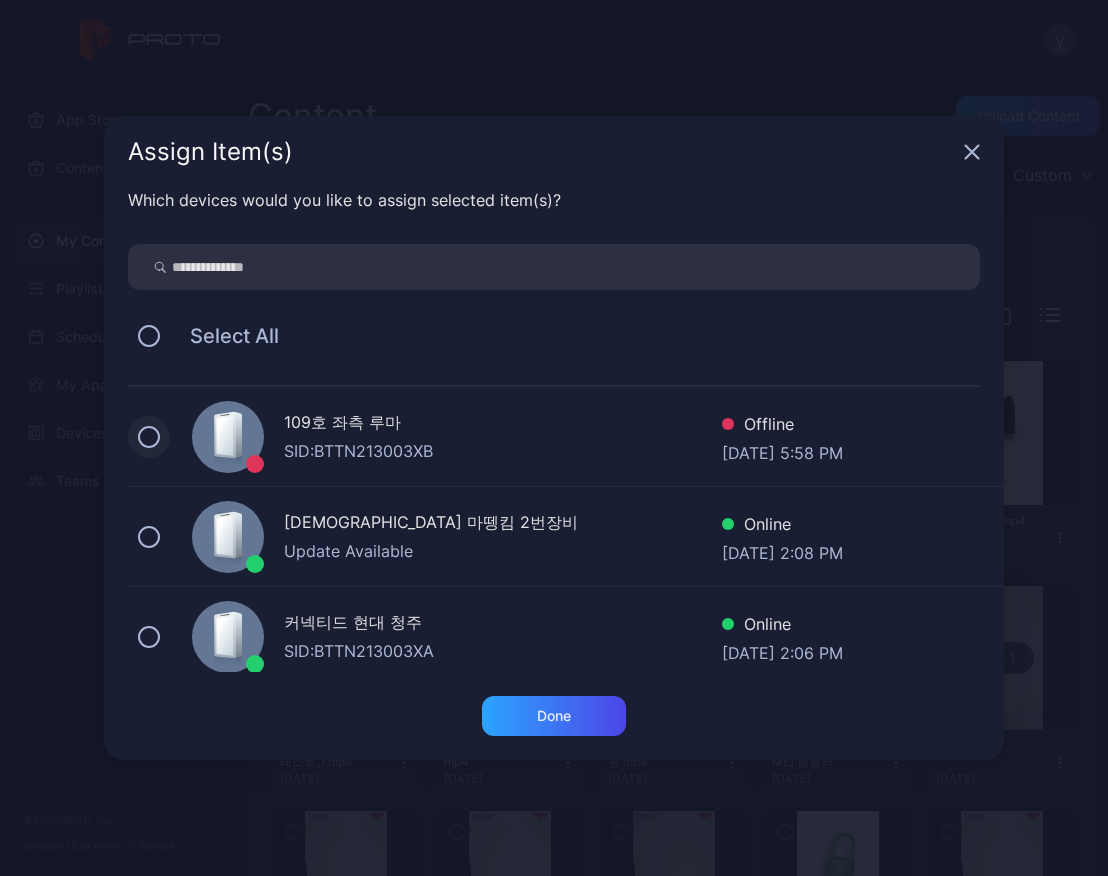 click at bounding box center [149, 437] 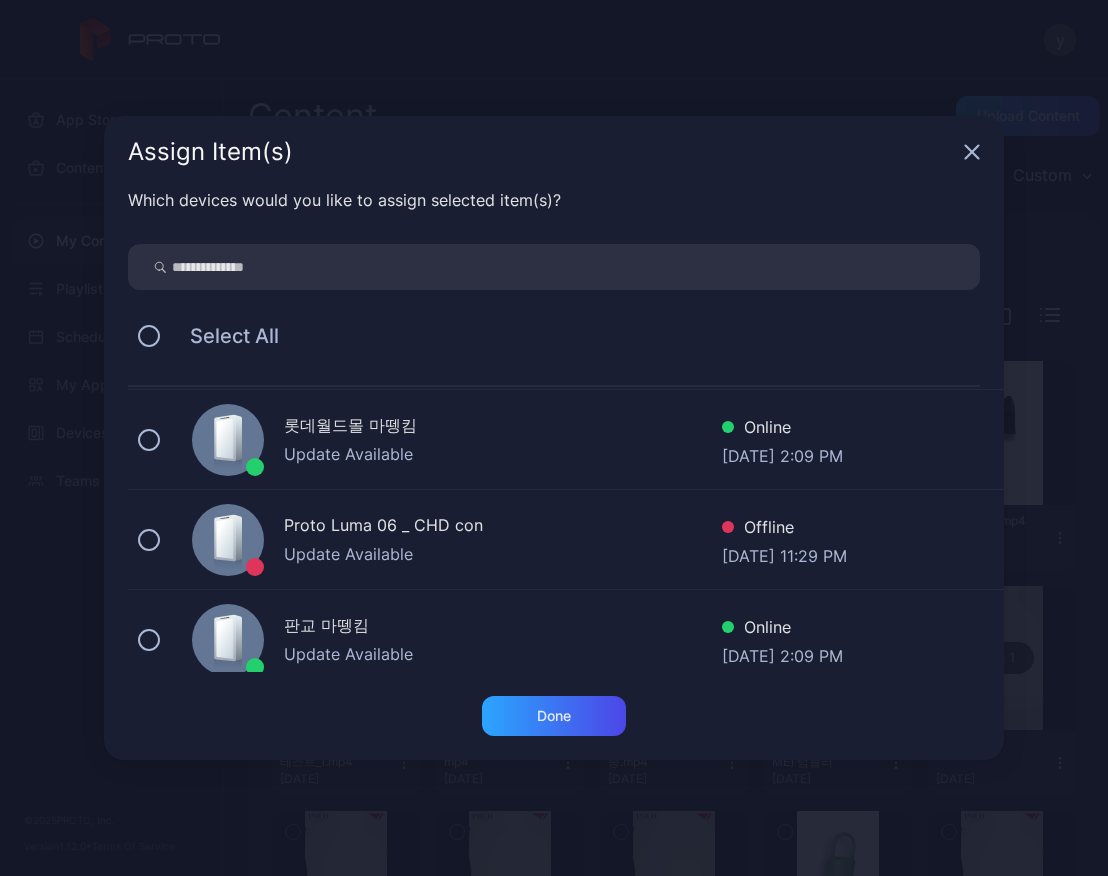 scroll, scrollTop: 400, scrollLeft: 0, axis: vertical 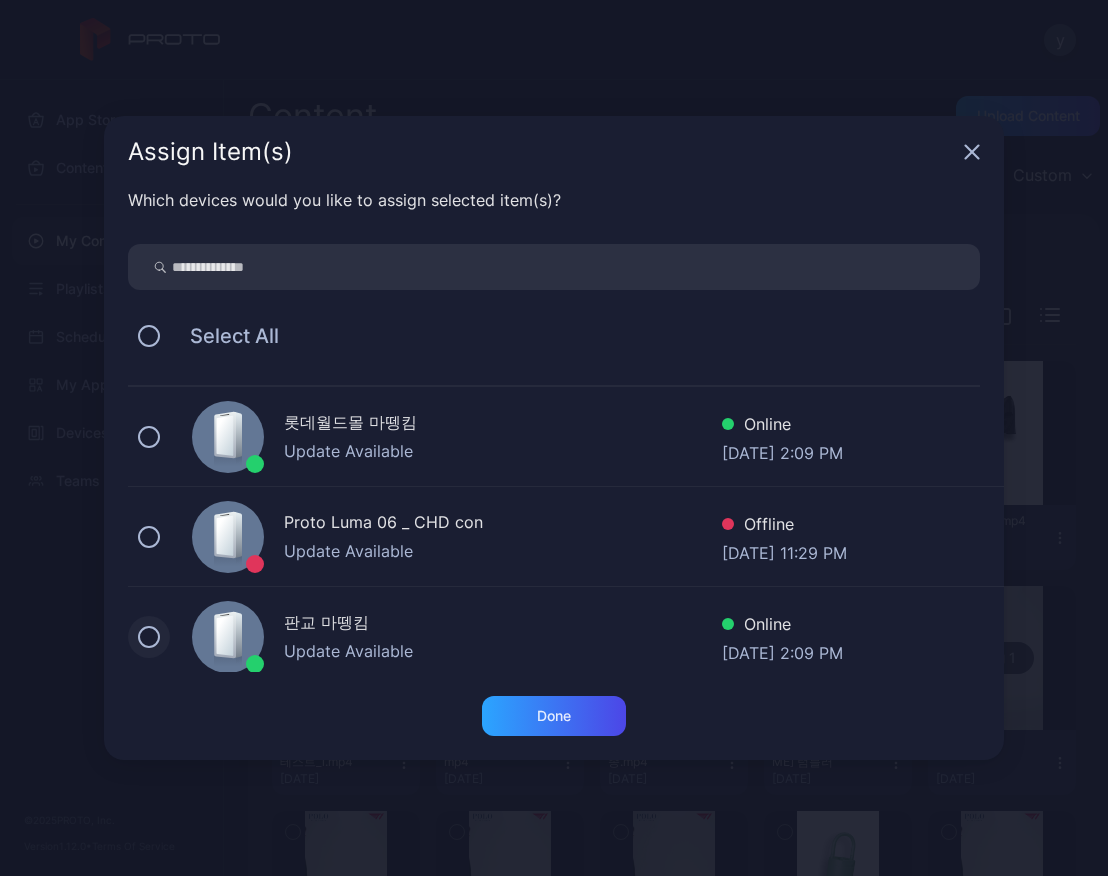 click at bounding box center [149, 637] 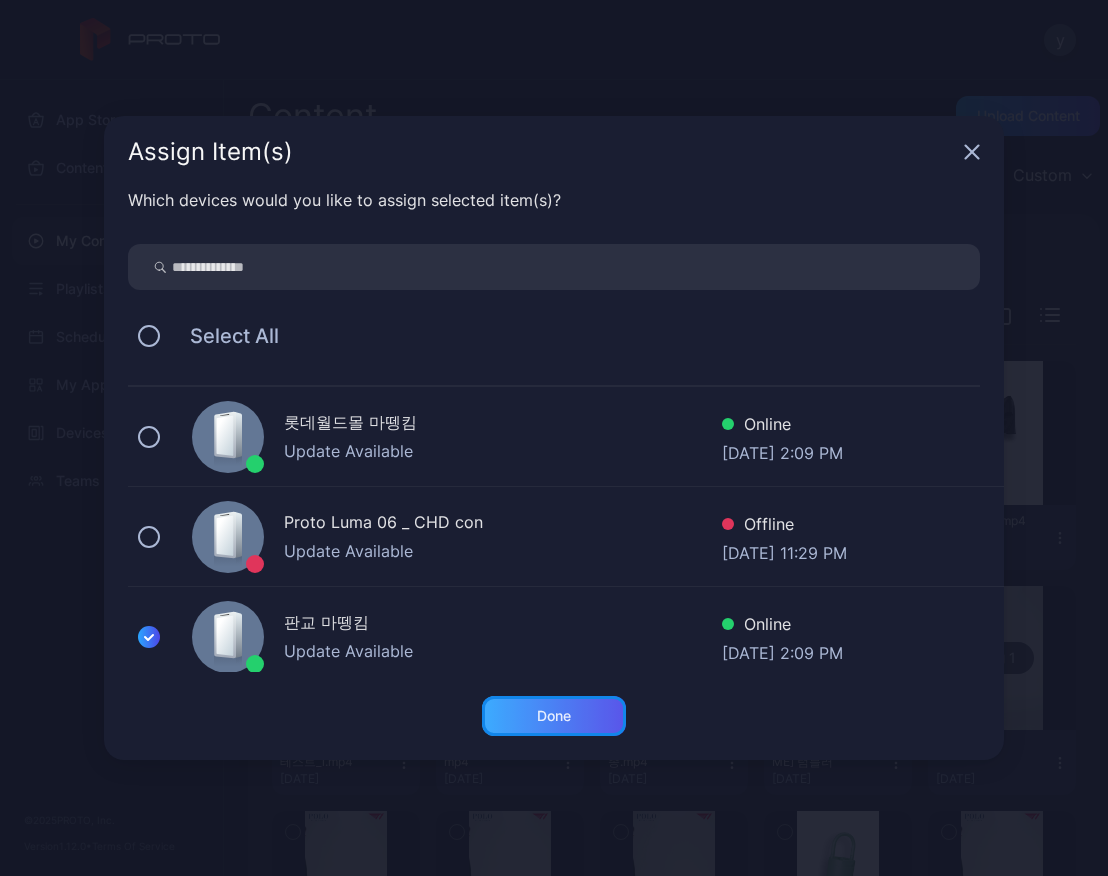 click on "Done" at bounding box center (554, 716) 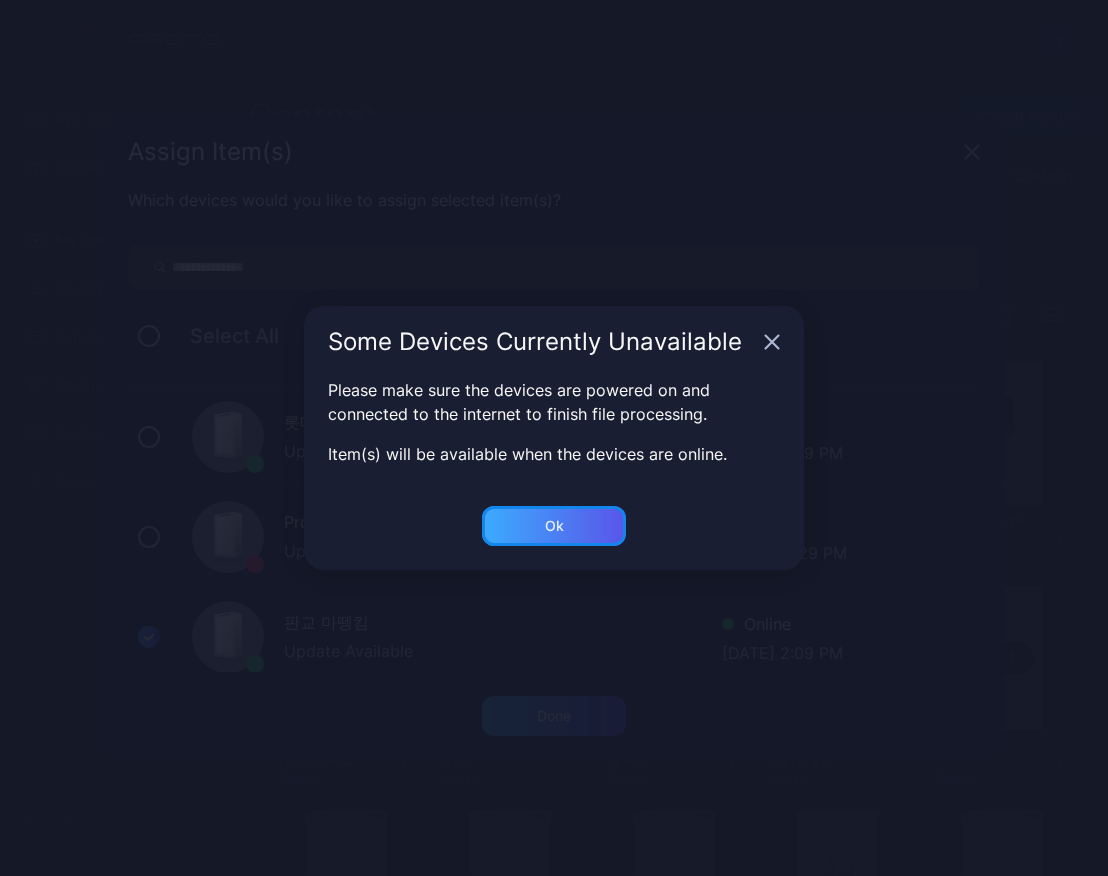click on "Ok" at bounding box center (554, 716) 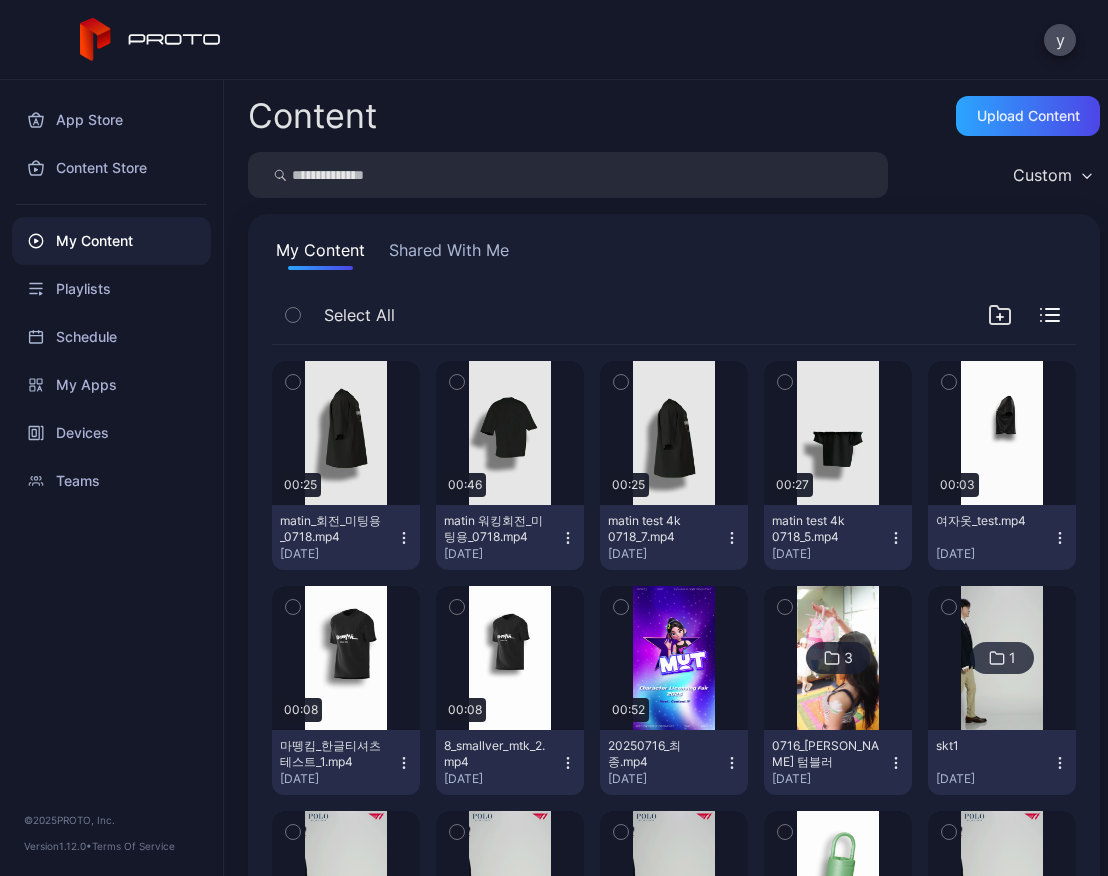 click 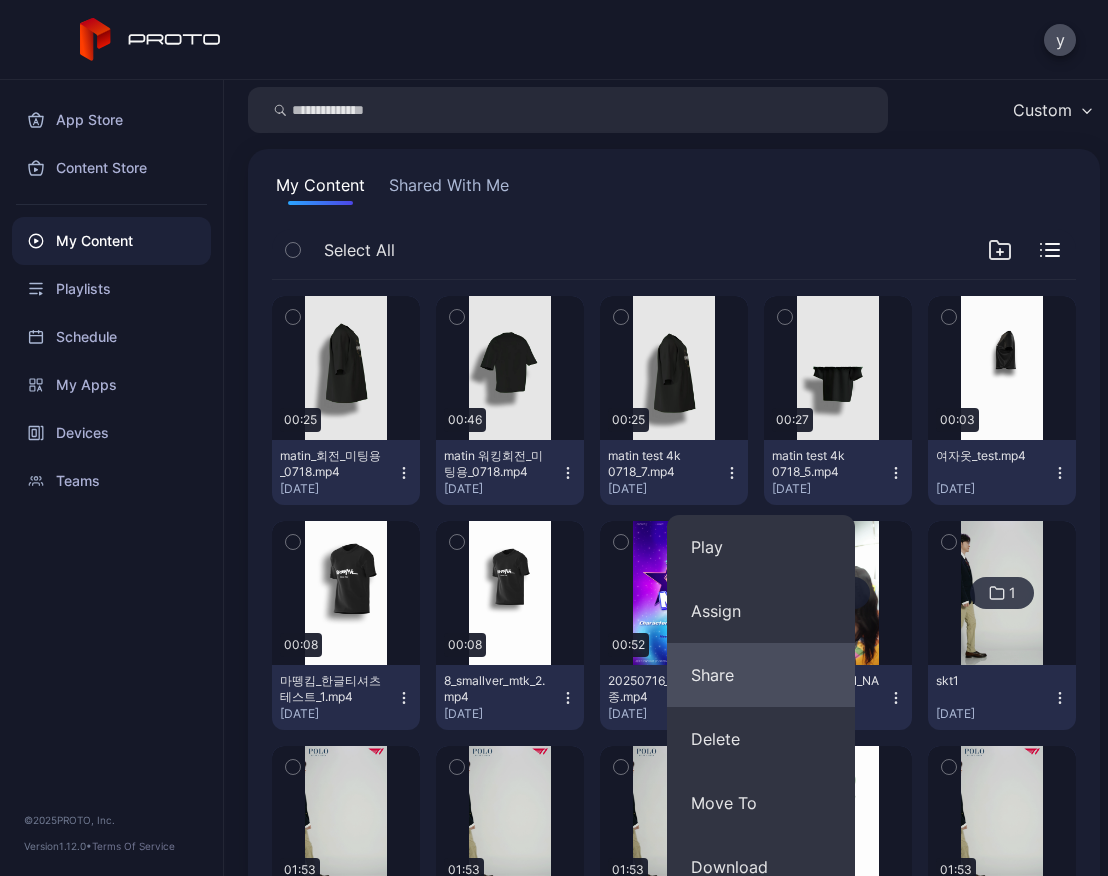 scroll, scrollTop: 100, scrollLeft: 0, axis: vertical 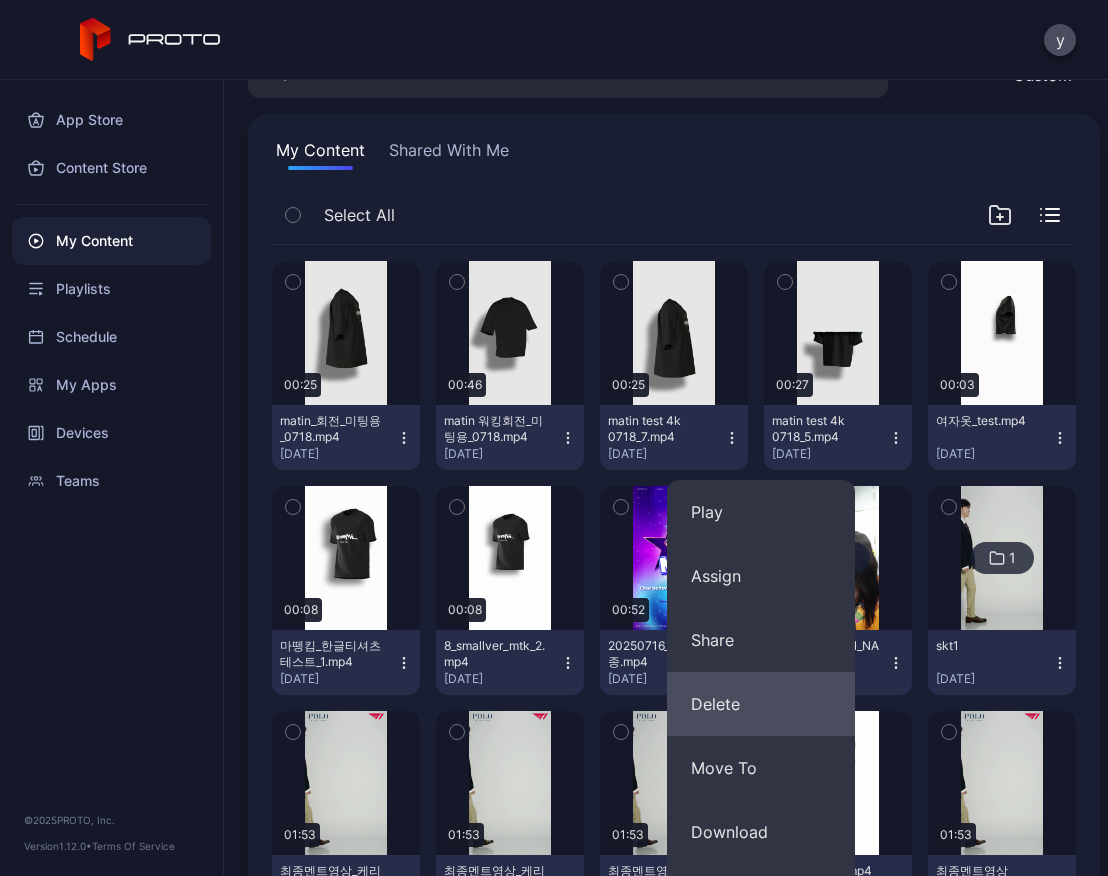 click on "Delete" at bounding box center (761, 704) 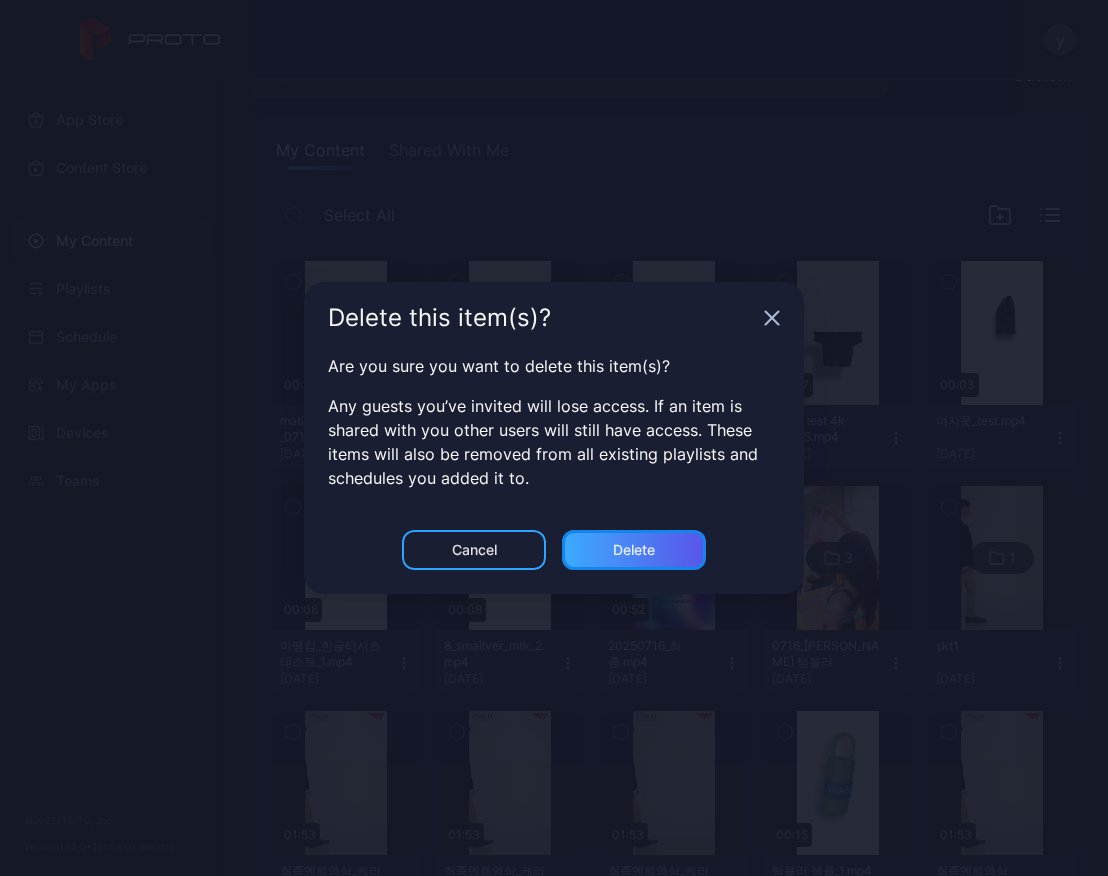click on "Delete" at bounding box center [634, 550] 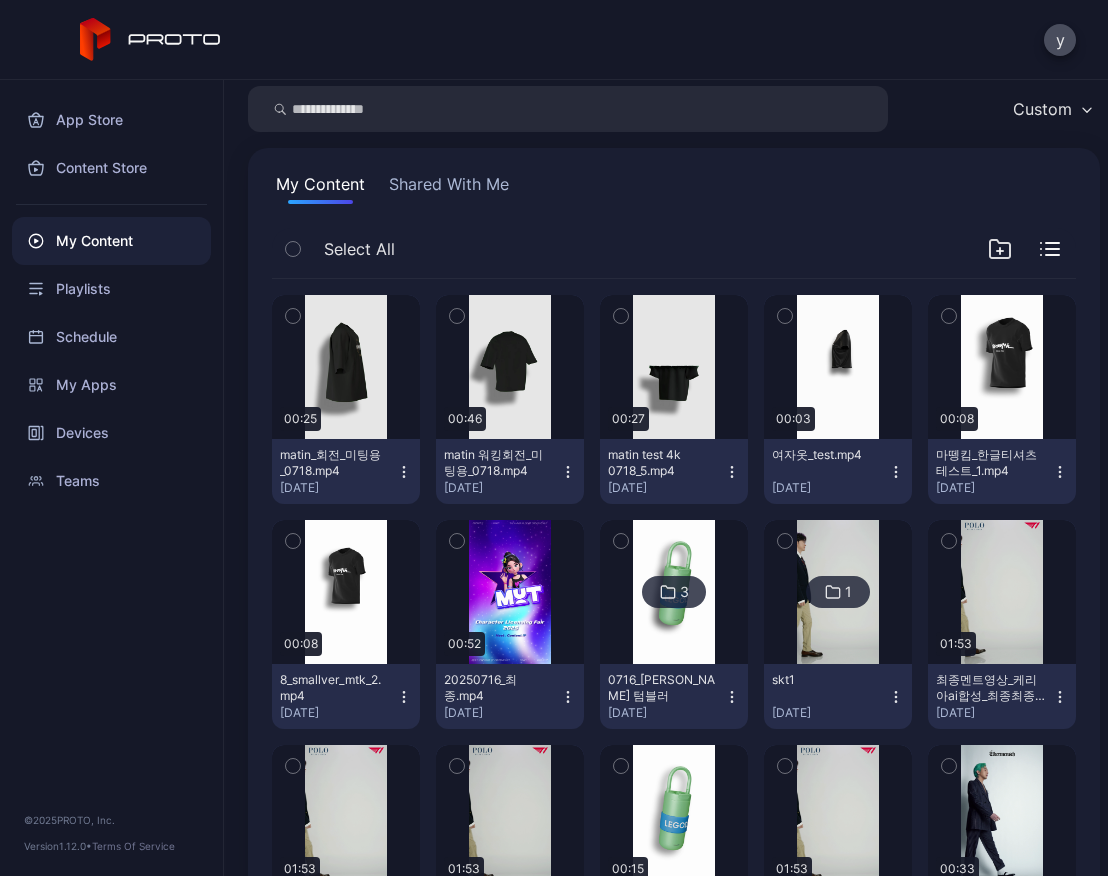 scroll, scrollTop: 100, scrollLeft: 0, axis: vertical 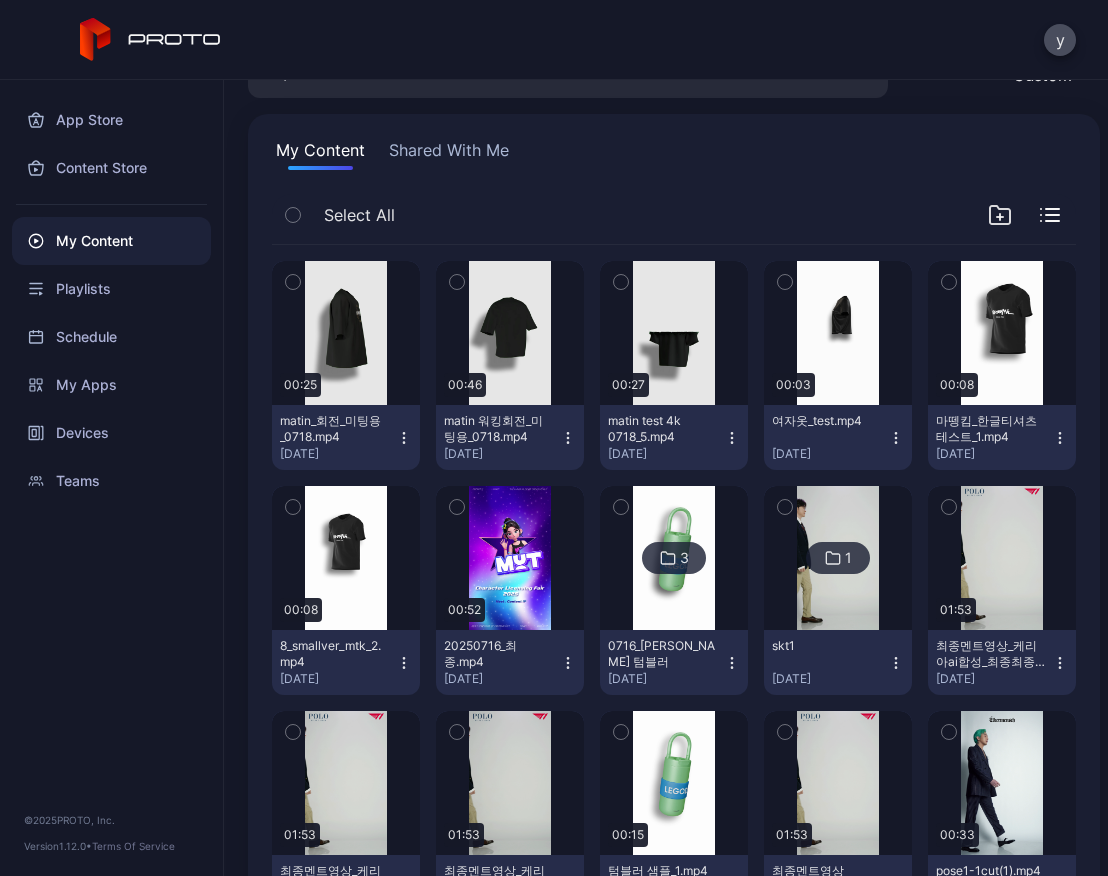 click 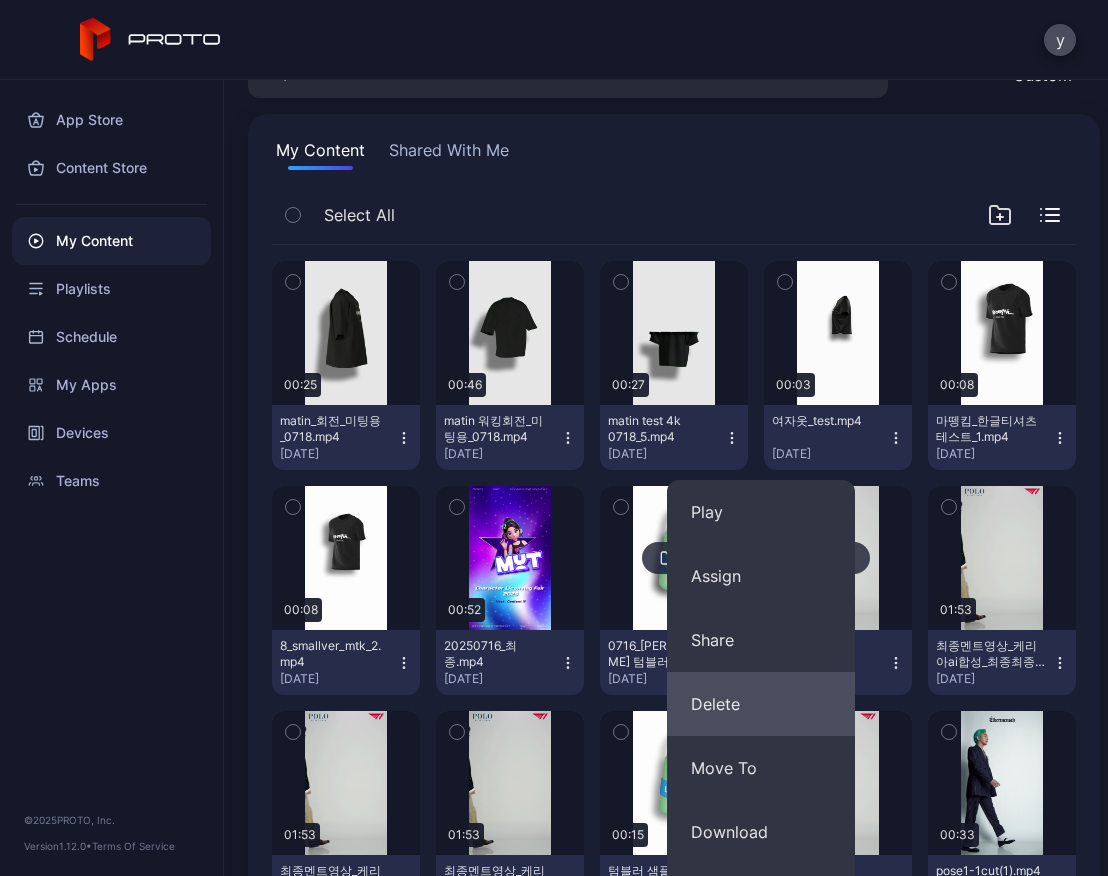 click on "Delete" at bounding box center (761, 704) 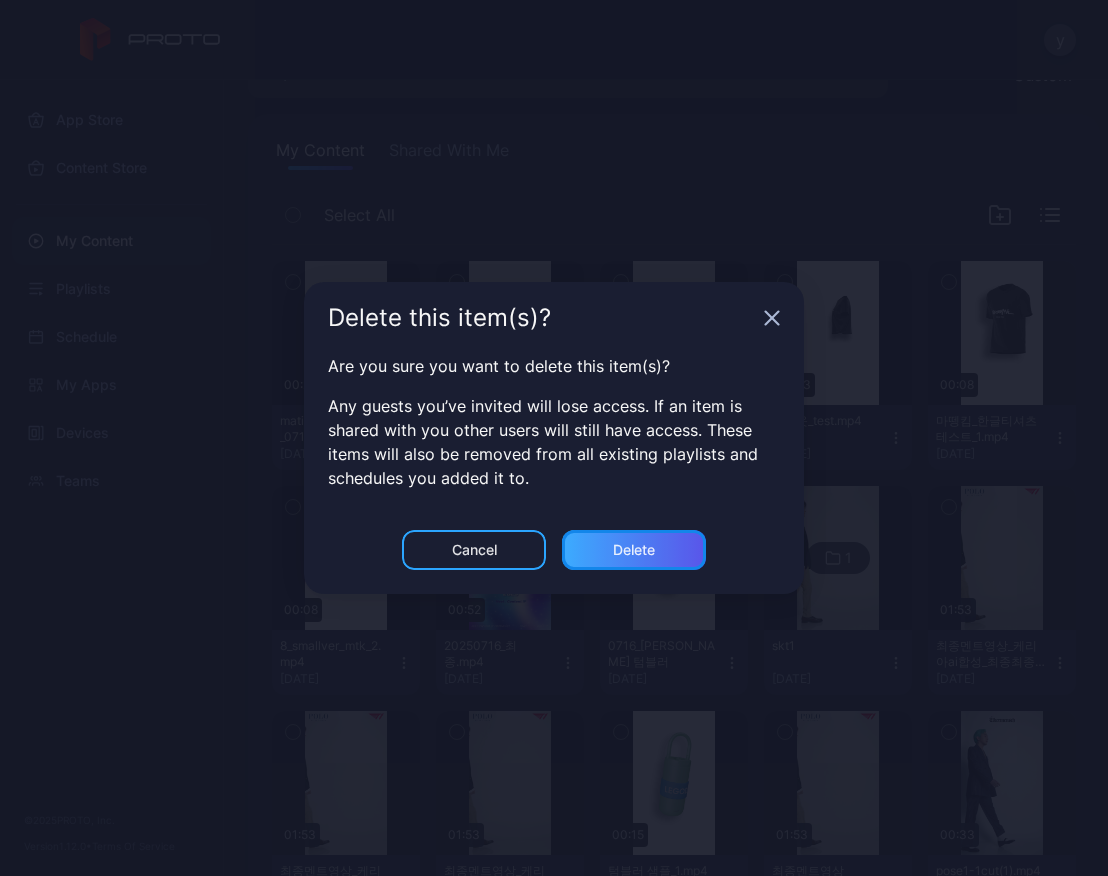 click on "Delete" at bounding box center [634, 550] 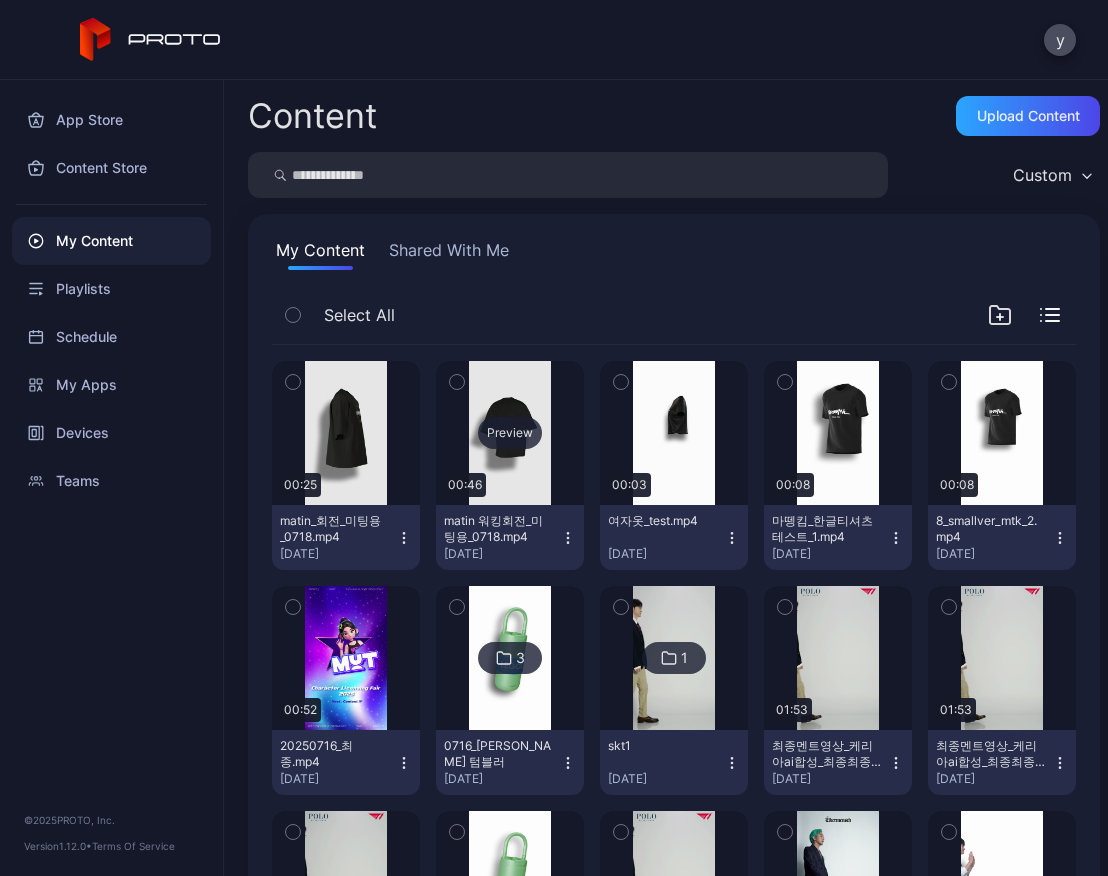 scroll, scrollTop: 100, scrollLeft: 0, axis: vertical 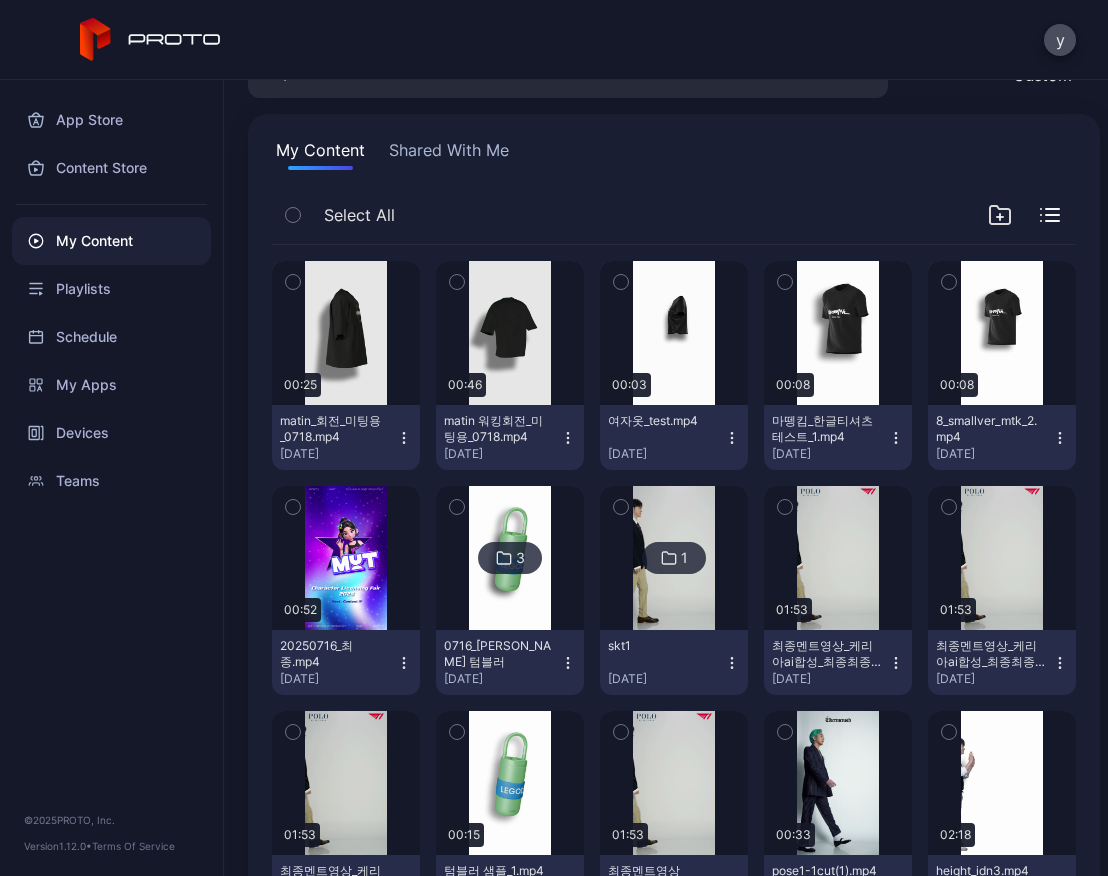 click 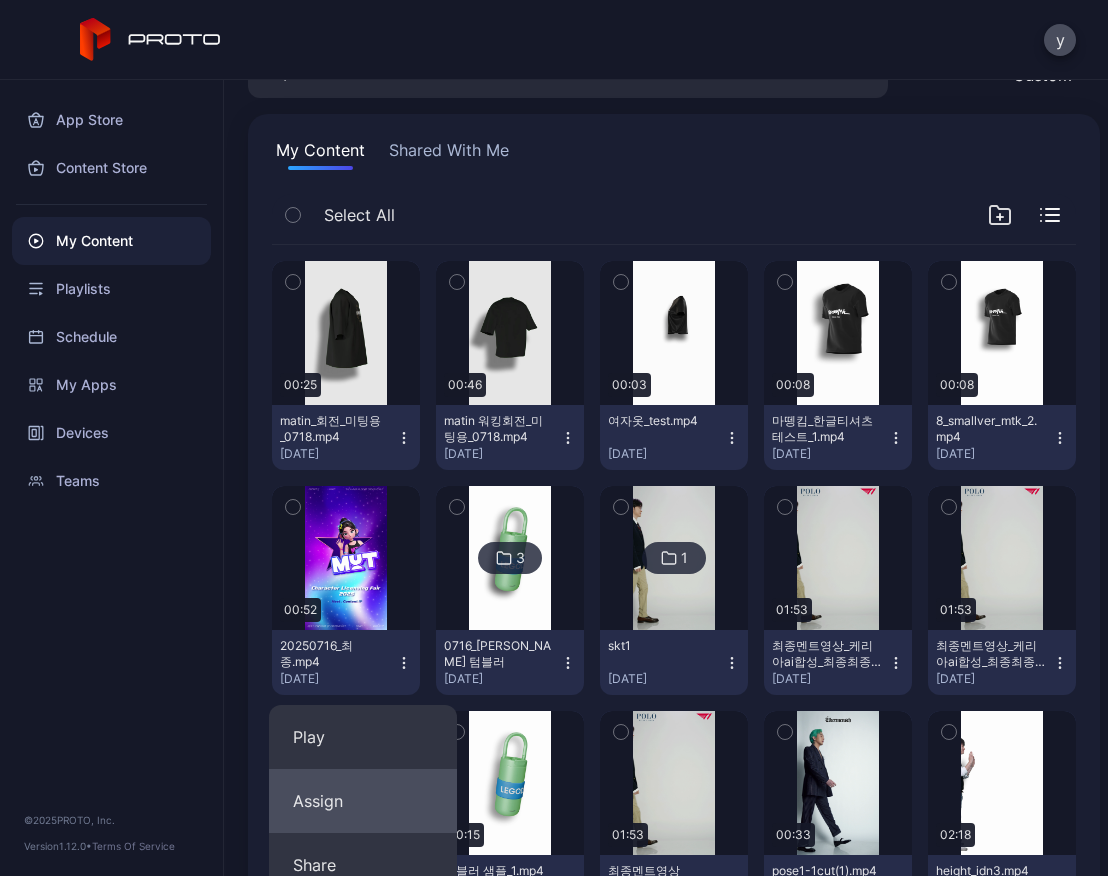 click on "Assign" at bounding box center (363, 801) 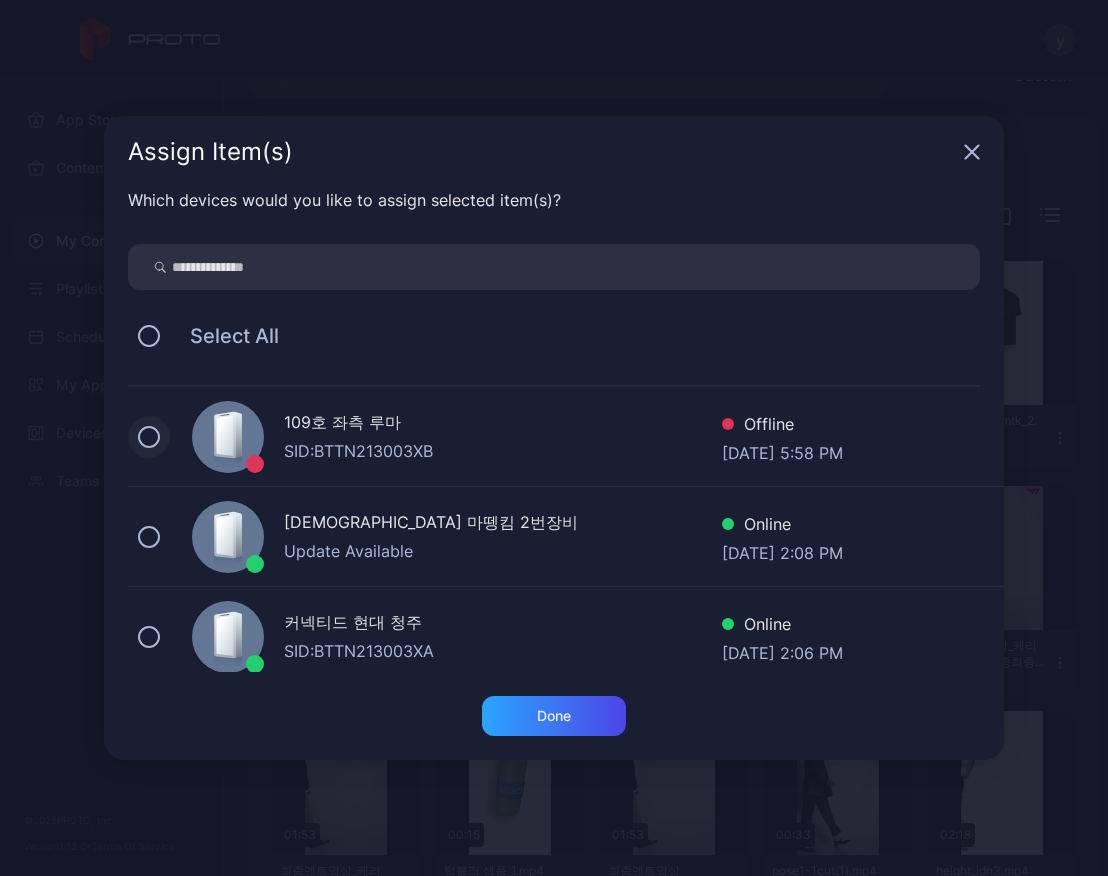 click at bounding box center [149, 437] 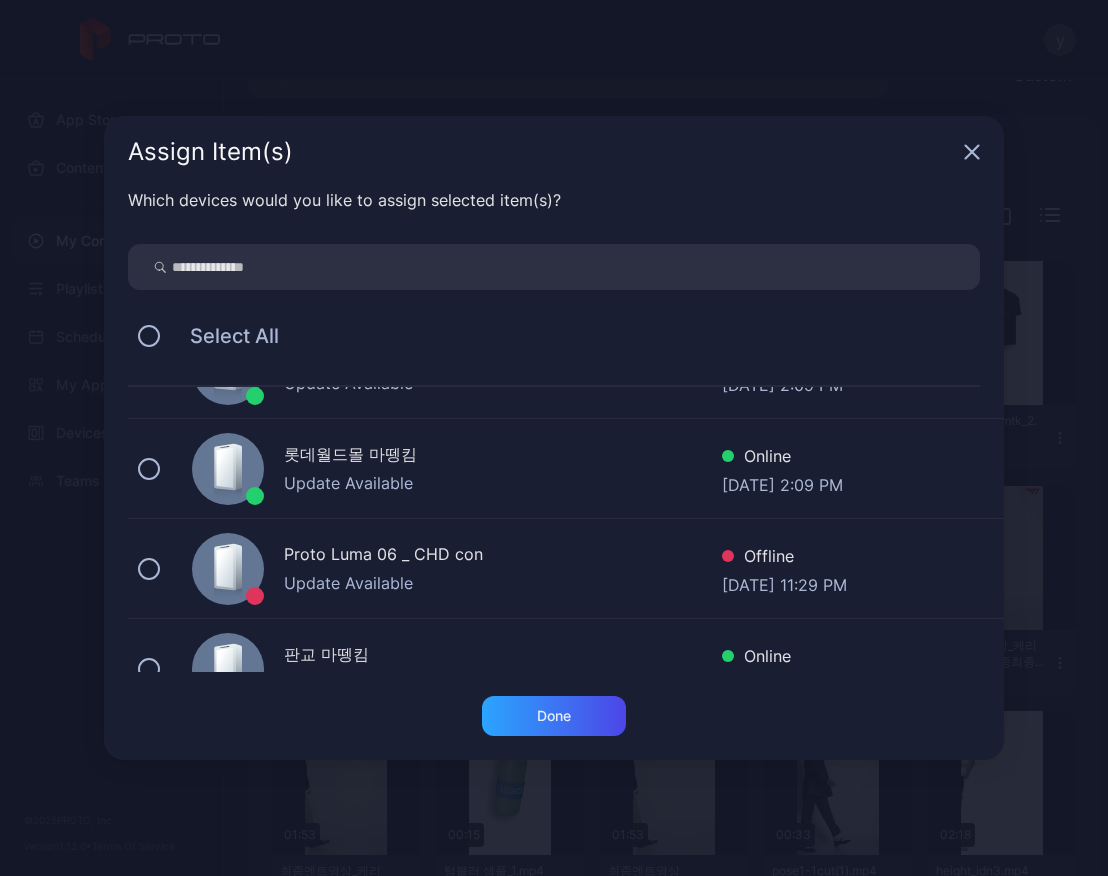 scroll, scrollTop: 500, scrollLeft: 0, axis: vertical 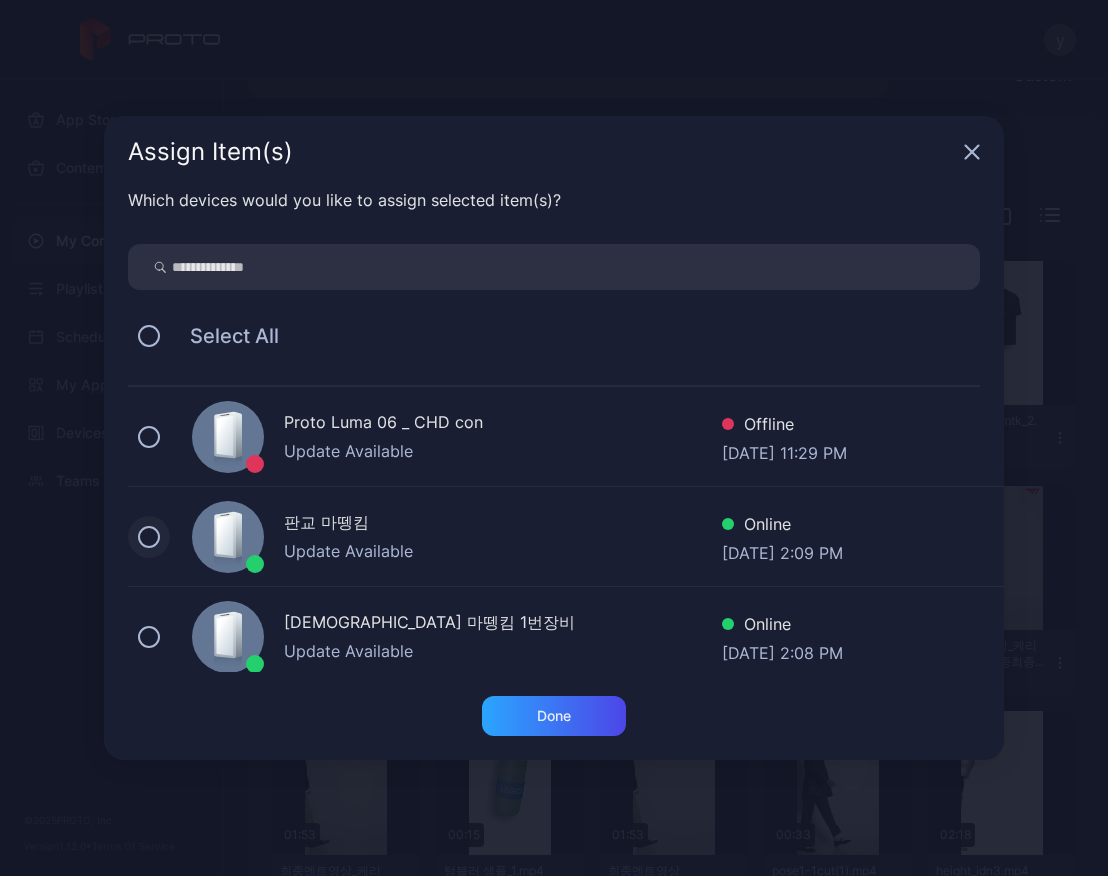 click at bounding box center [149, 537] 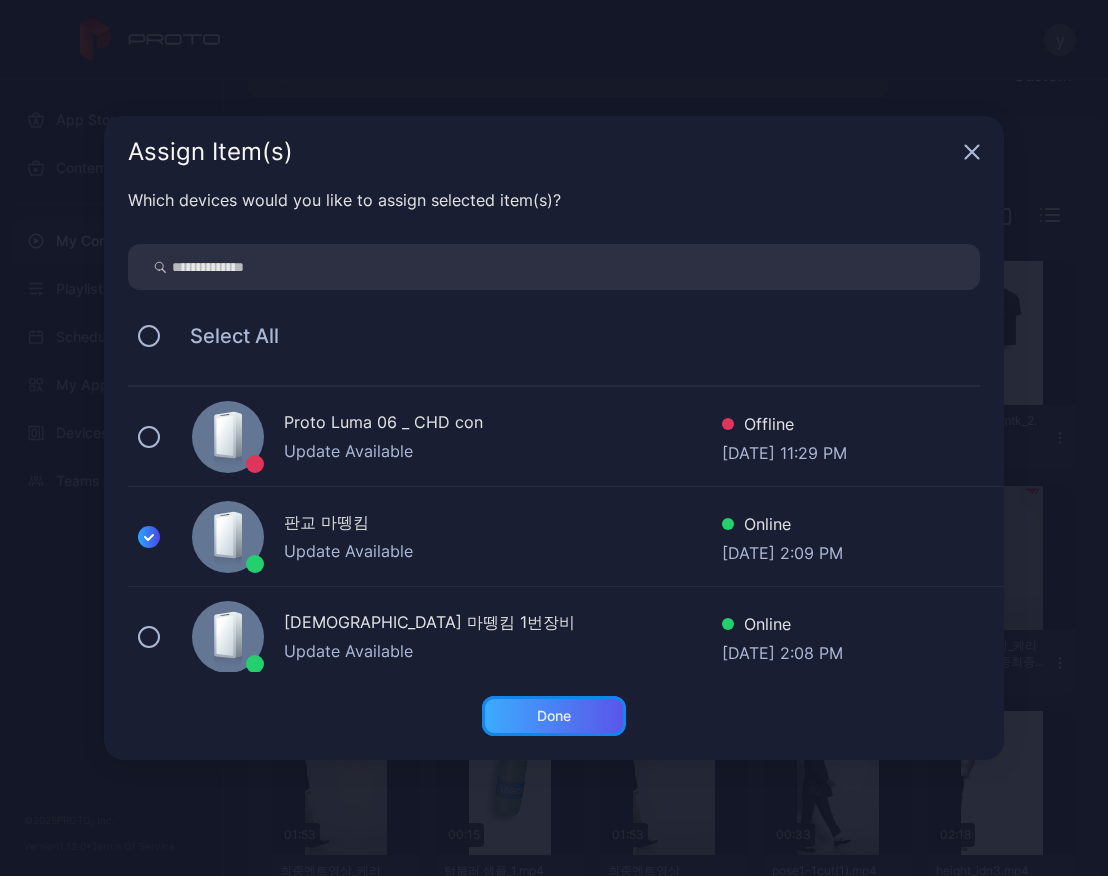 click on "Done" at bounding box center [554, 716] 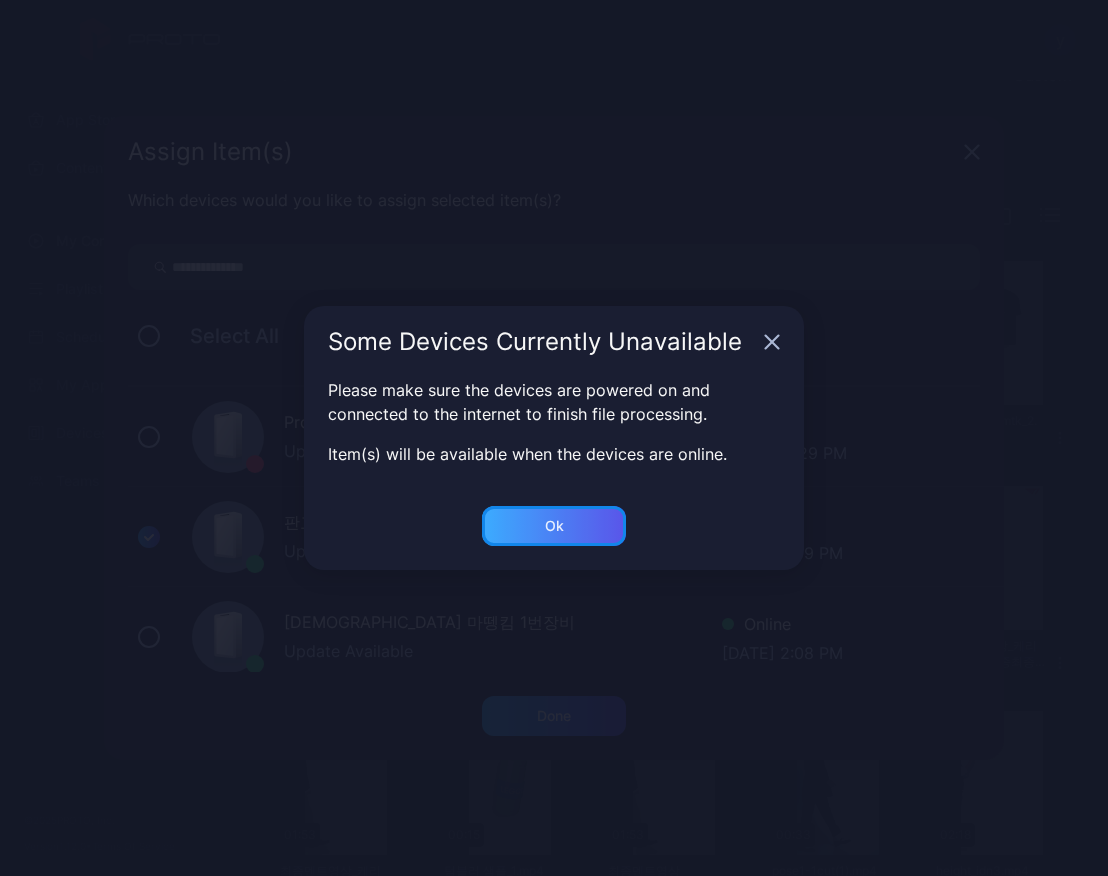 click on "Ok" at bounding box center (554, 716) 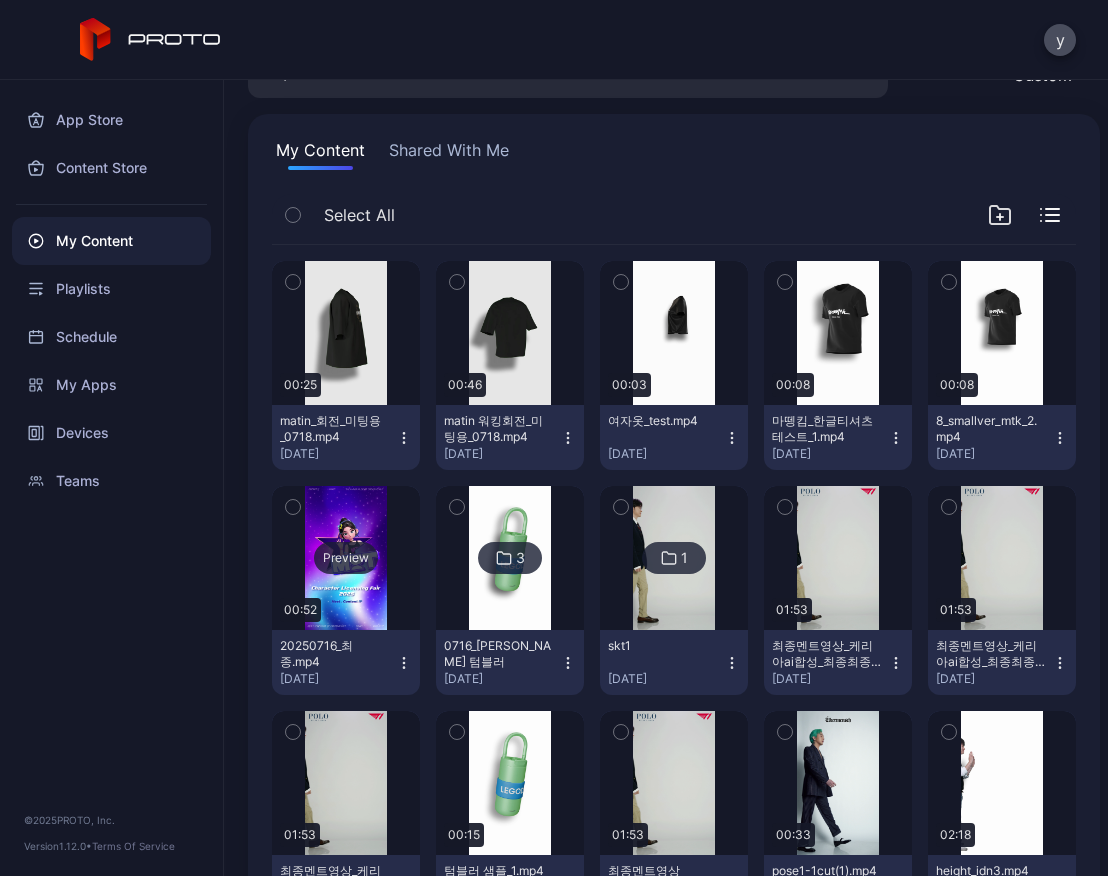 scroll, scrollTop: 0, scrollLeft: 0, axis: both 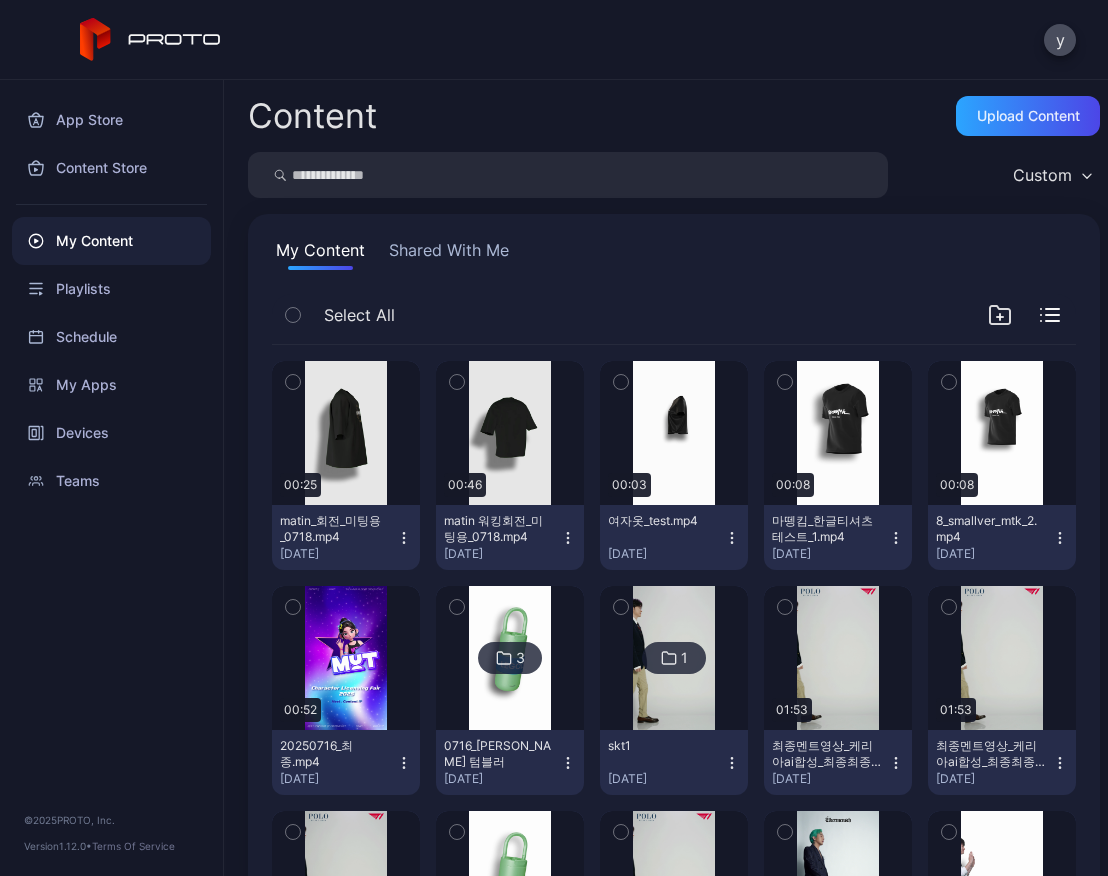 click 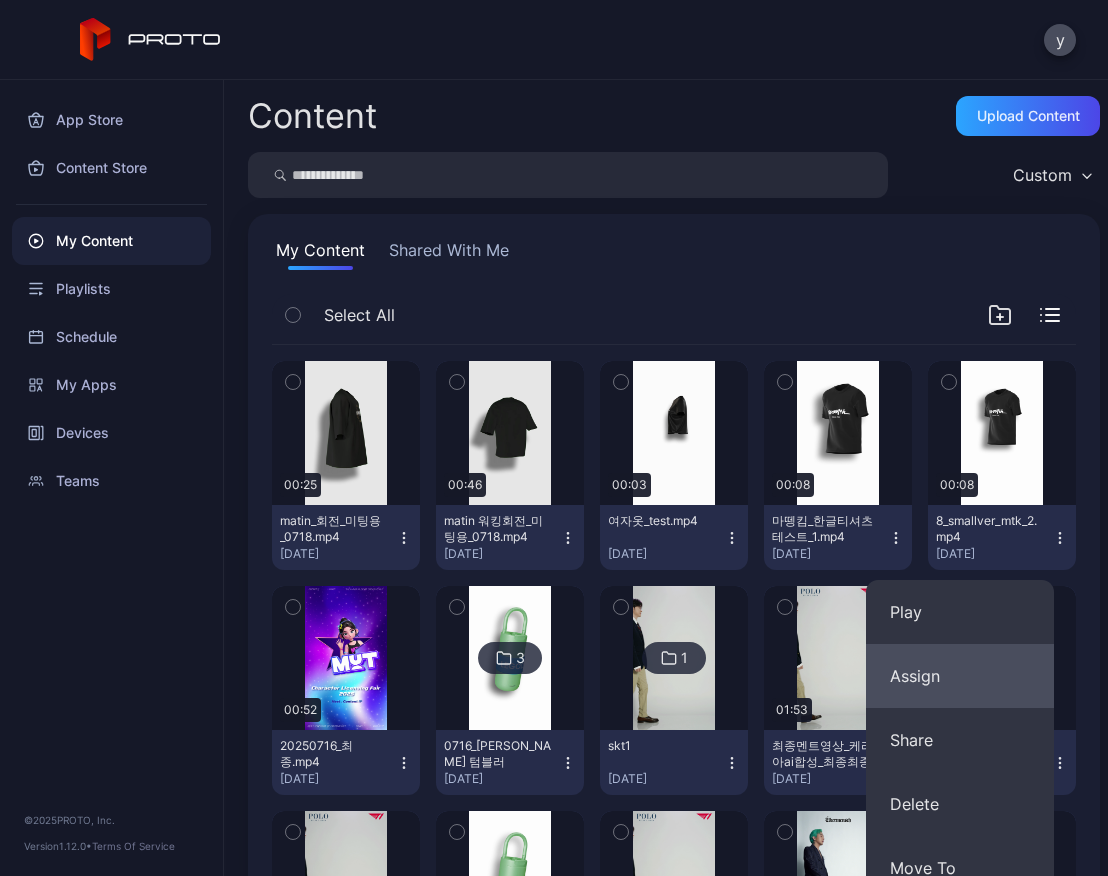 click on "Assign" at bounding box center (960, 676) 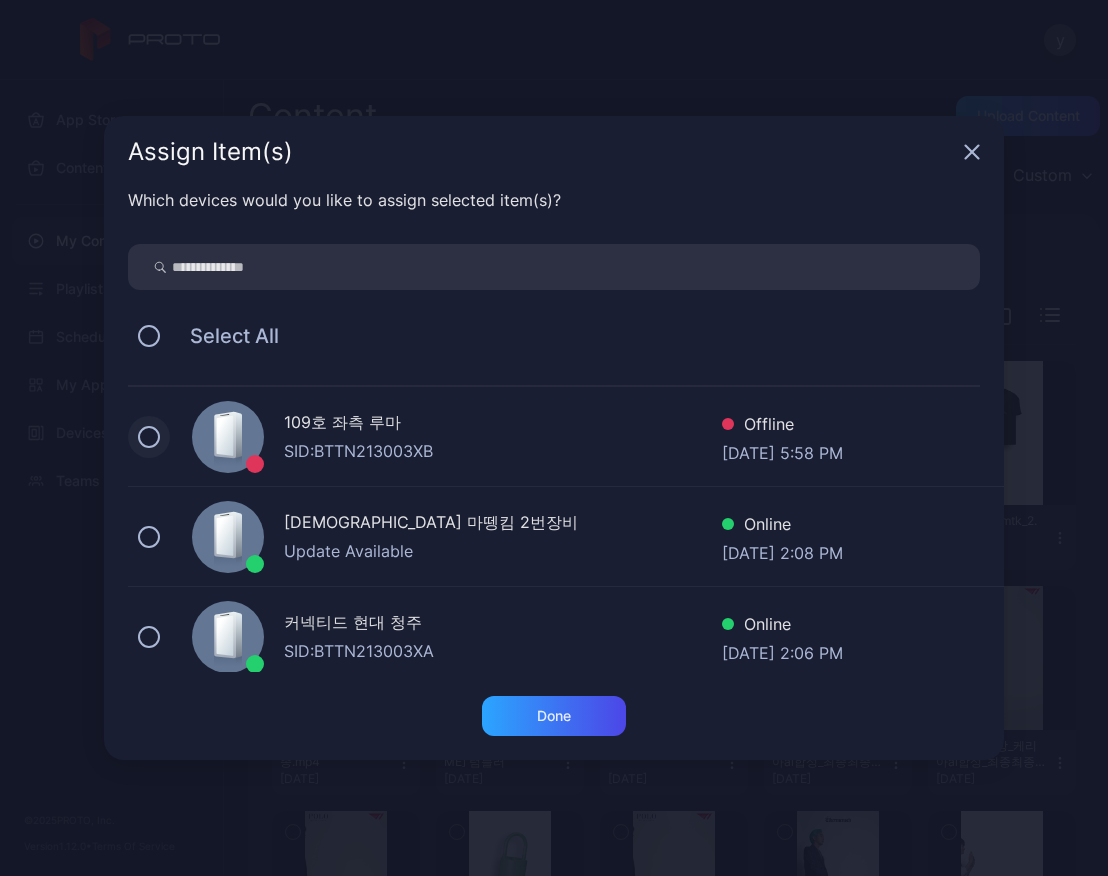 click at bounding box center (149, 437) 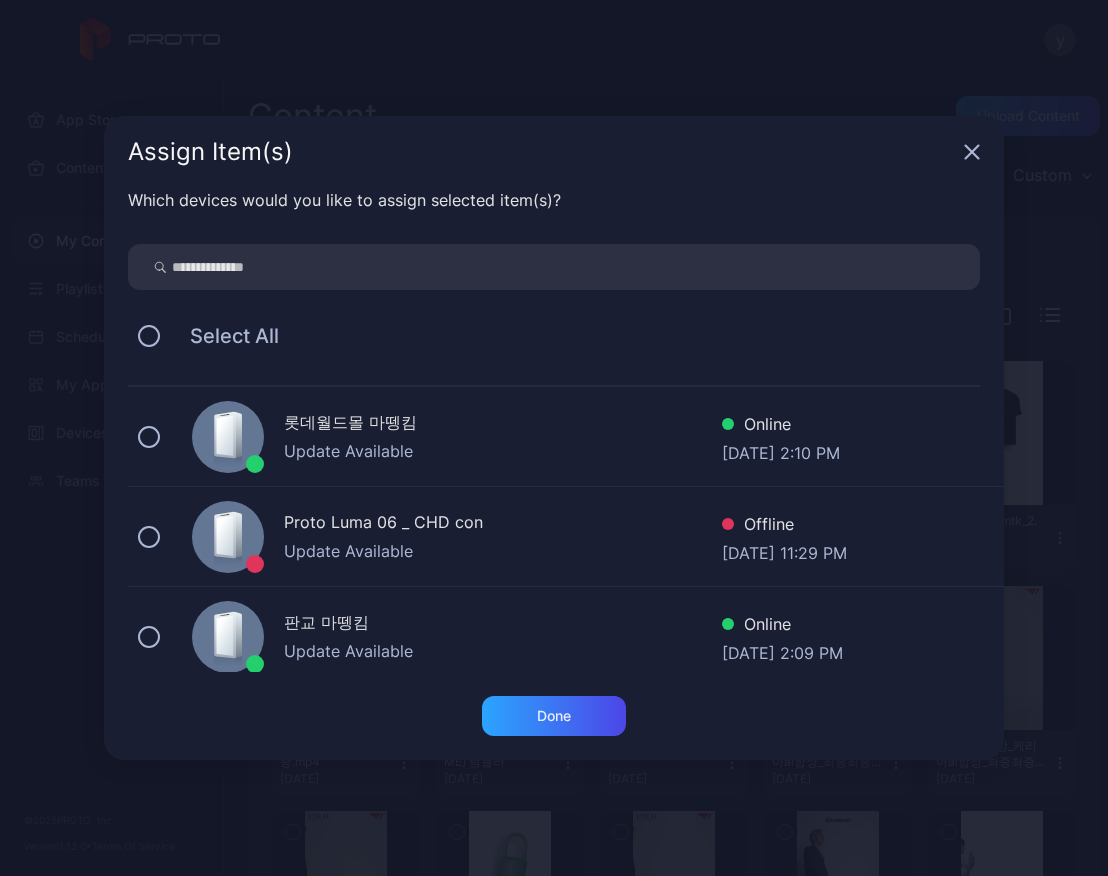 scroll, scrollTop: 500, scrollLeft: 0, axis: vertical 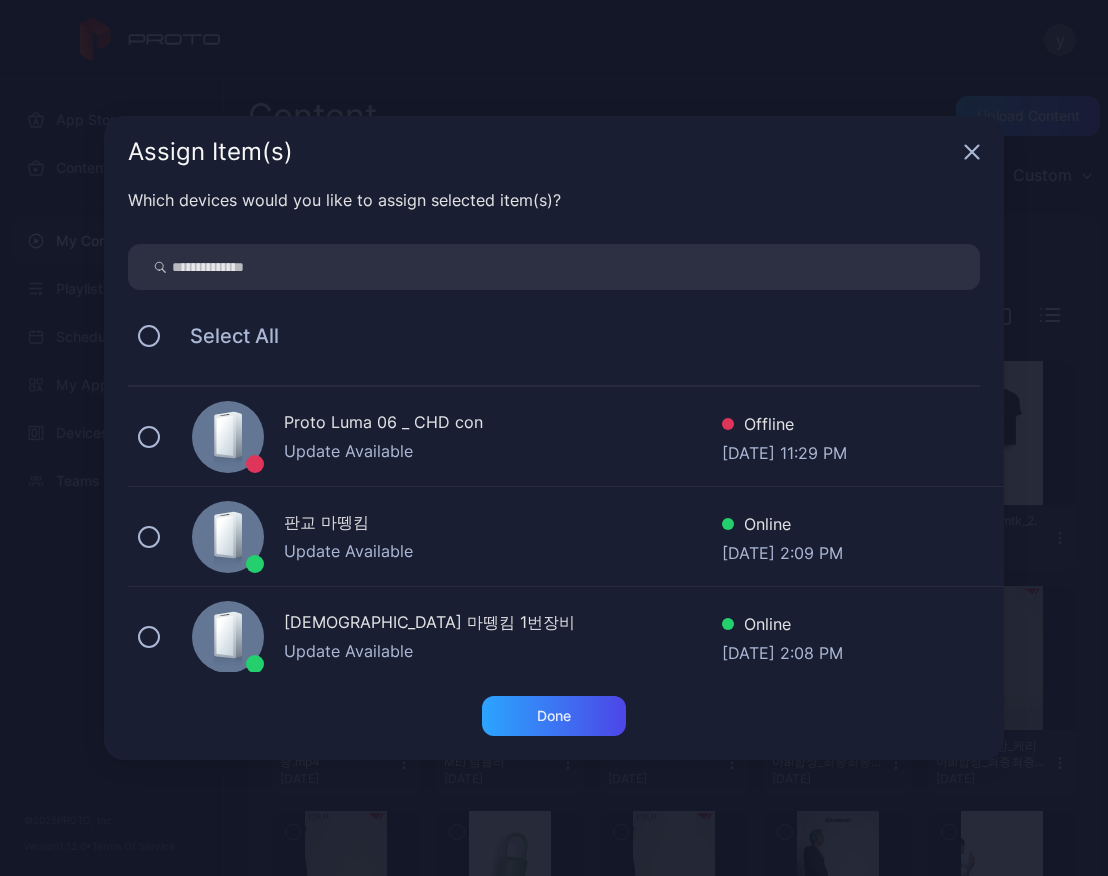 click on "판교 마뗑킴 Update Available Online [DATE] 2:09 PM" at bounding box center [566, 537] 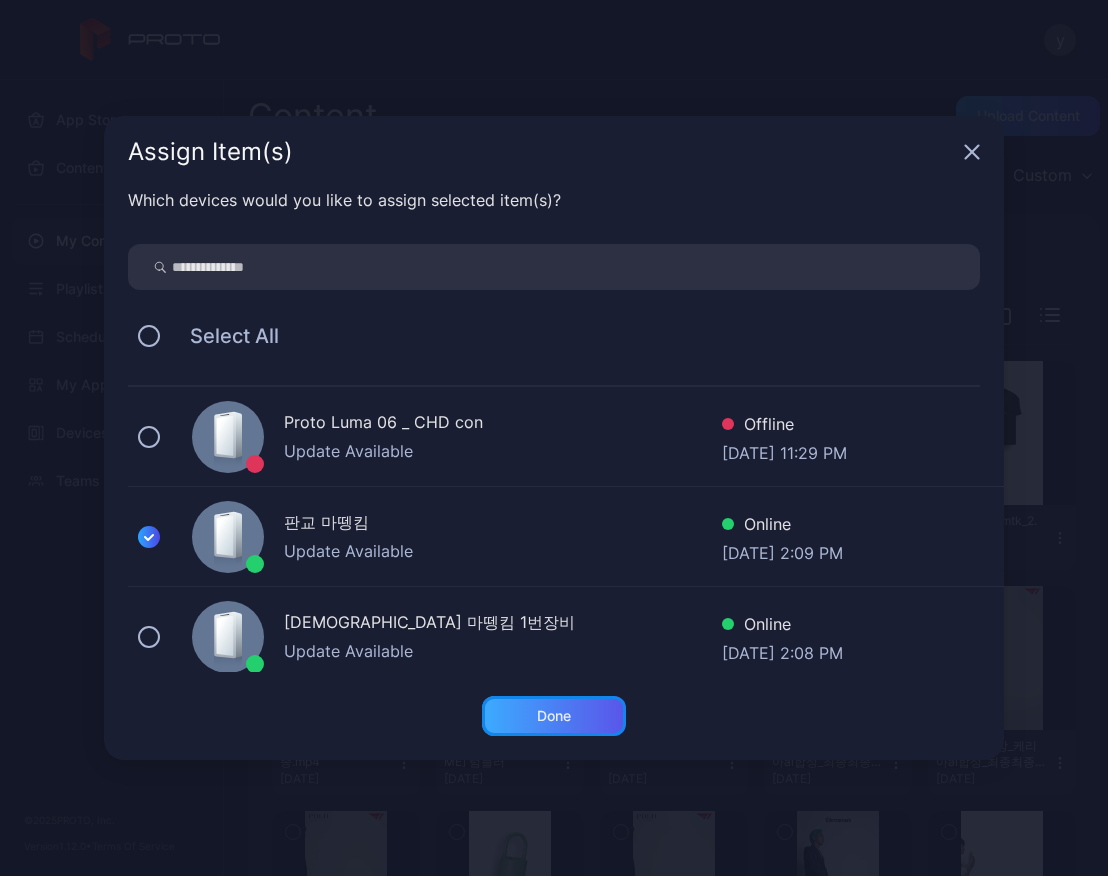 click on "Done" at bounding box center [554, 716] 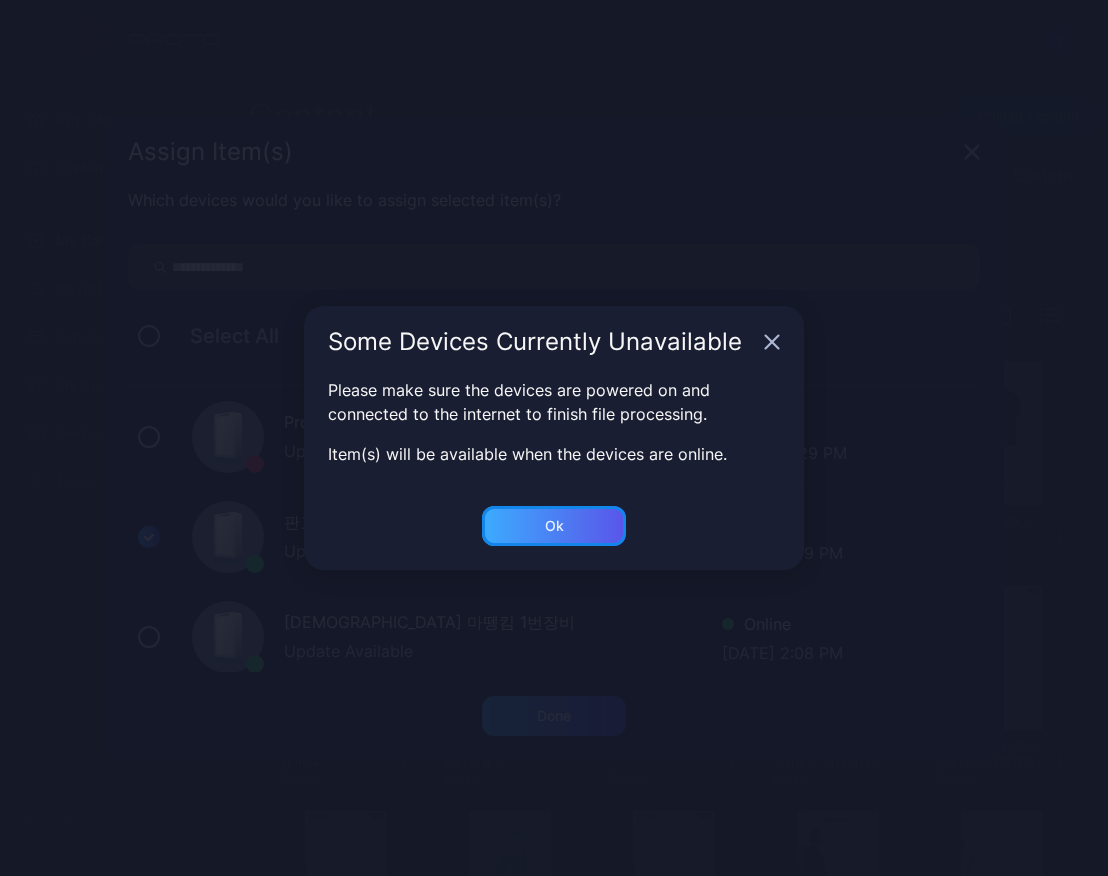 click on "Ok" at bounding box center [554, 716] 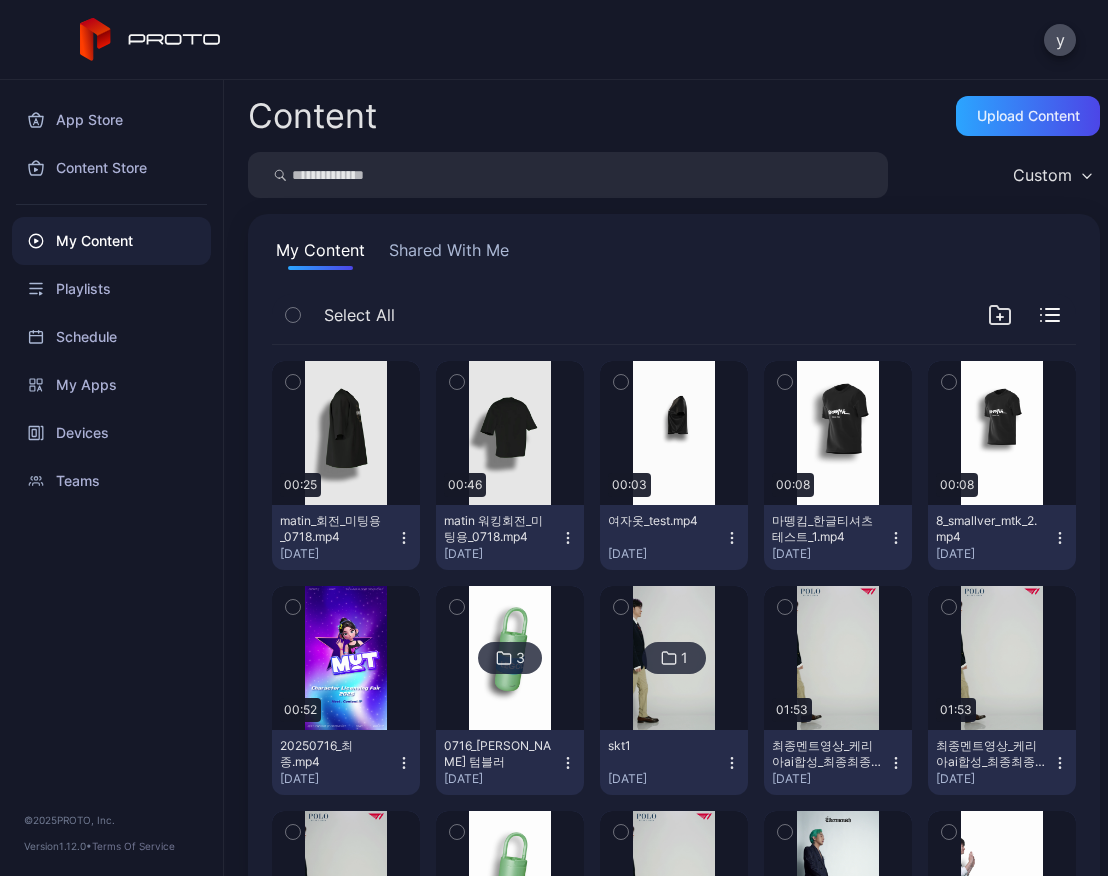 click 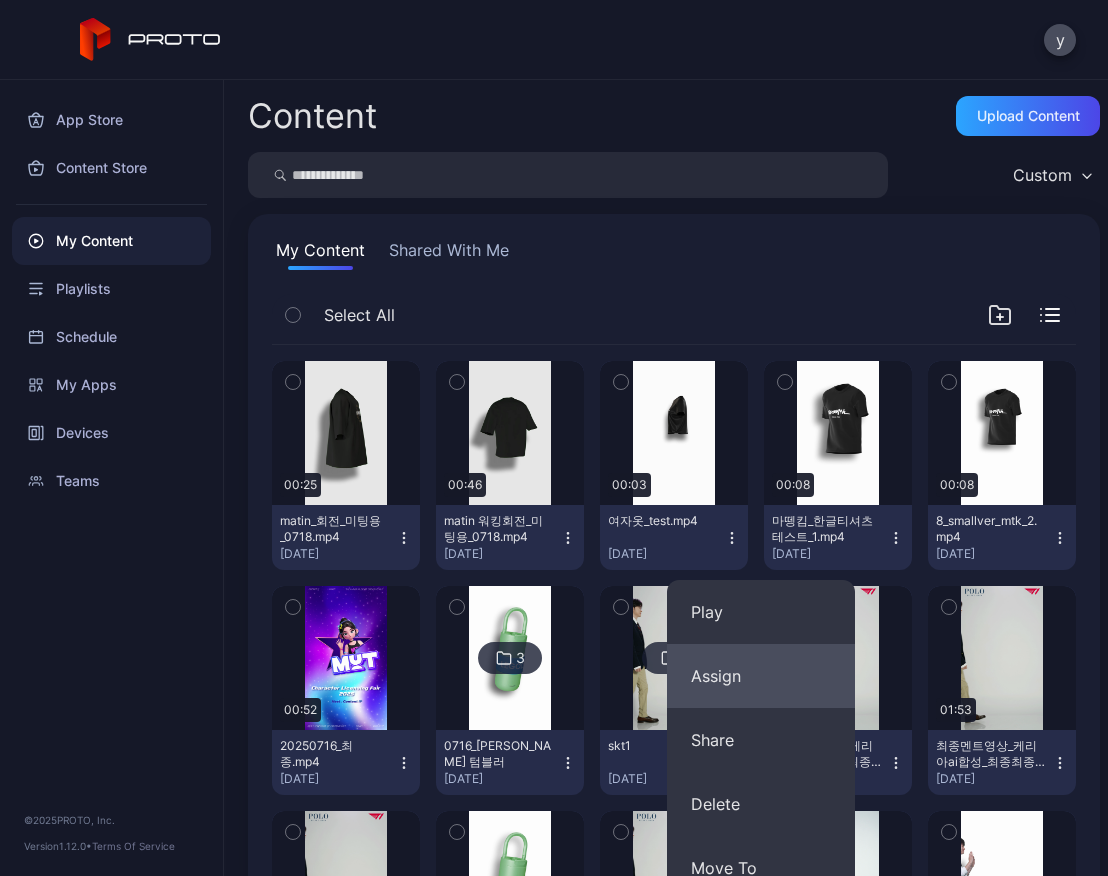 click on "Assign" at bounding box center [761, 676] 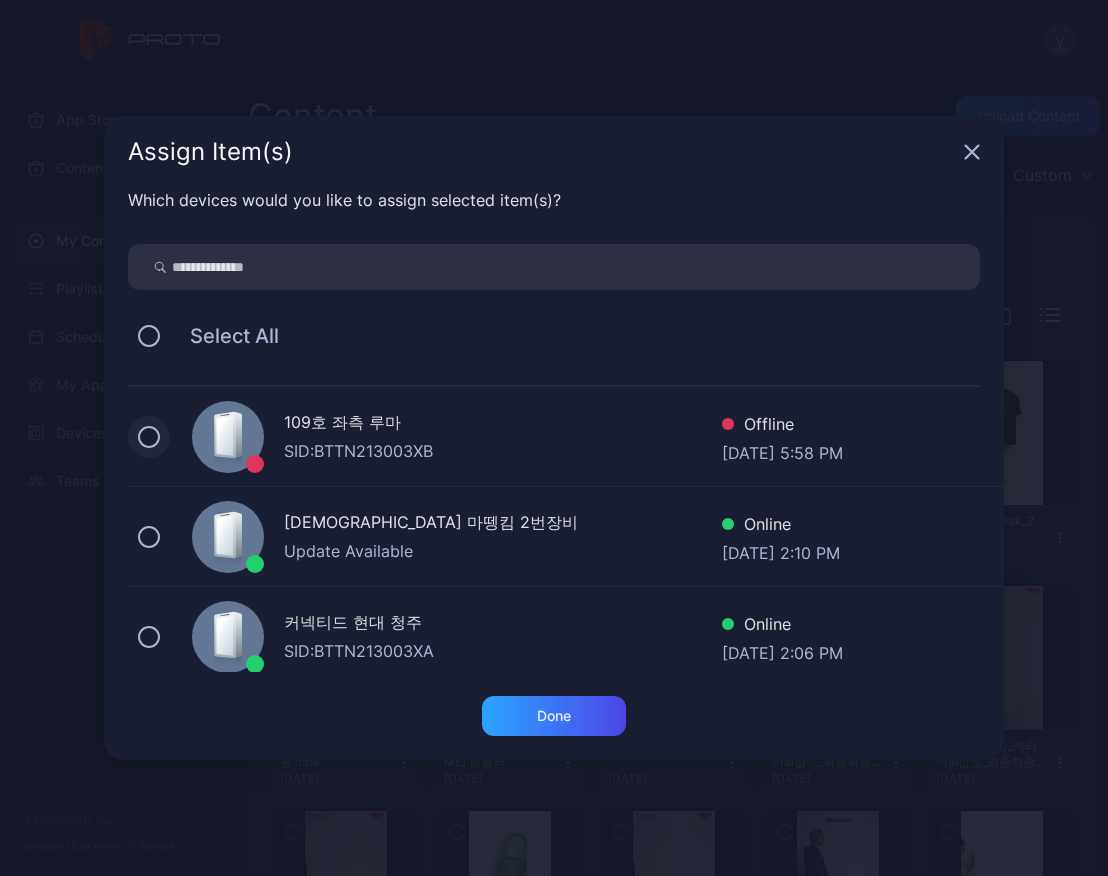 click at bounding box center [149, 437] 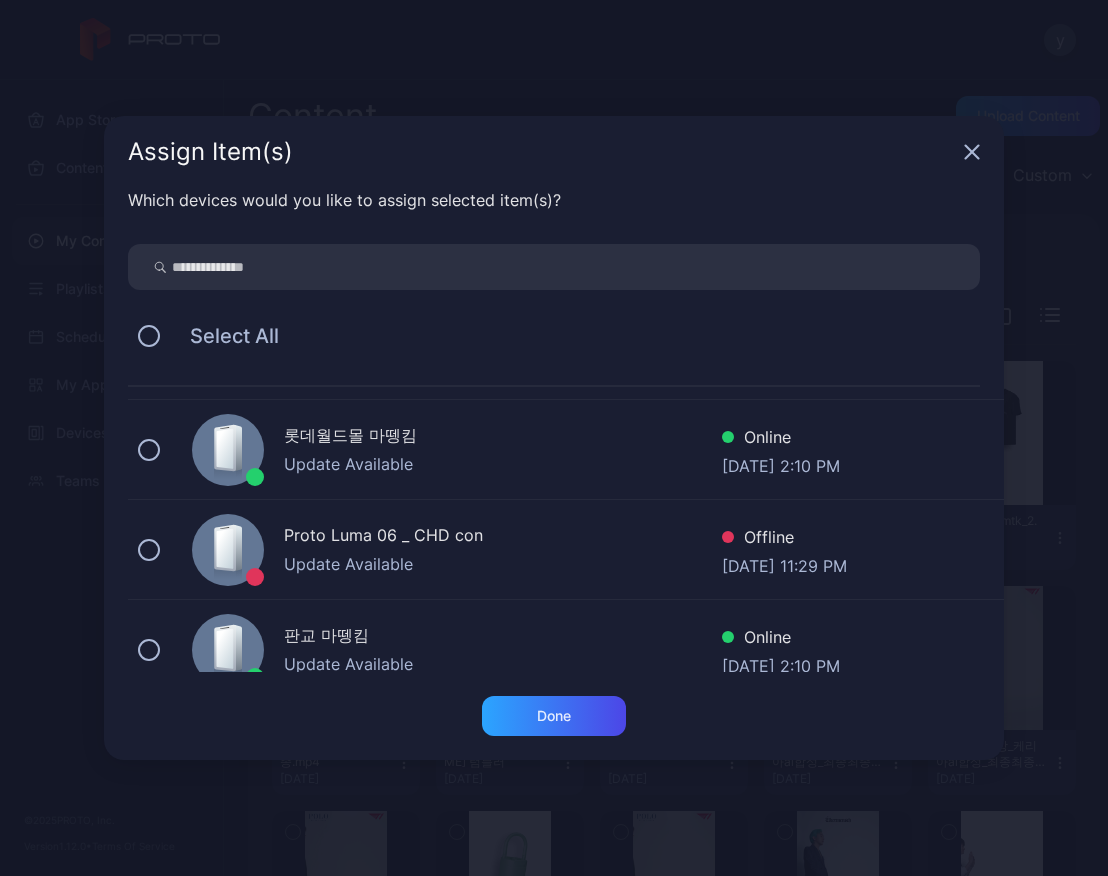 scroll, scrollTop: 400, scrollLeft: 0, axis: vertical 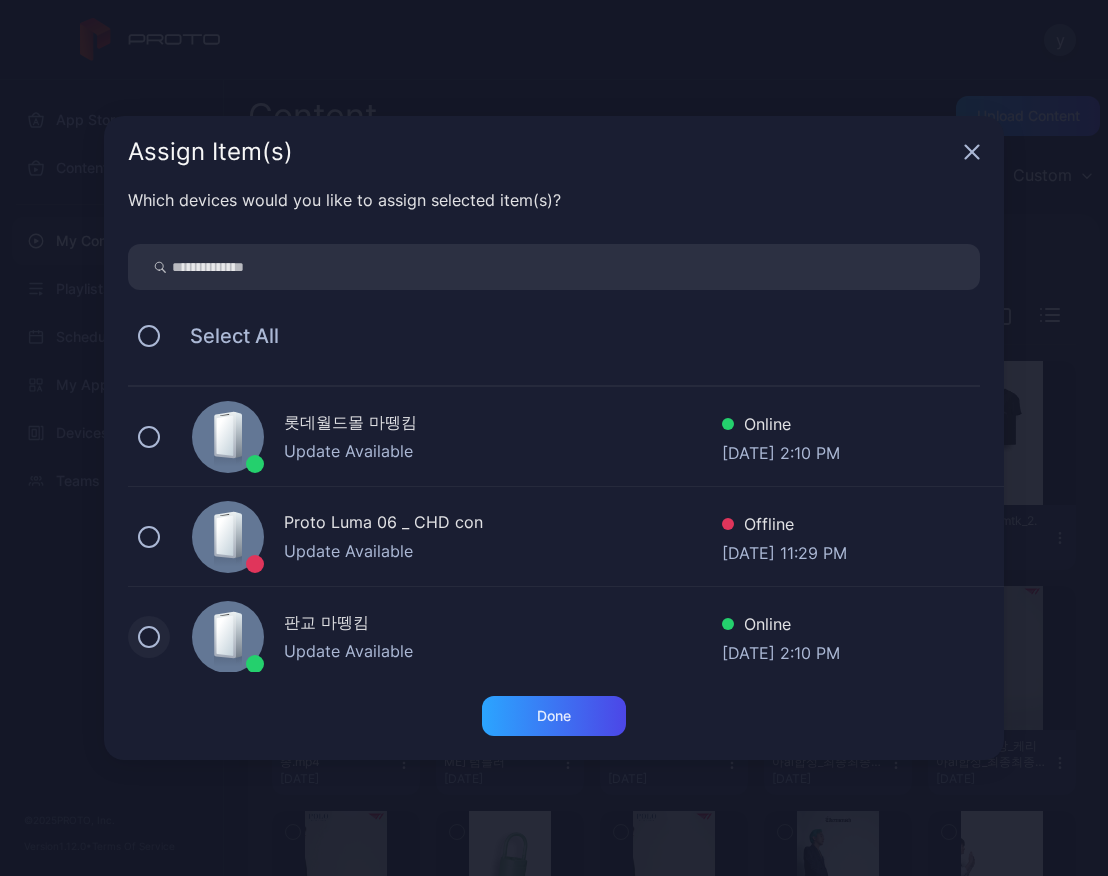 click at bounding box center [149, 637] 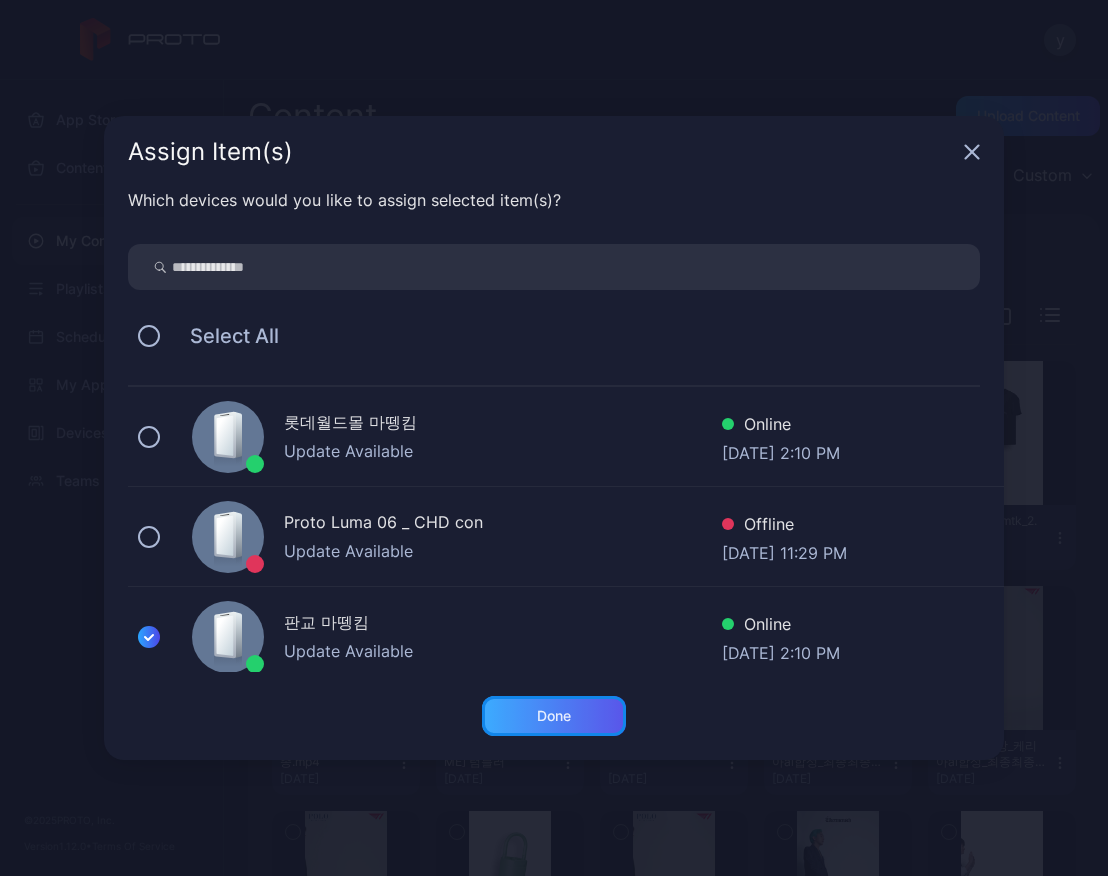 click on "Done" at bounding box center [554, 716] 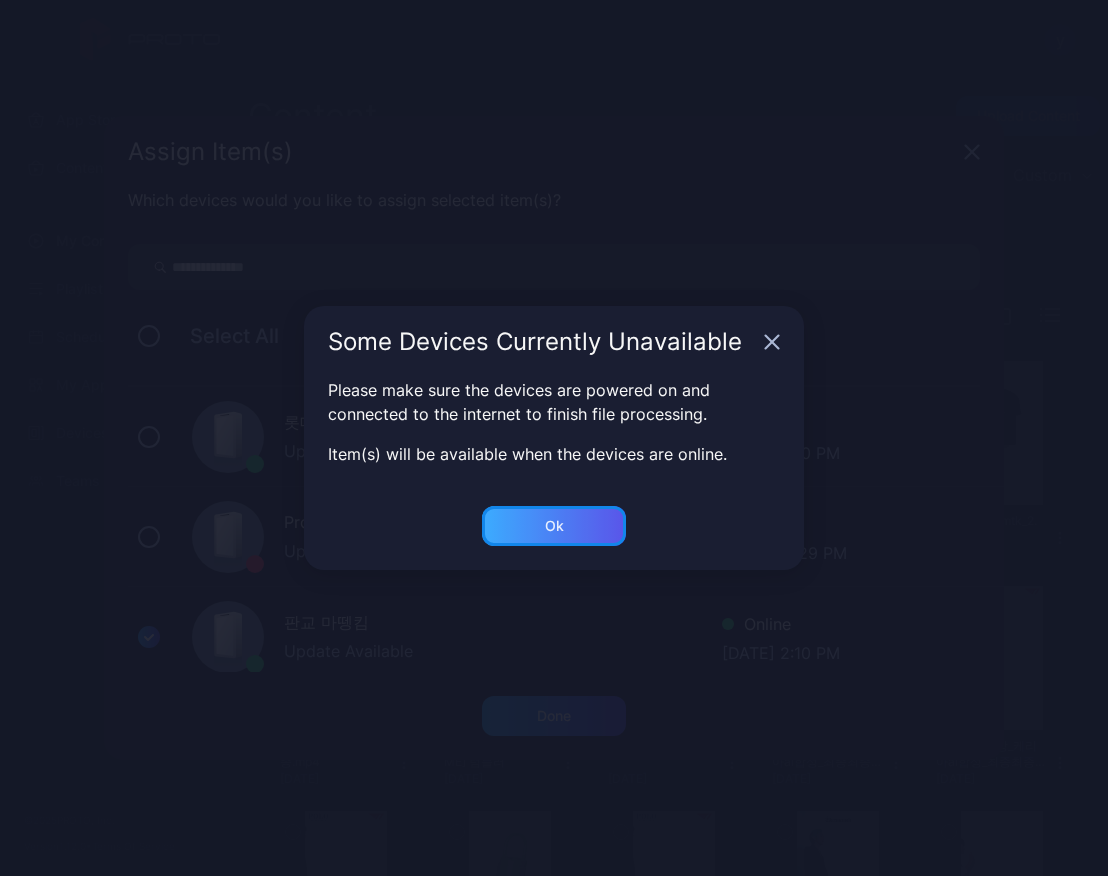 click on "Ok" at bounding box center (554, 716) 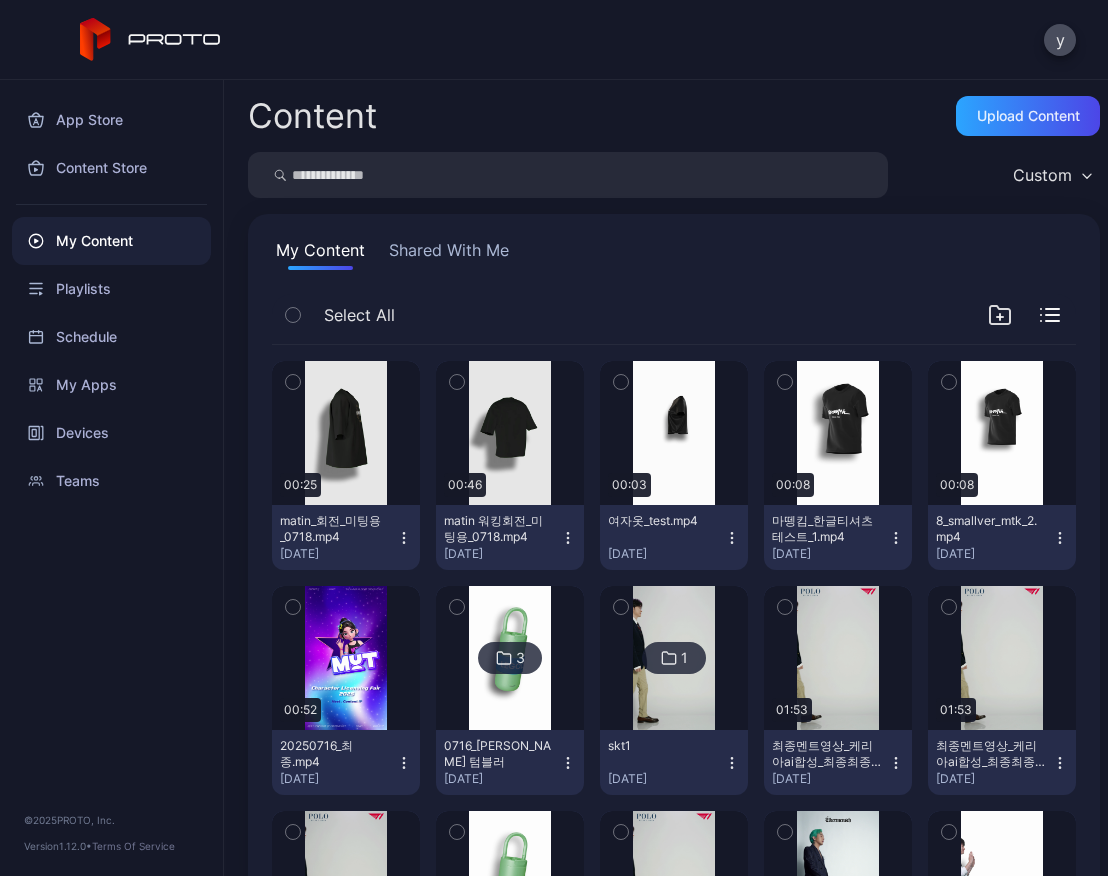 click on "matin 워킹회전_미팅용_0718.mp4 [DATE]" at bounding box center [510, 537] 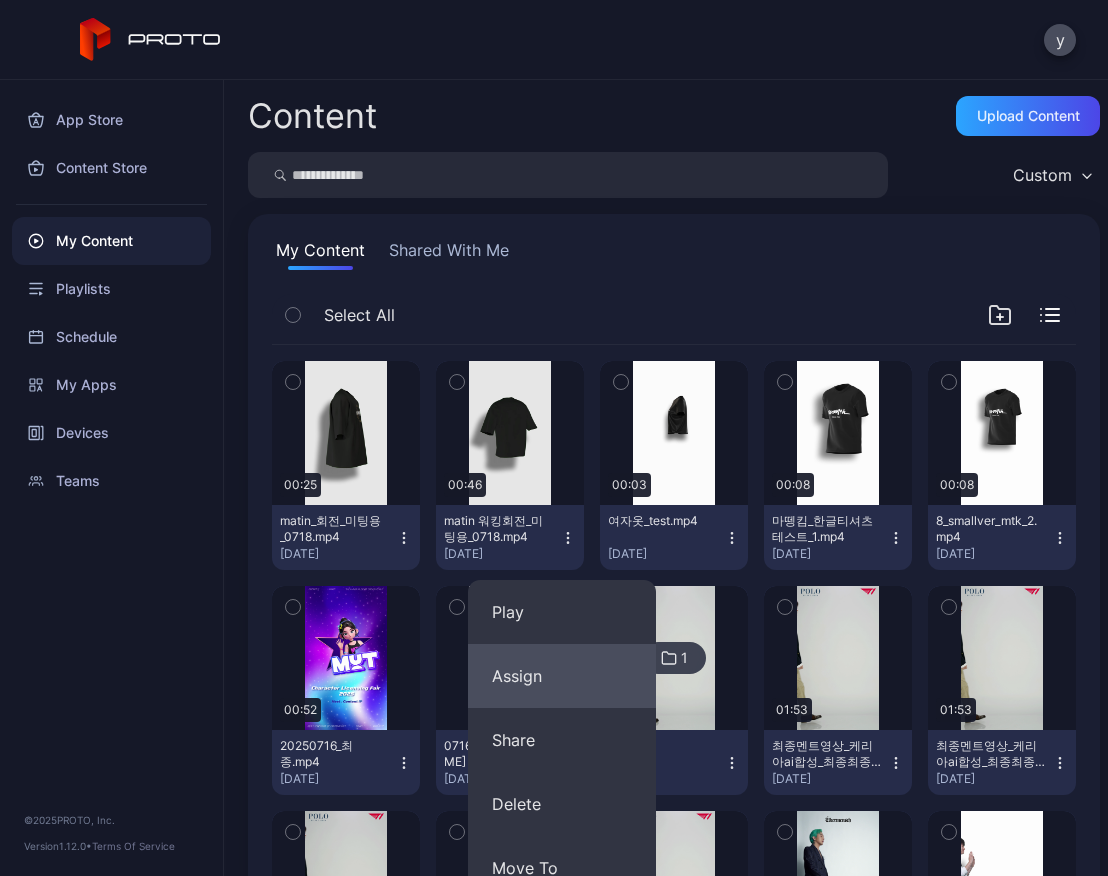 click on "Assign" at bounding box center (562, 676) 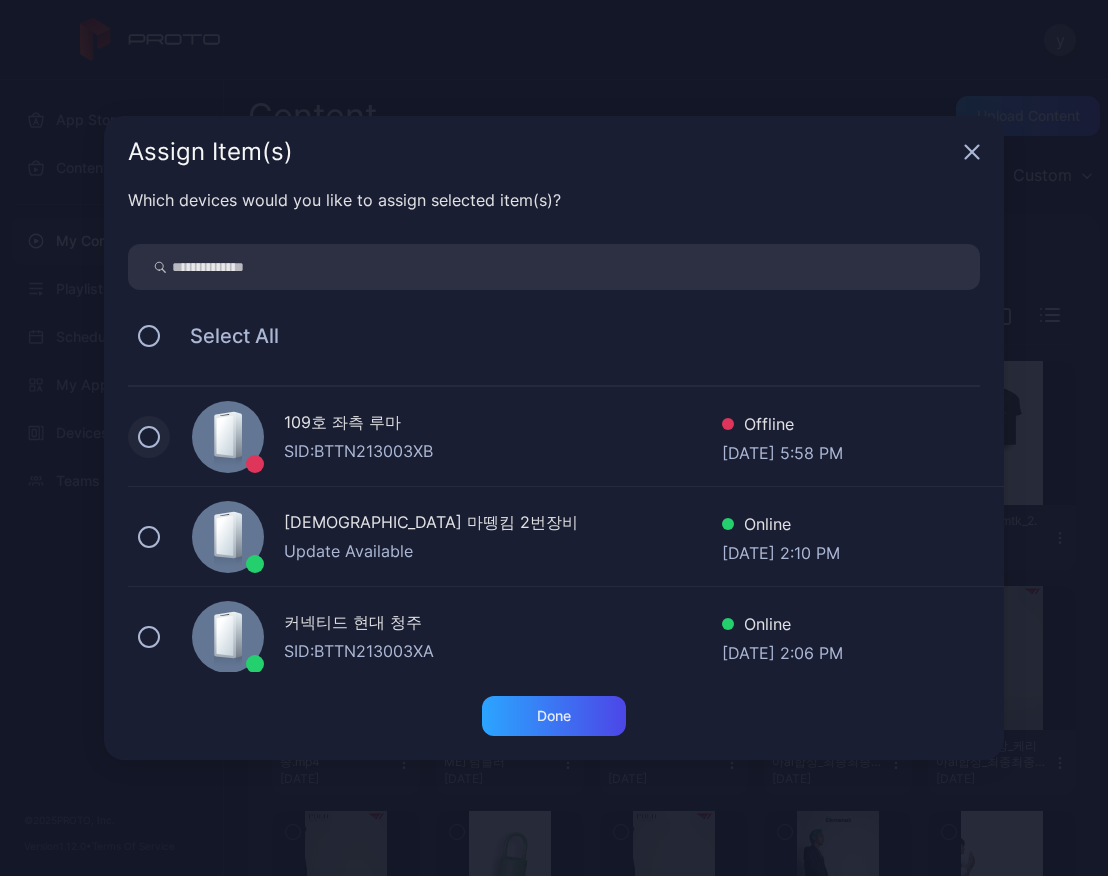 click at bounding box center [149, 437] 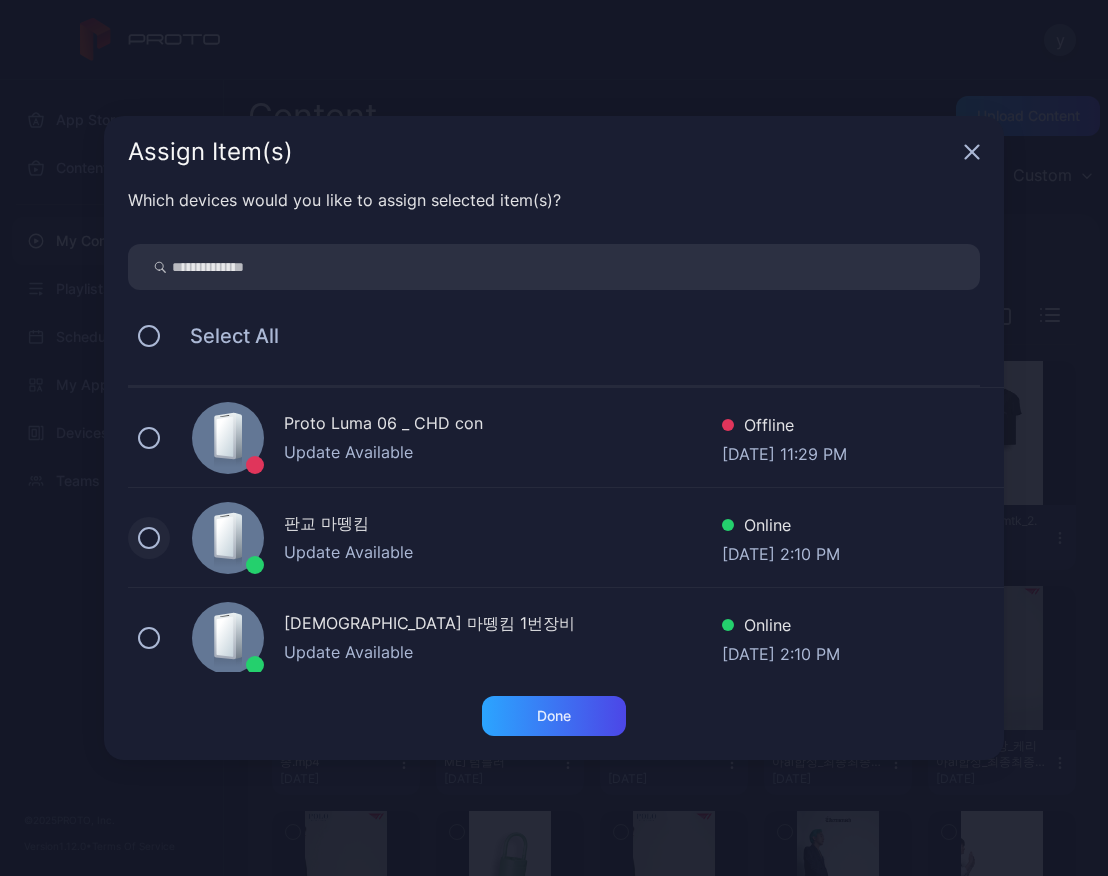 scroll, scrollTop: 500, scrollLeft: 0, axis: vertical 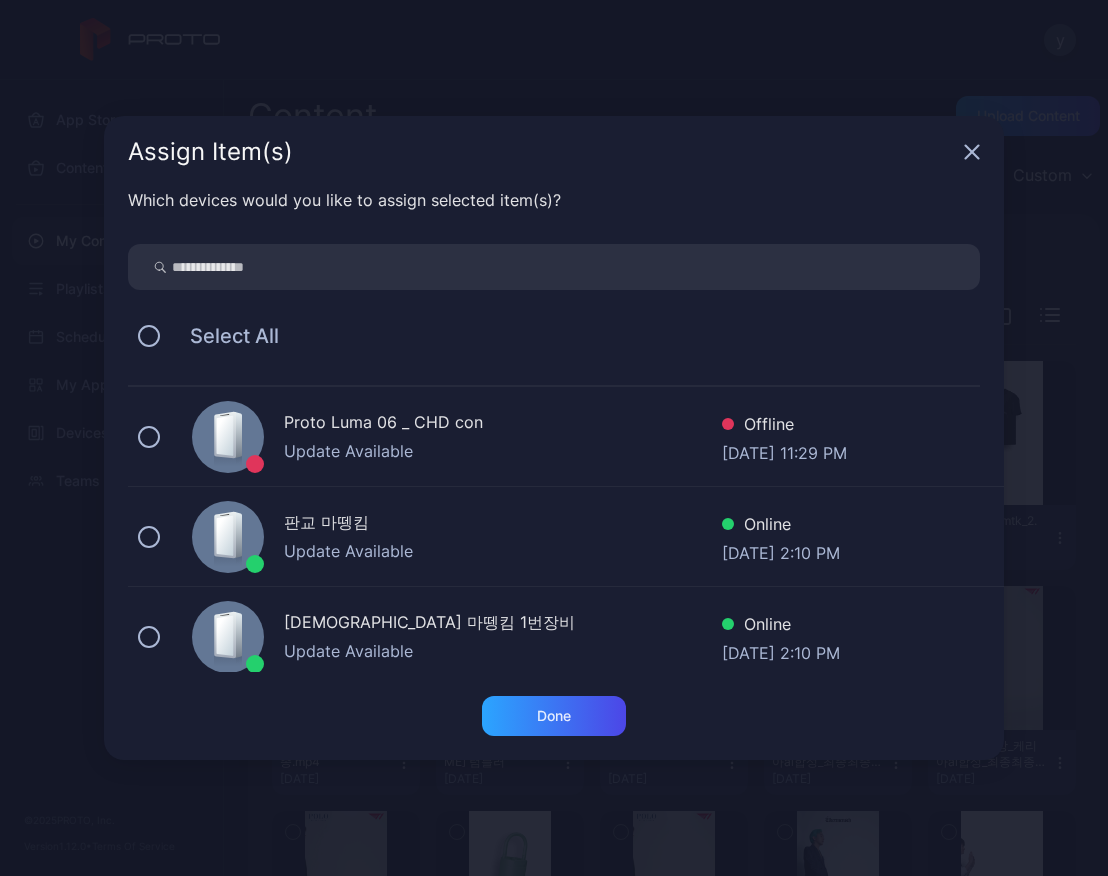 click on "판교 마뗑킴 Update Available Online [DATE] 2:10 PM" at bounding box center [566, 537] 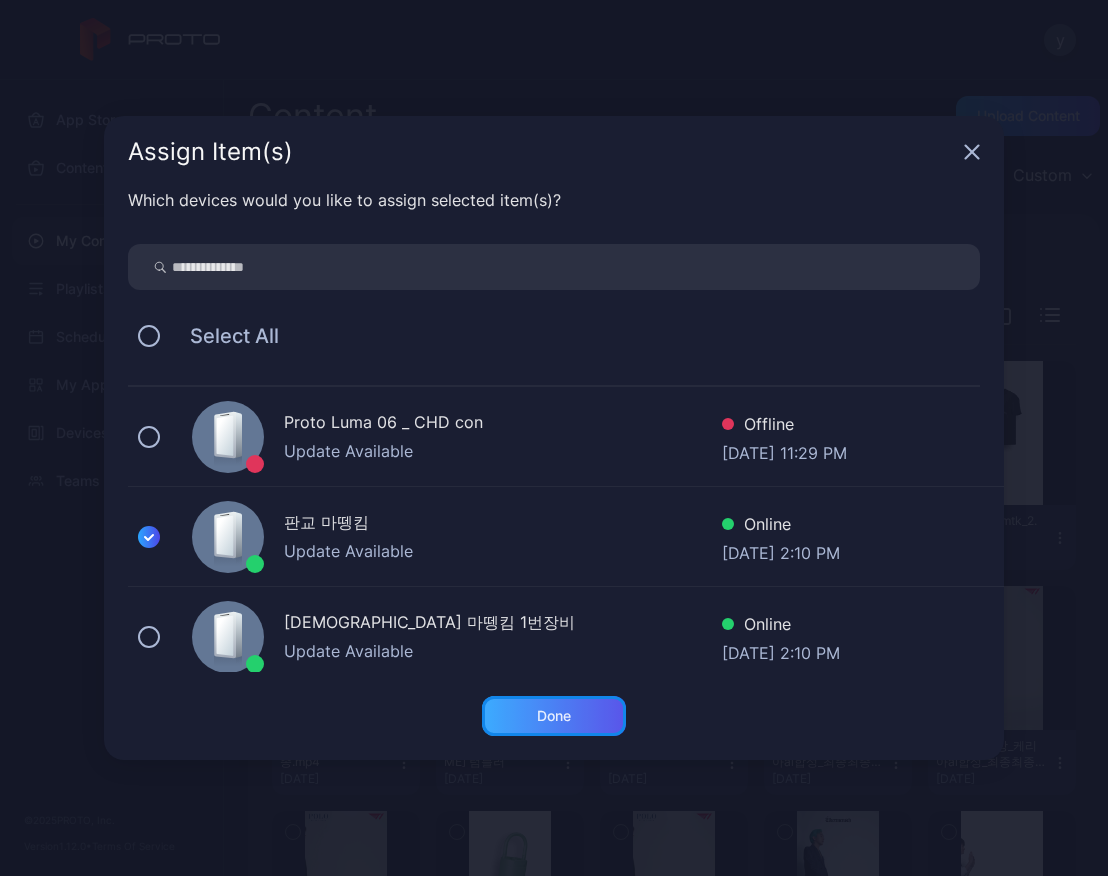 click on "Done" at bounding box center (554, 716) 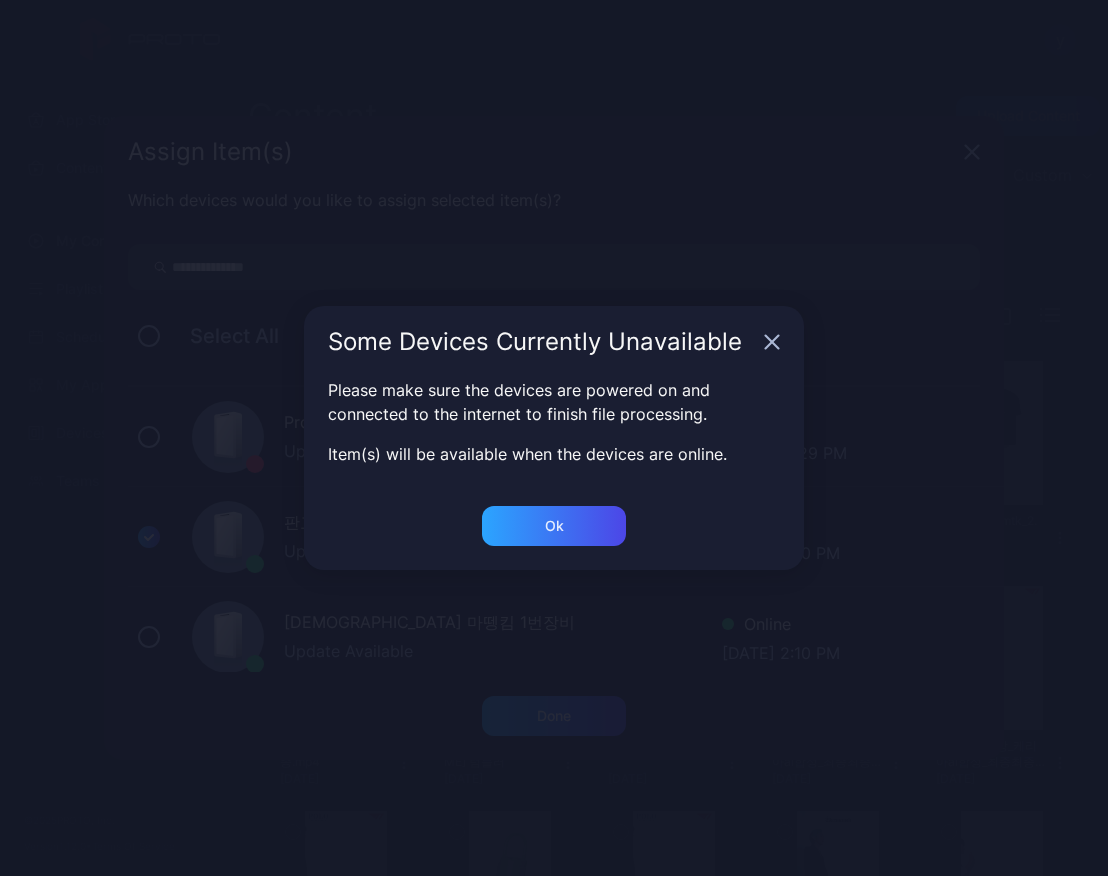 click on "Please make sure the devices are powered on and connected to the internet to finish file processing. Item(s) will be available when the devices are online." at bounding box center [554, 442] 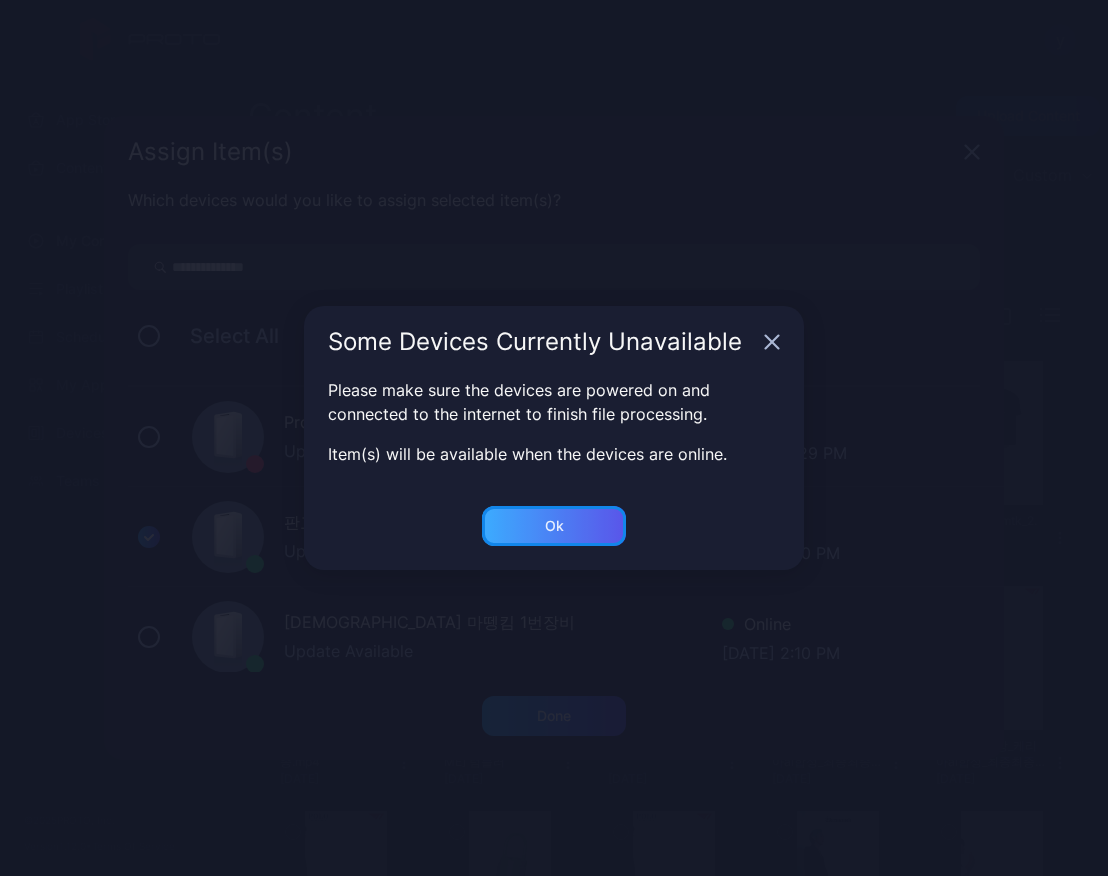 click on "Ok" at bounding box center [554, 716] 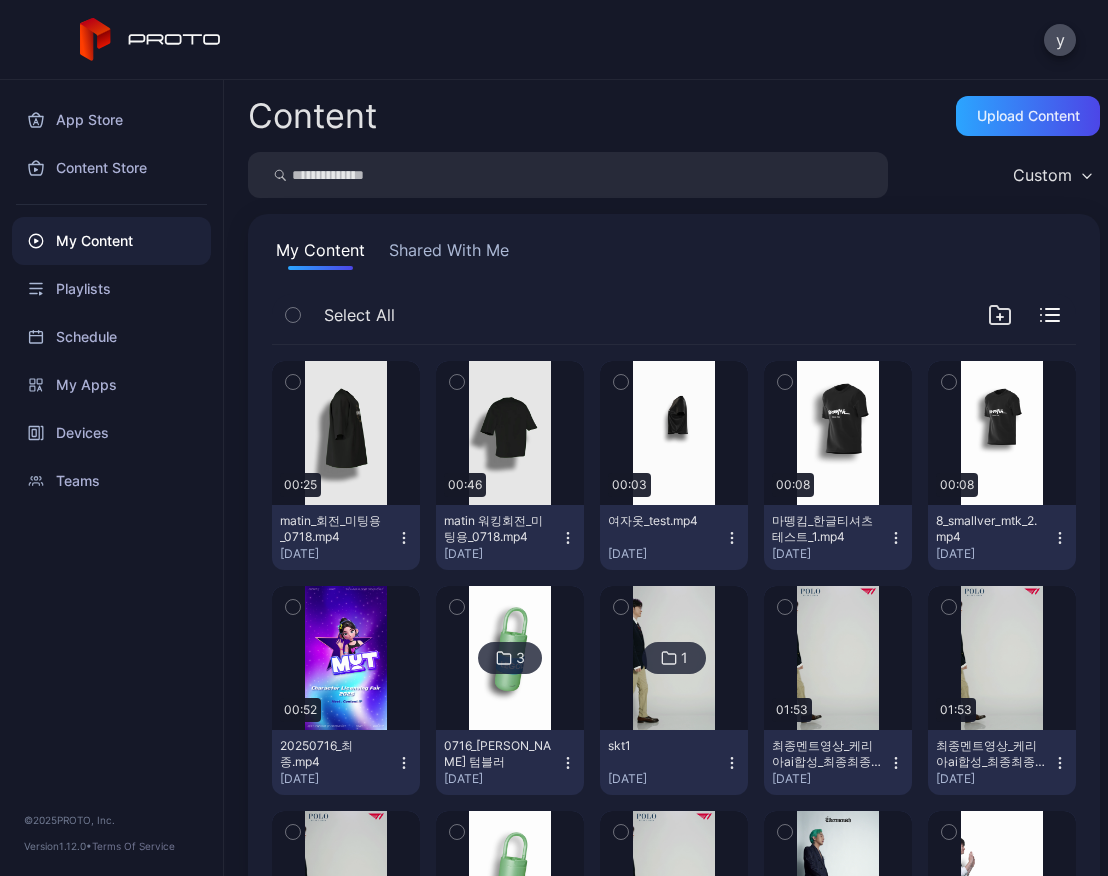 click 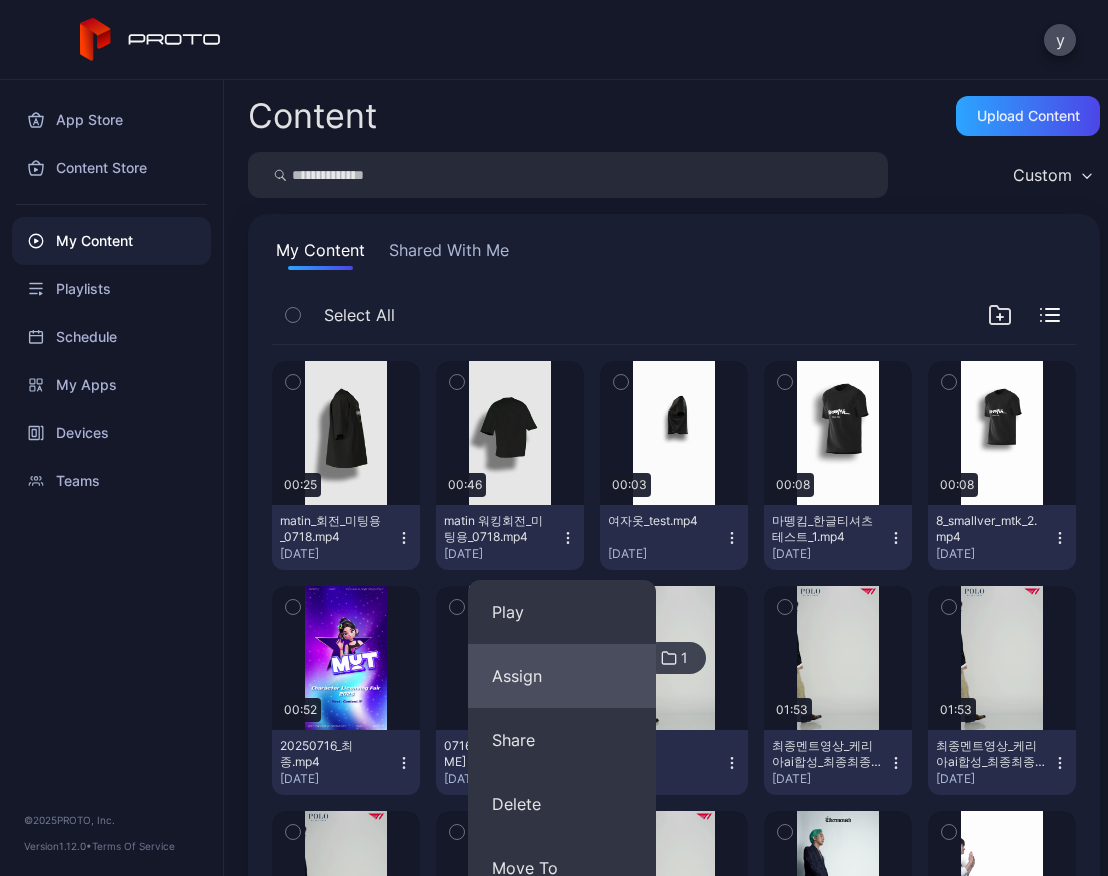 click on "Assign" at bounding box center (562, 676) 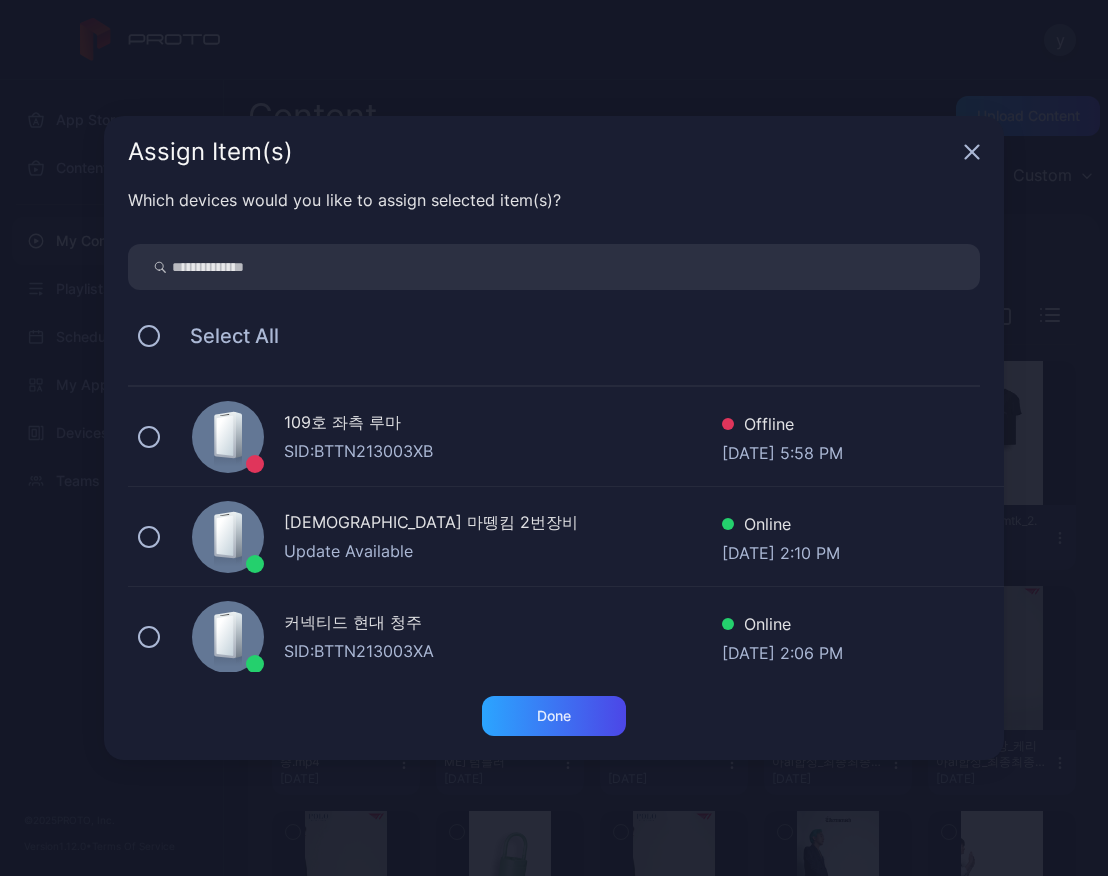 click on "109호 좌측 루마 SID:  BTTN213003XB Offline [DATE] 5:58 PM" at bounding box center [566, 437] 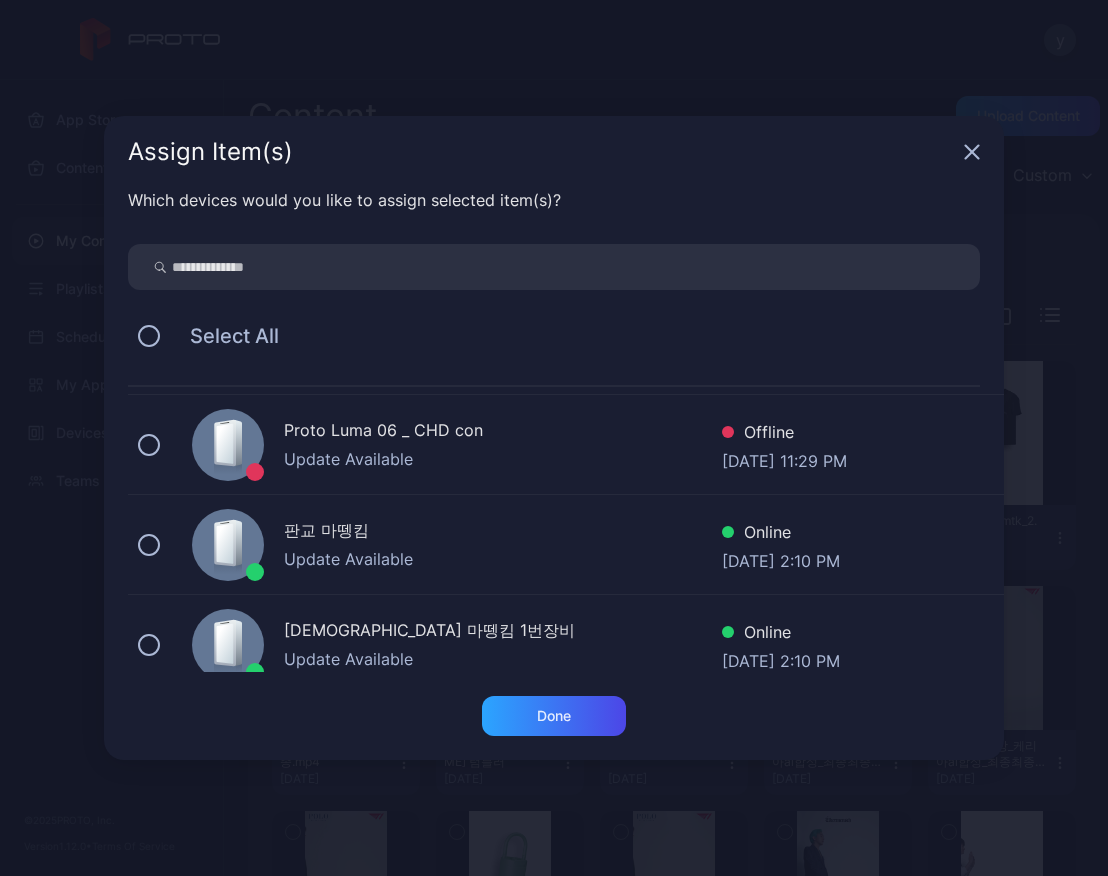 scroll, scrollTop: 500, scrollLeft: 0, axis: vertical 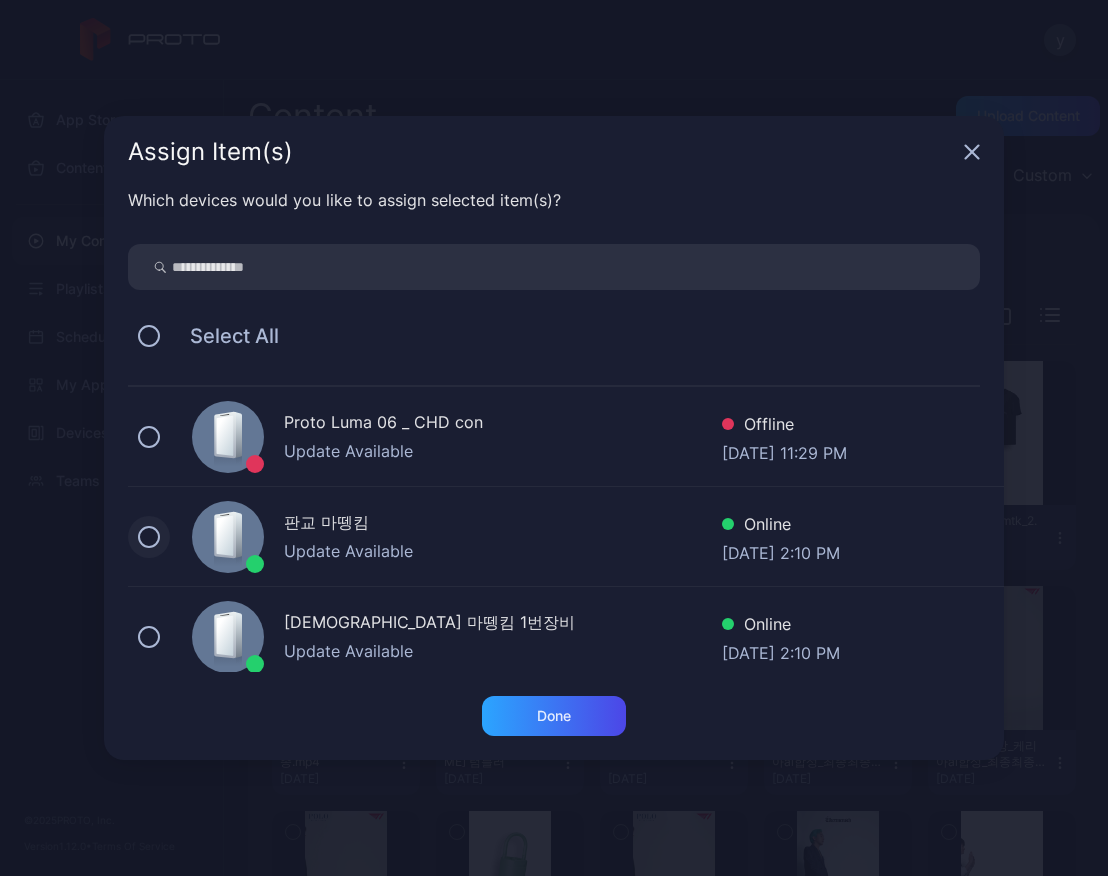 click at bounding box center (149, 537) 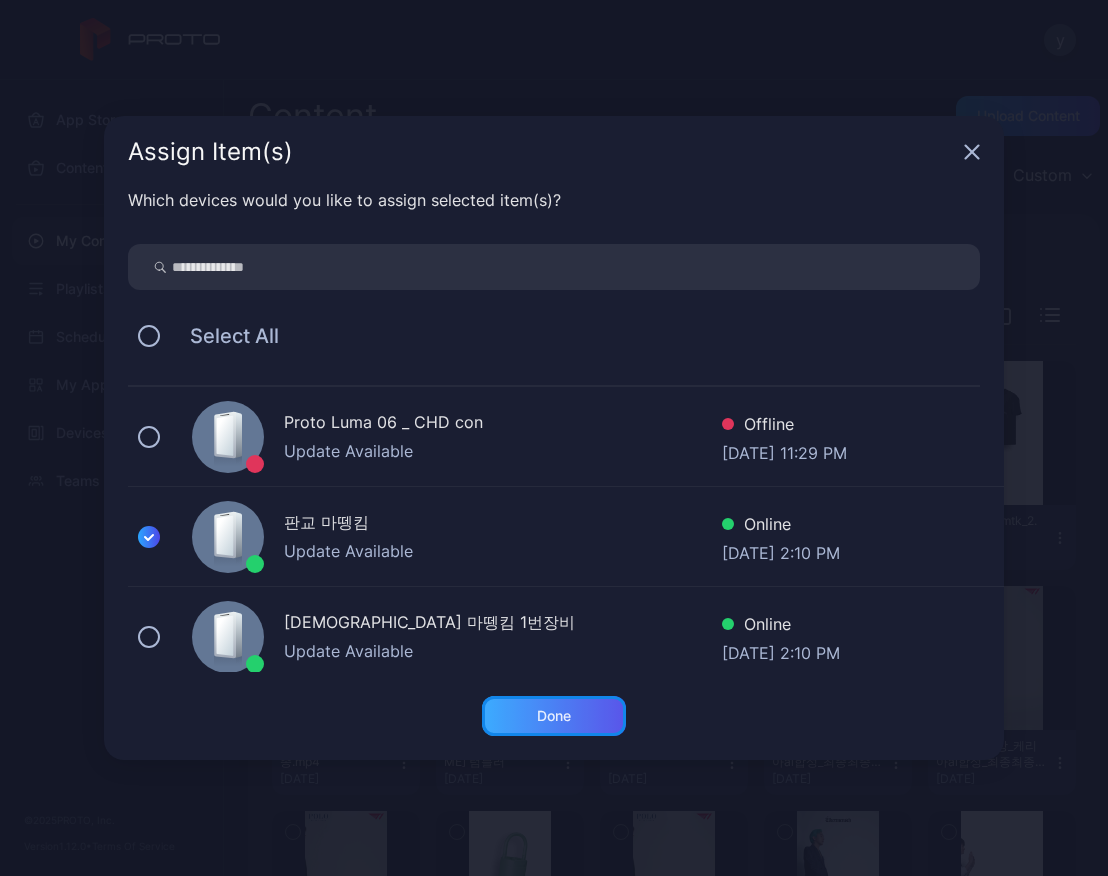 click on "Done" at bounding box center (554, 716) 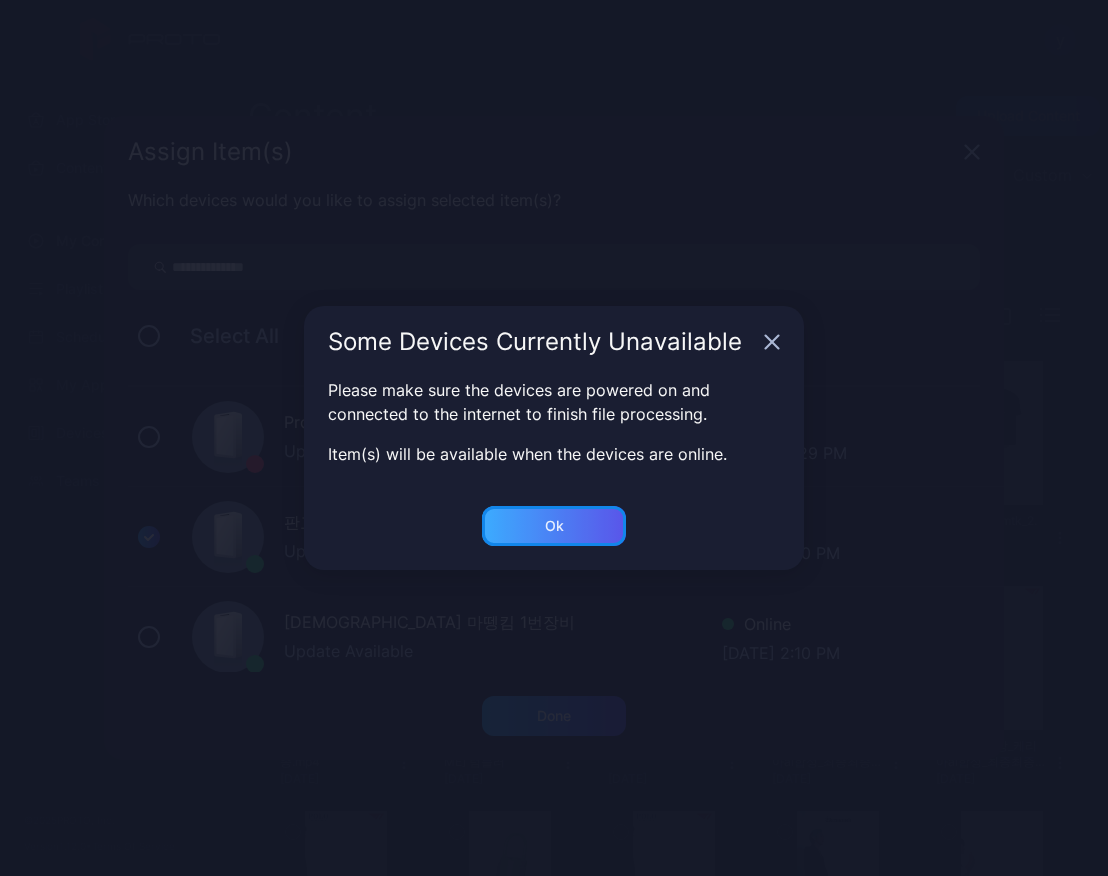 click on "Ok" at bounding box center (554, 716) 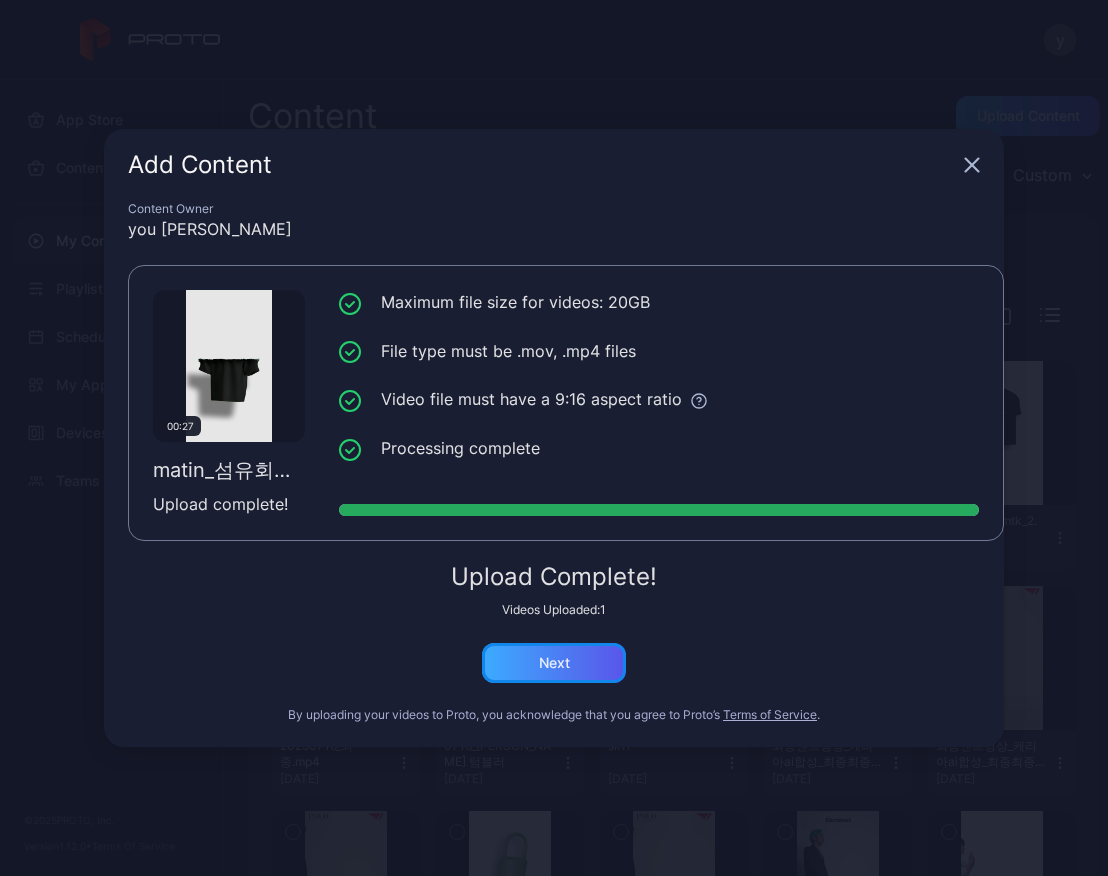 click on "Next" at bounding box center [554, 663] 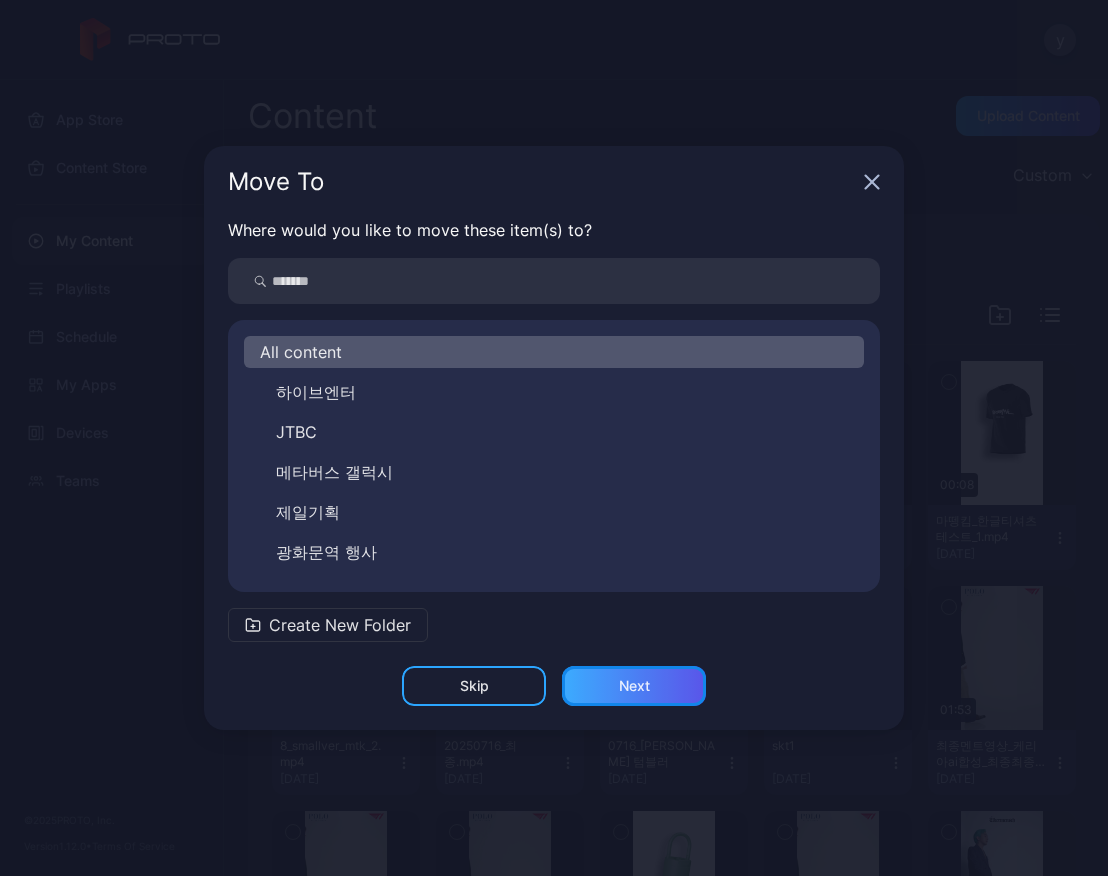 click on "Next" at bounding box center [634, 686] 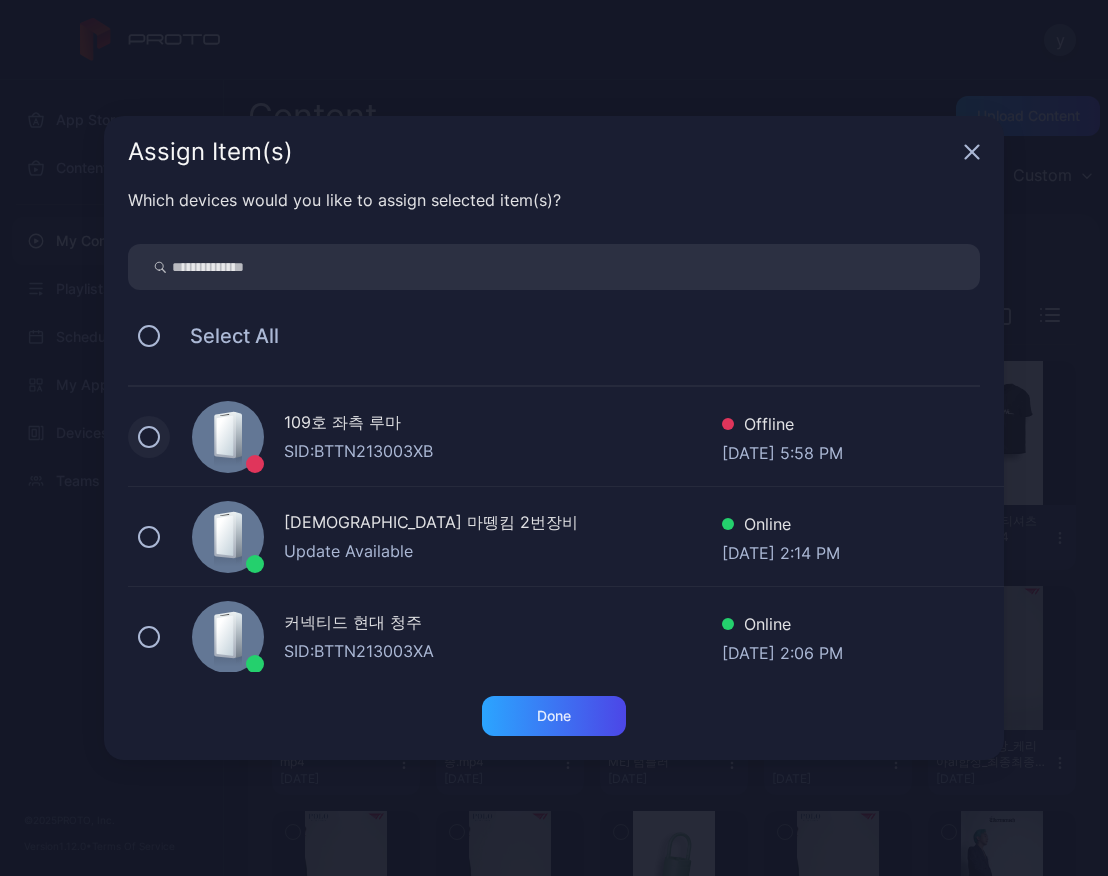 click at bounding box center [149, 437] 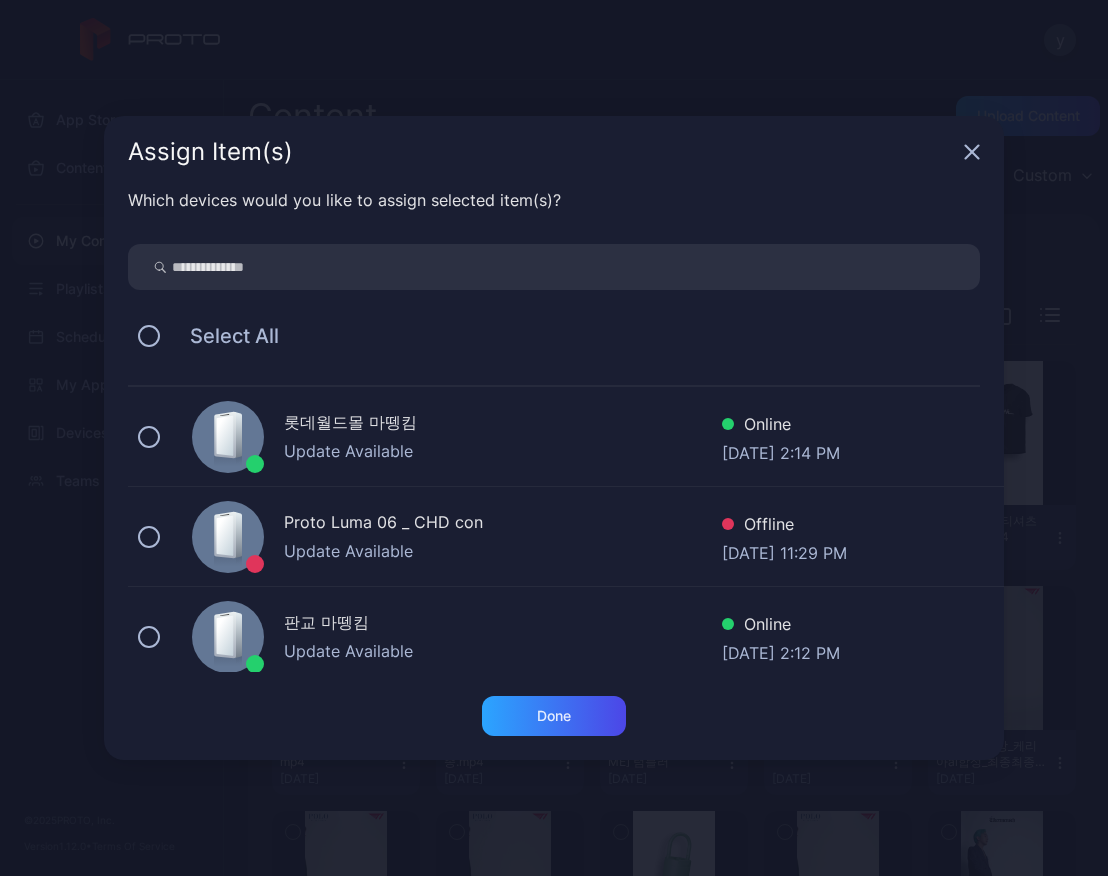 scroll, scrollTop: 500, scrollLeft: 0, axis: vertical 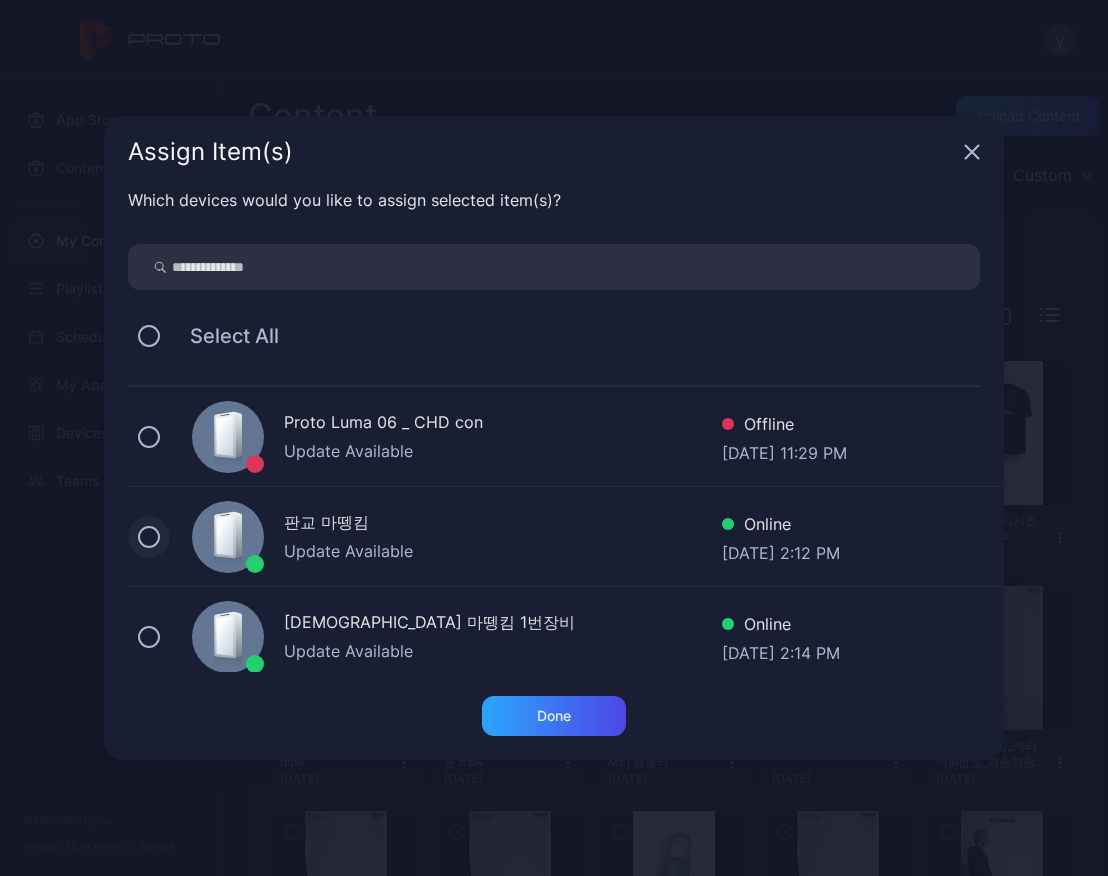 click at bounding box center [149, 537] 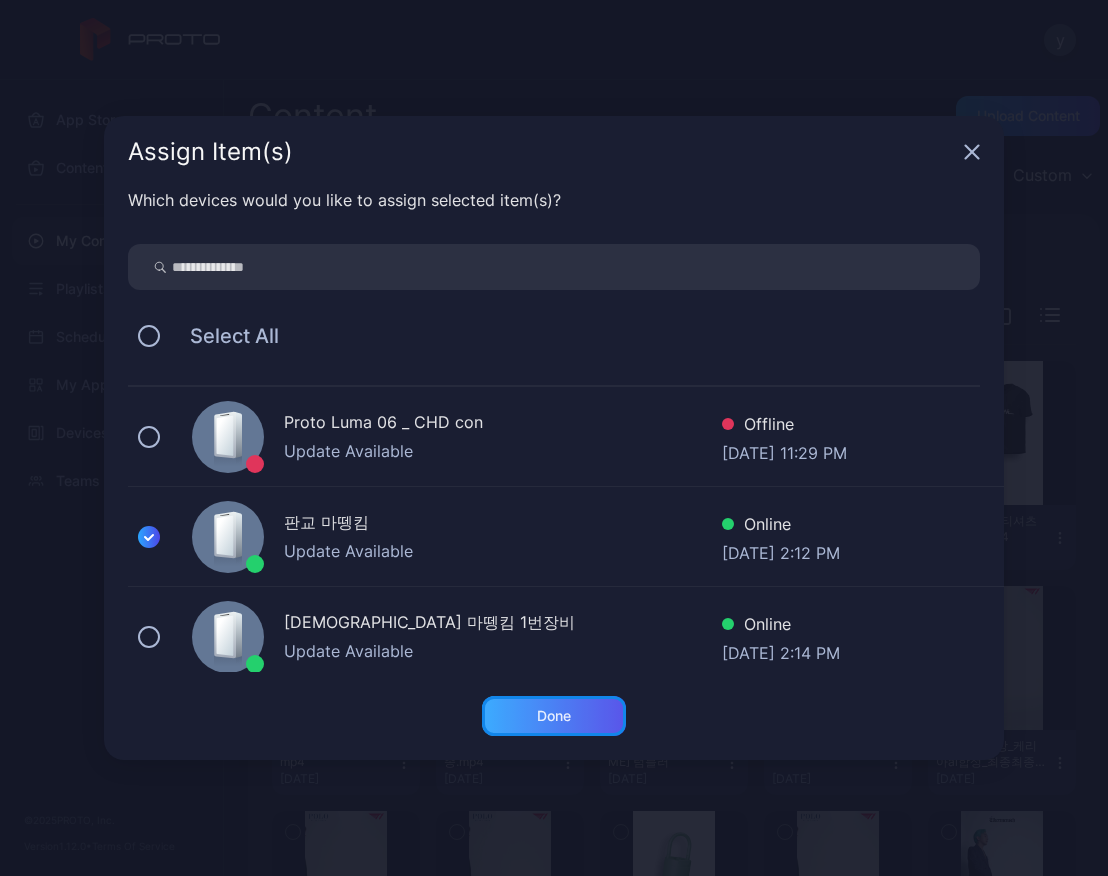 click on "Done" at bounding box center (554, 716) 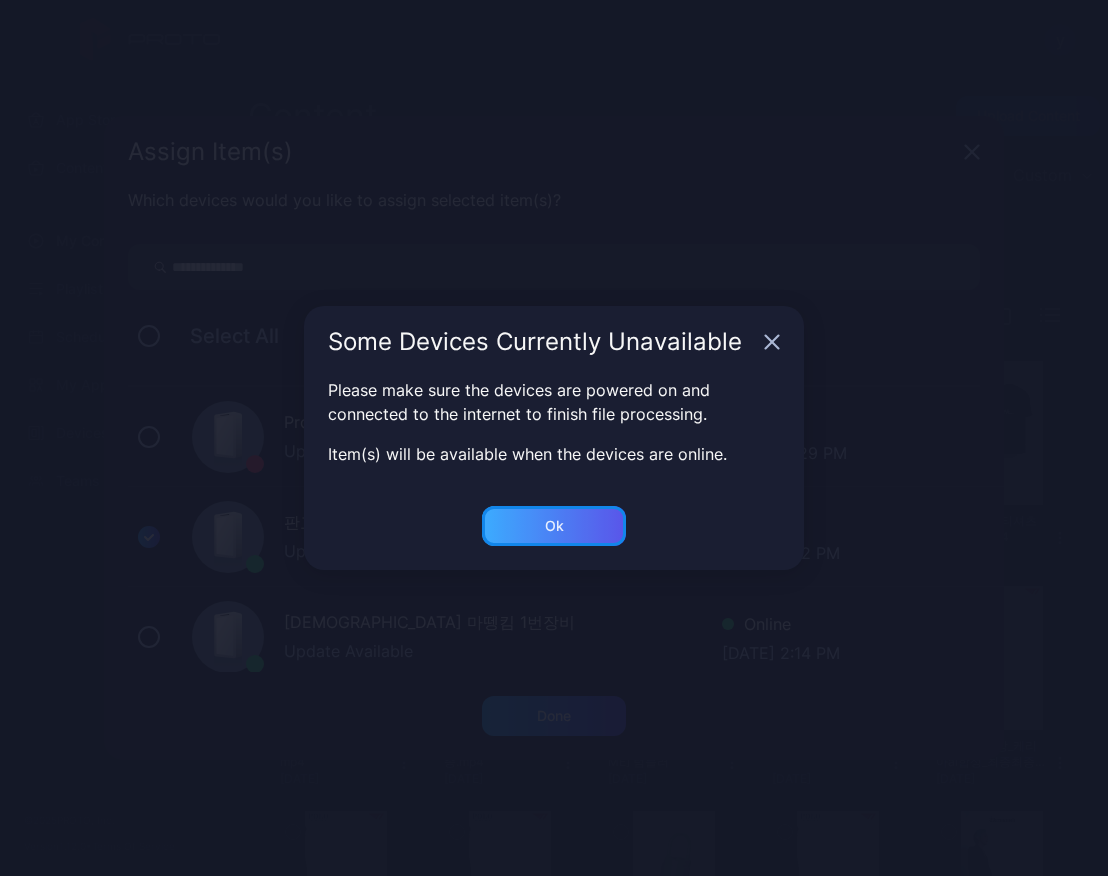 click on "Ok" at bounding box center (554, 716) 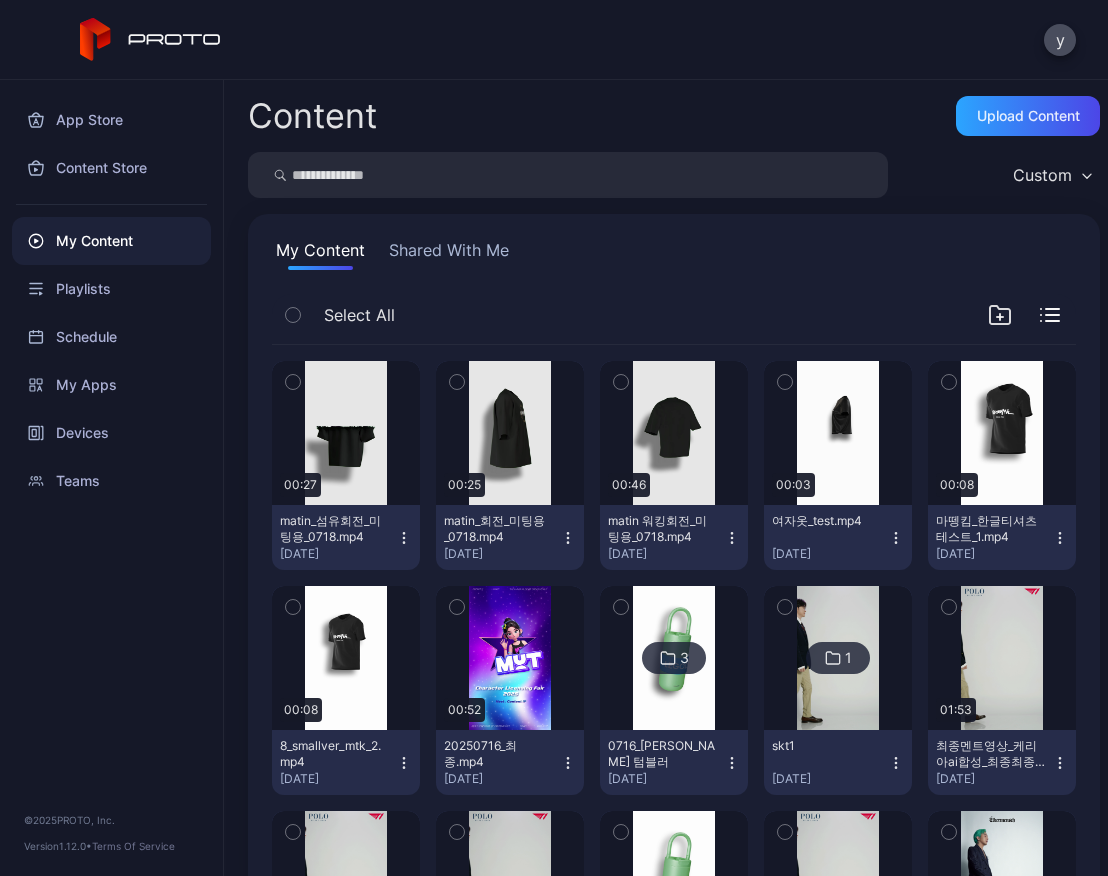click on "App Store Content Store My Content Playlists Schedule My Apps Devices Teams ©  2025  PROTO, Inc. Version  1.12.0  •  Terms Of Service" at bounding box center (112, 478) 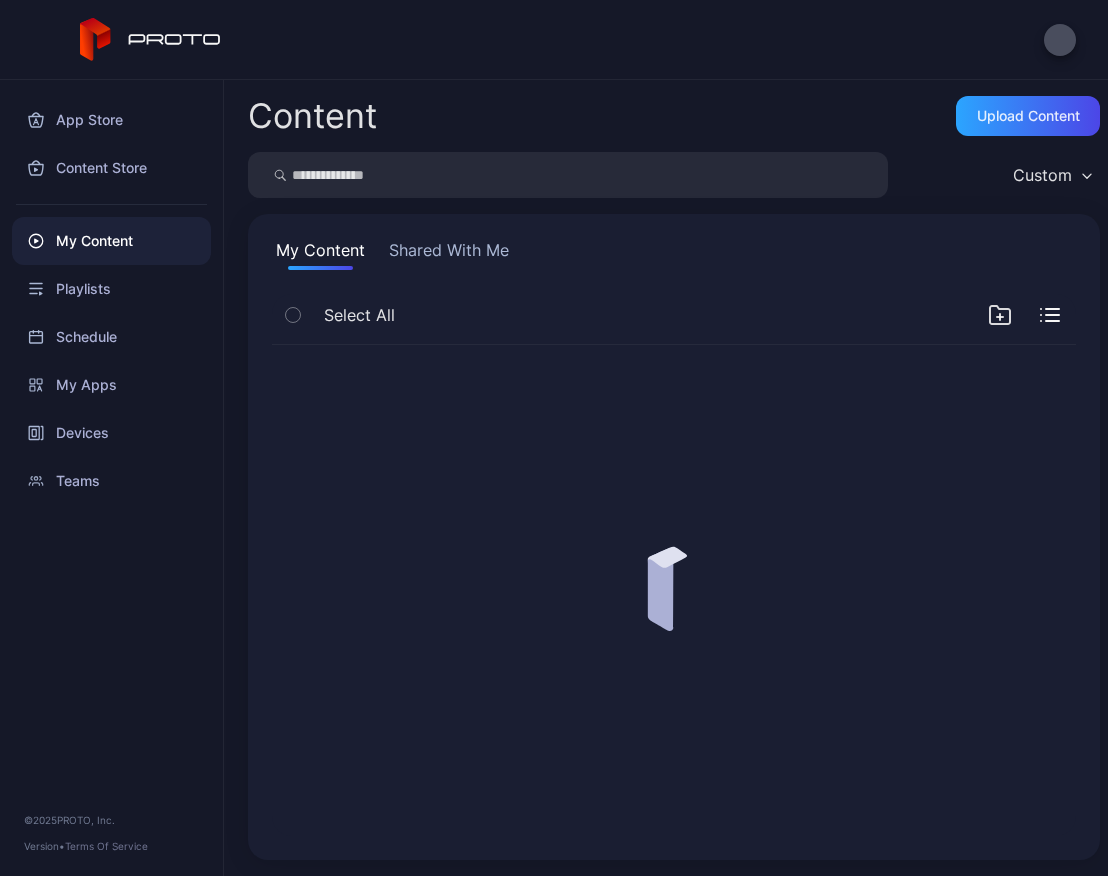 scroll, scrollTop: 0, scrollLeft: 0, axis: both 